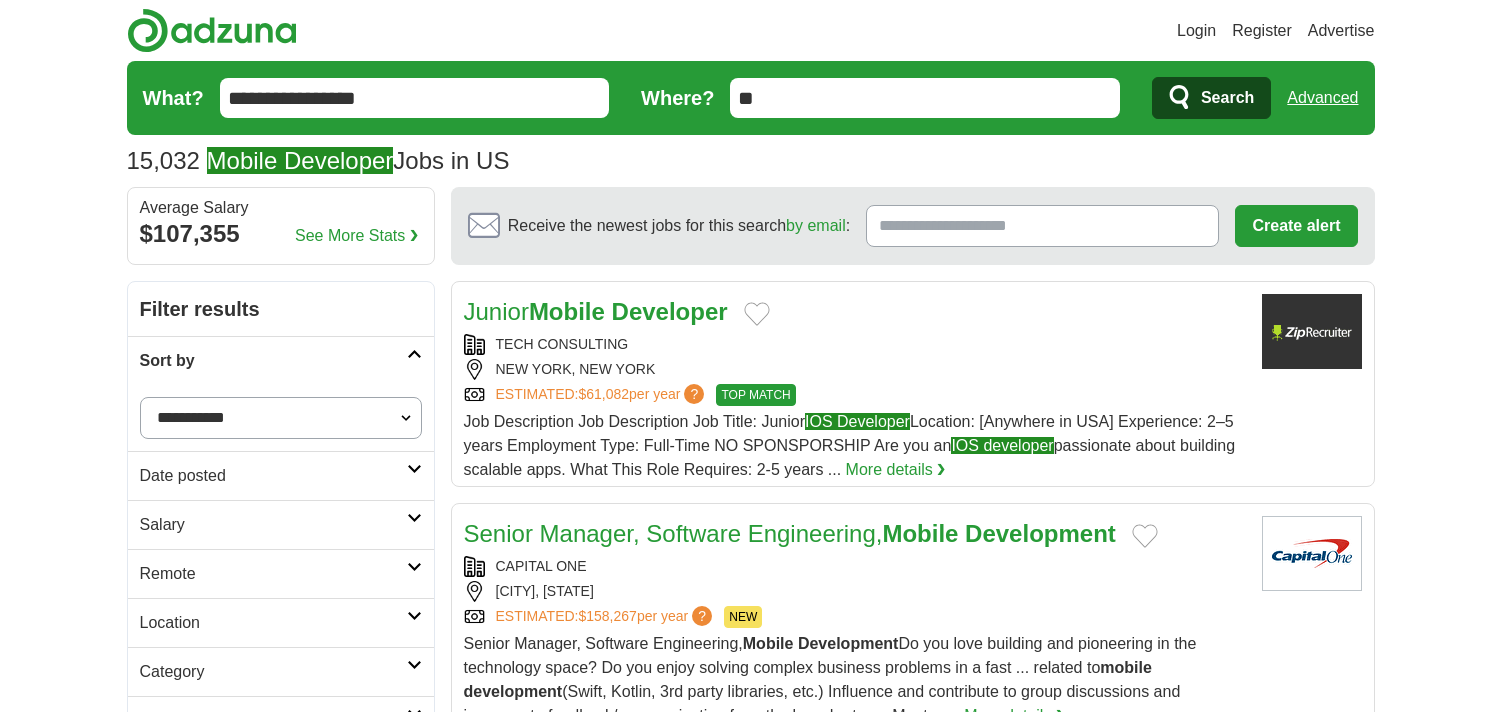 select on "**********" 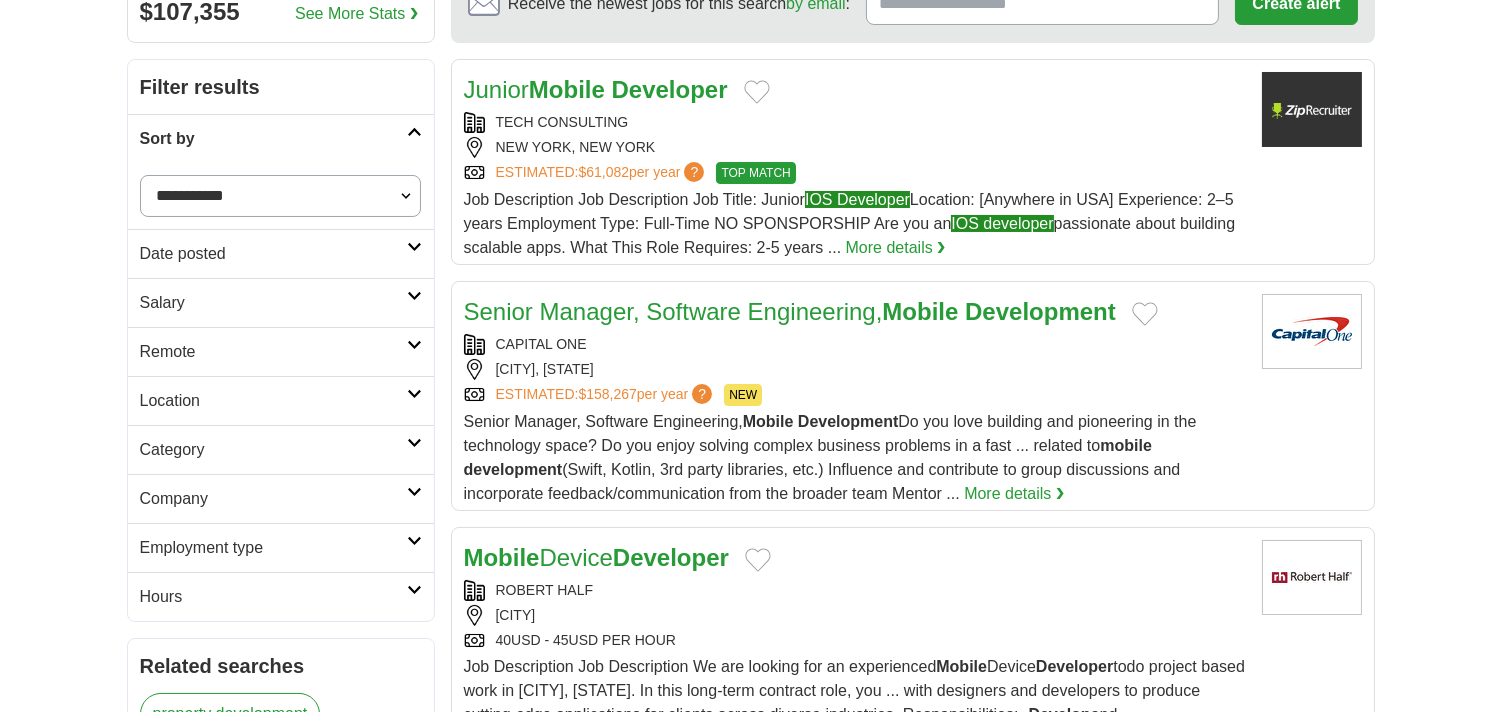 scroll, scrollTop: 222, scrollLeft: 0, axis: vertical 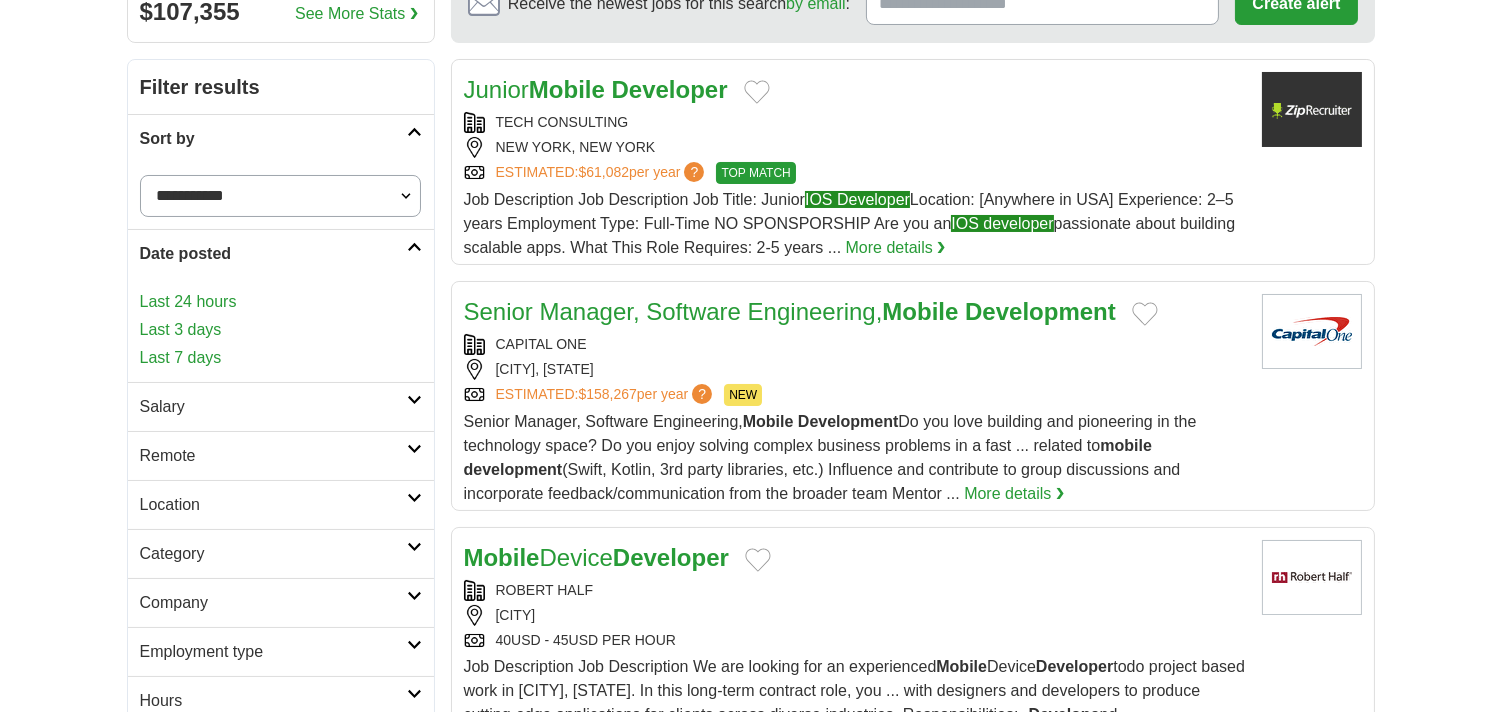 click on "Last 24 hours" at bounding box center (281, 302) 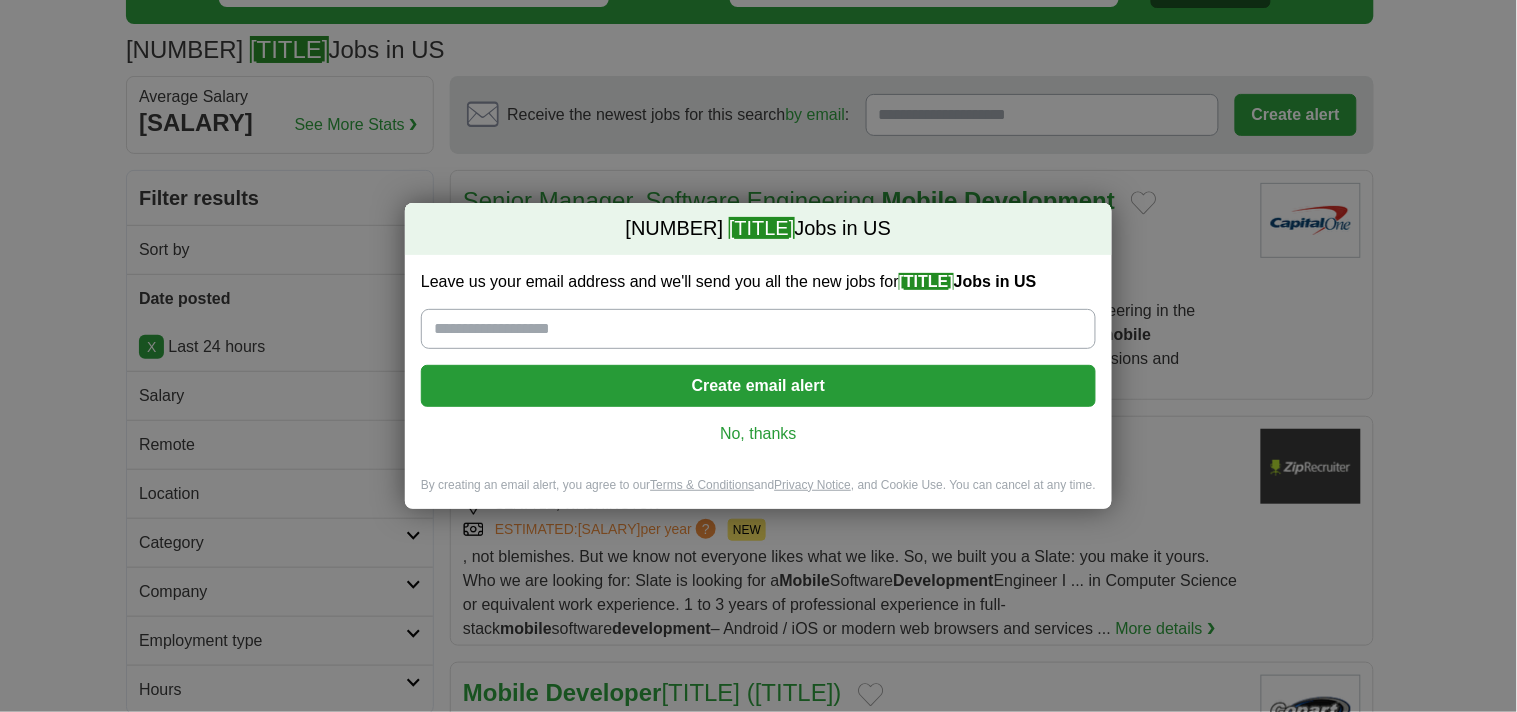 scroll, scrollTop: 111, scrollLeft: 0, axis: vertical 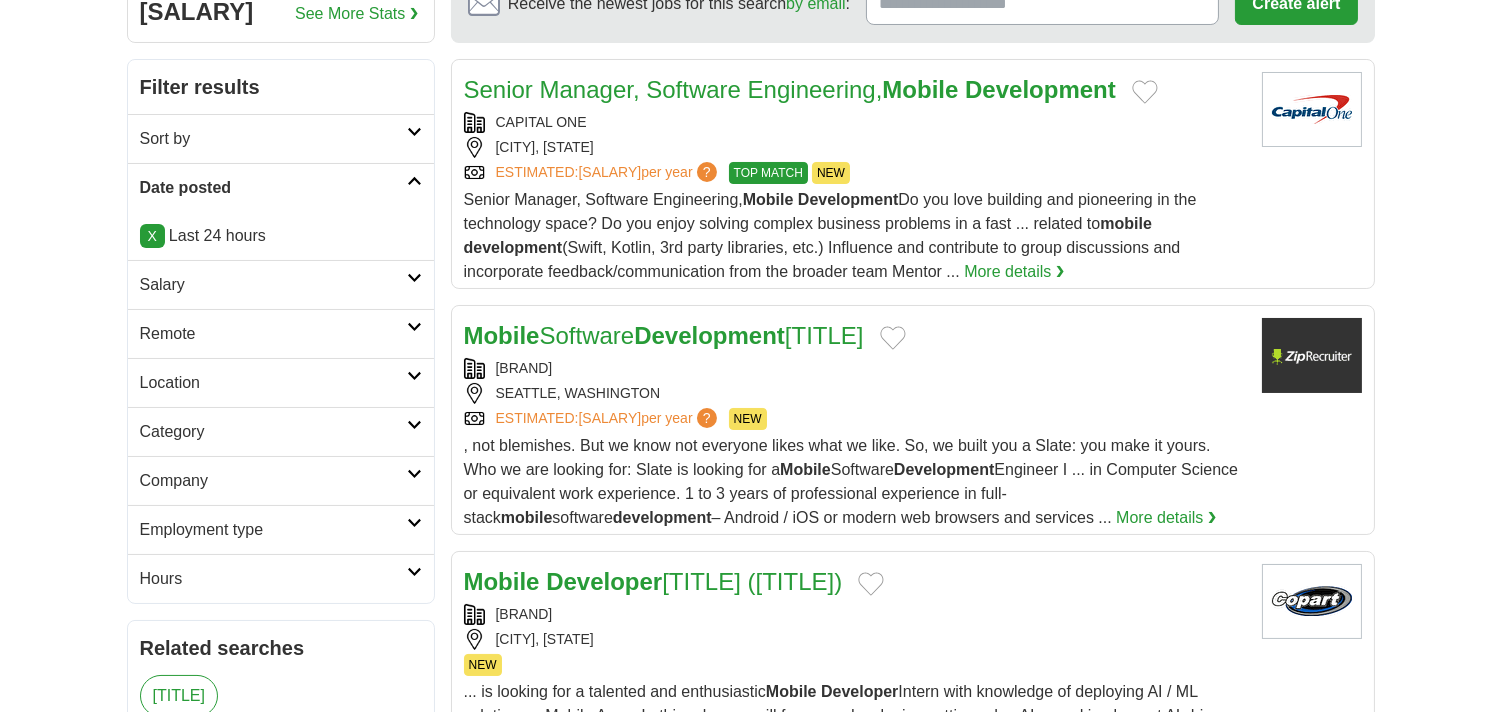 click on "Remote" at bounding box center (273, 334) 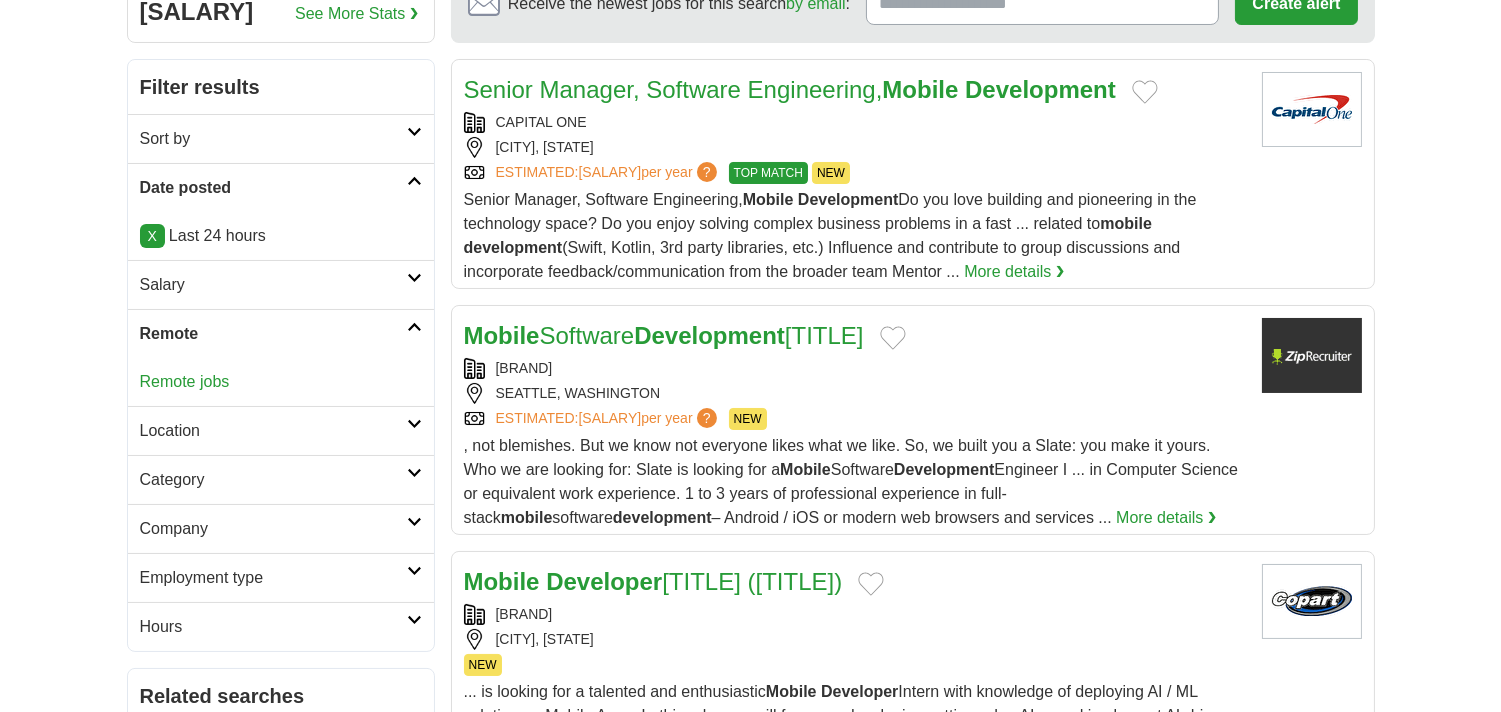 click on "Remote jobs" at bounding box center [185, 381] 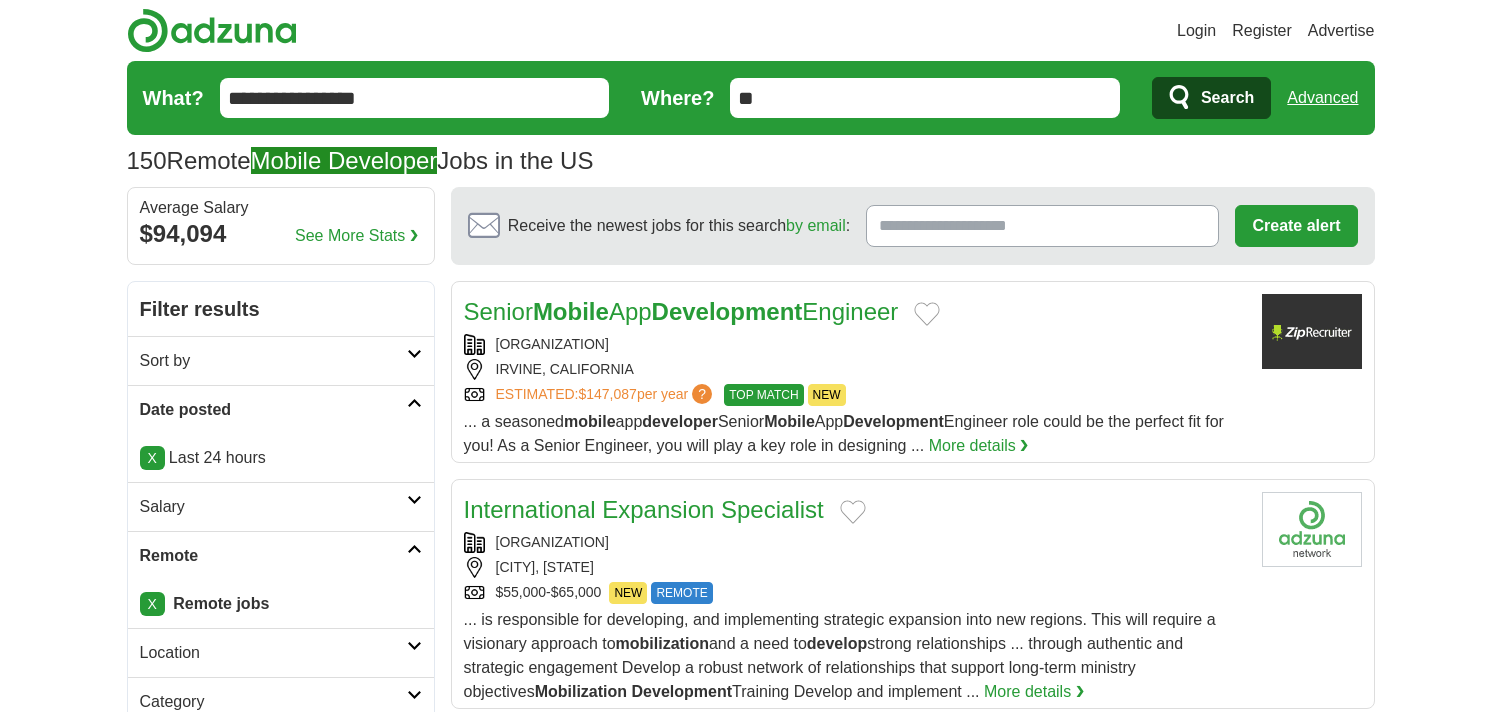 scroll, scrollTop: 0, scrollLeft: 0, axis: both 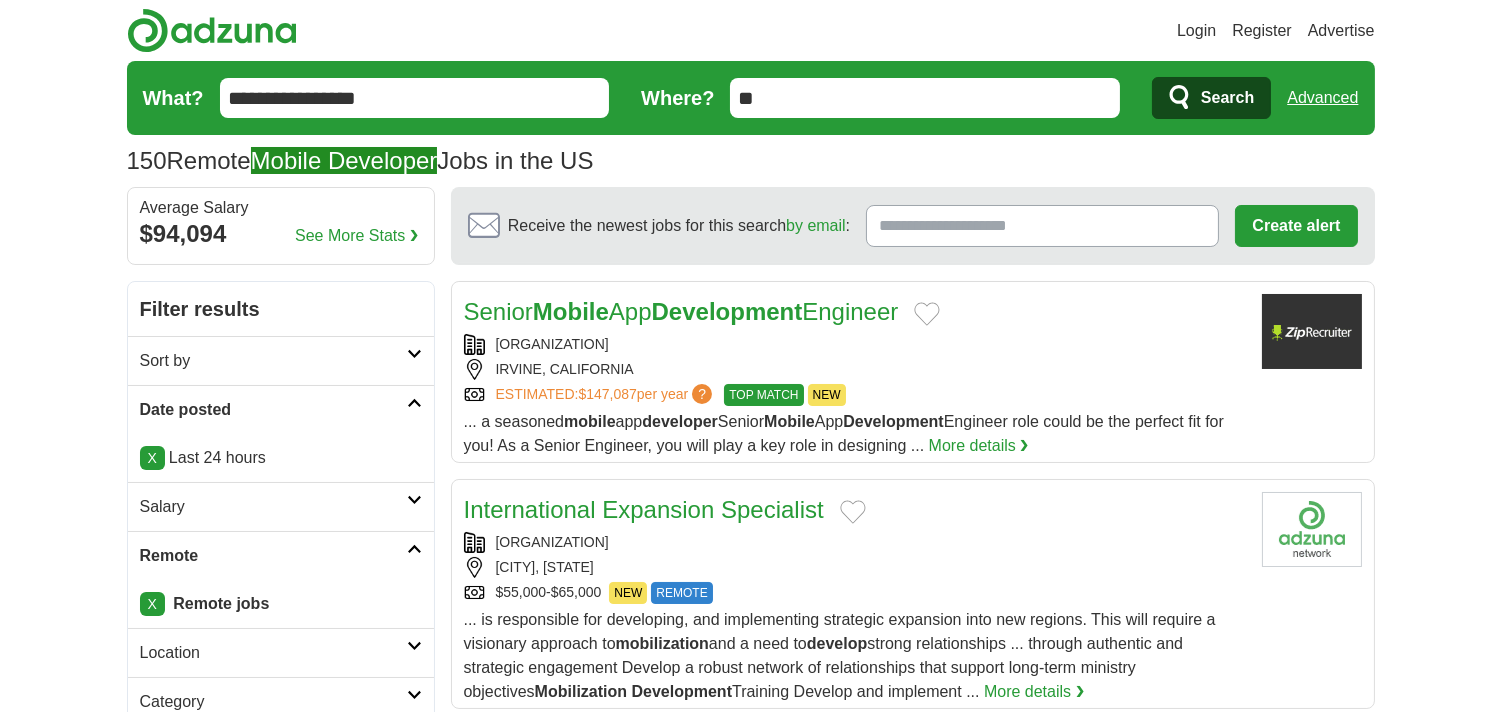 click on "X  Last 24 hours" at bounding box center (281, 458) 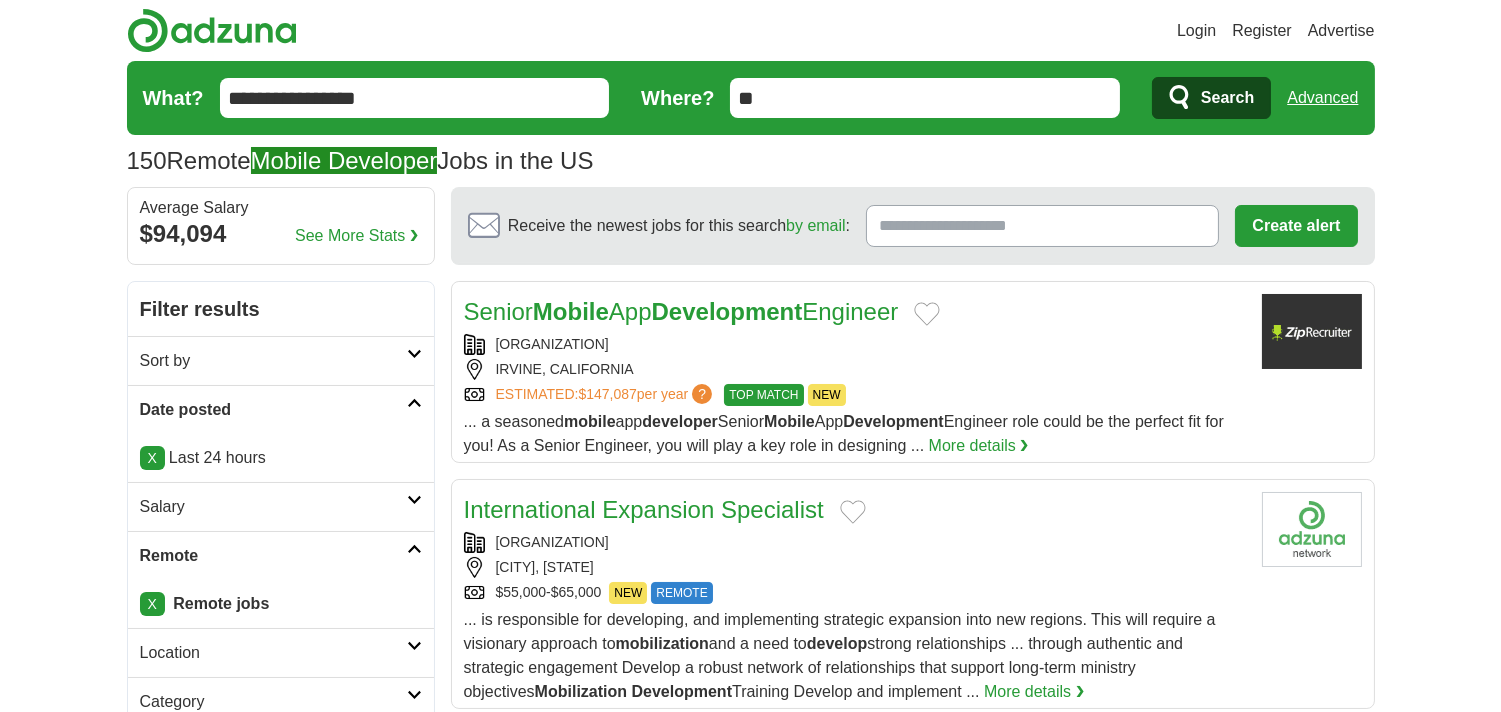 click on "Date posted" at bounding box center [273, 410] 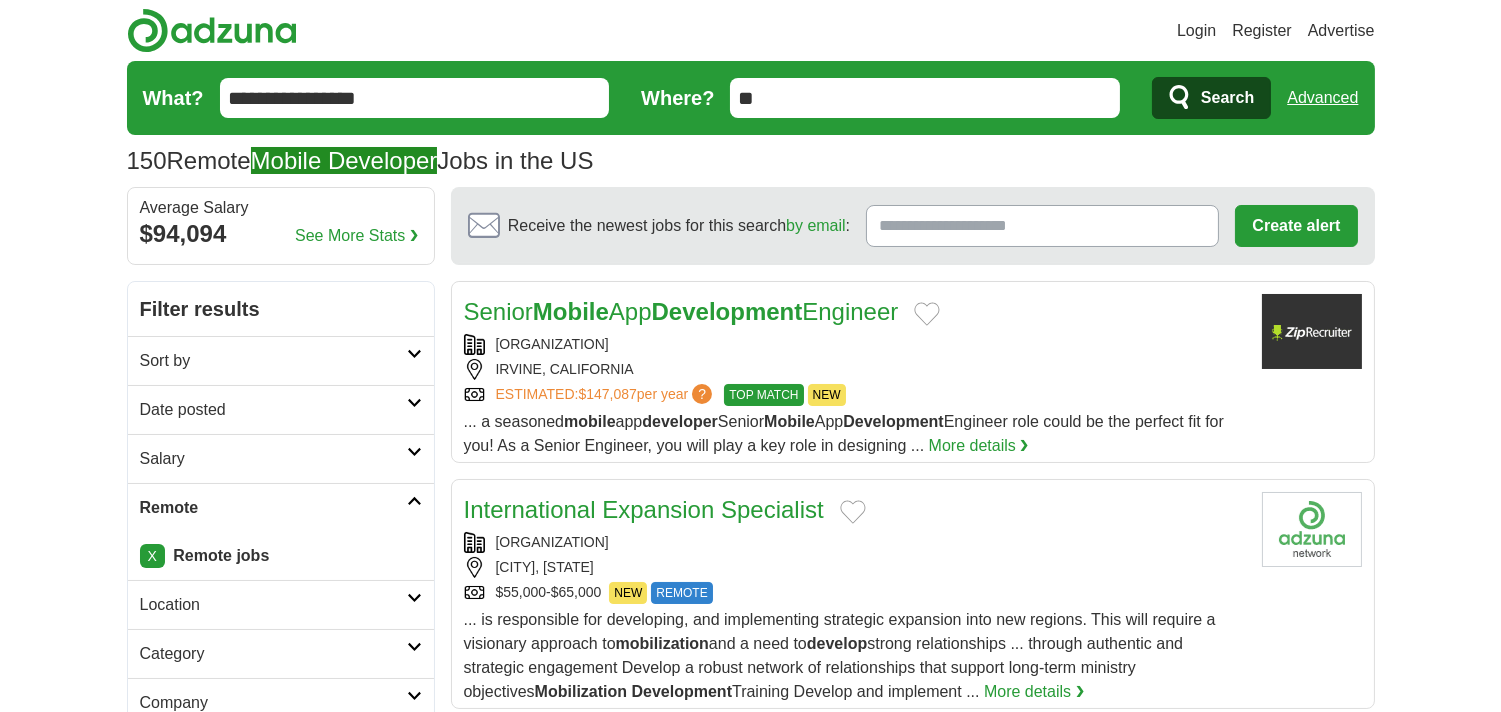 click on "Date posted" at bounding box center (273, 410) 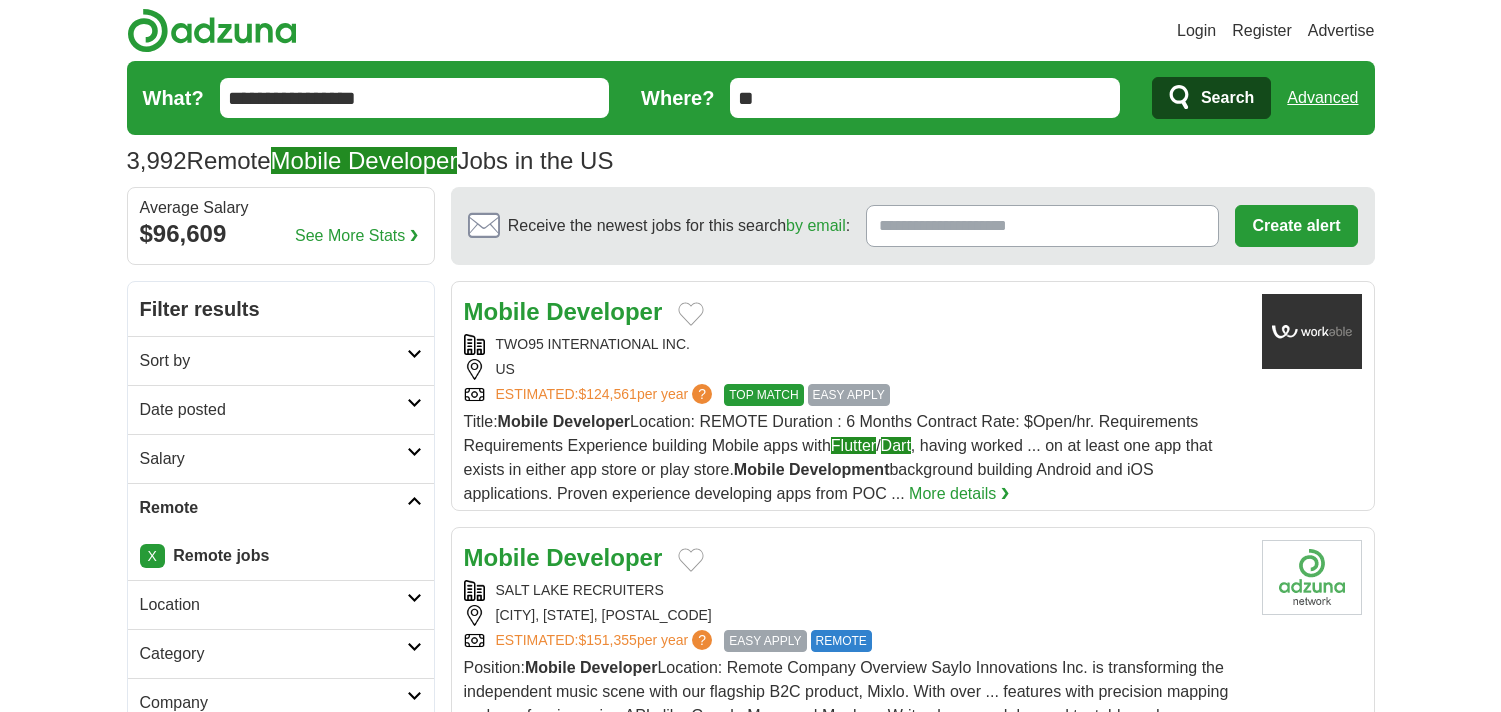 scroll, scrollTop: 0, scrollLeft: 0, axis: both 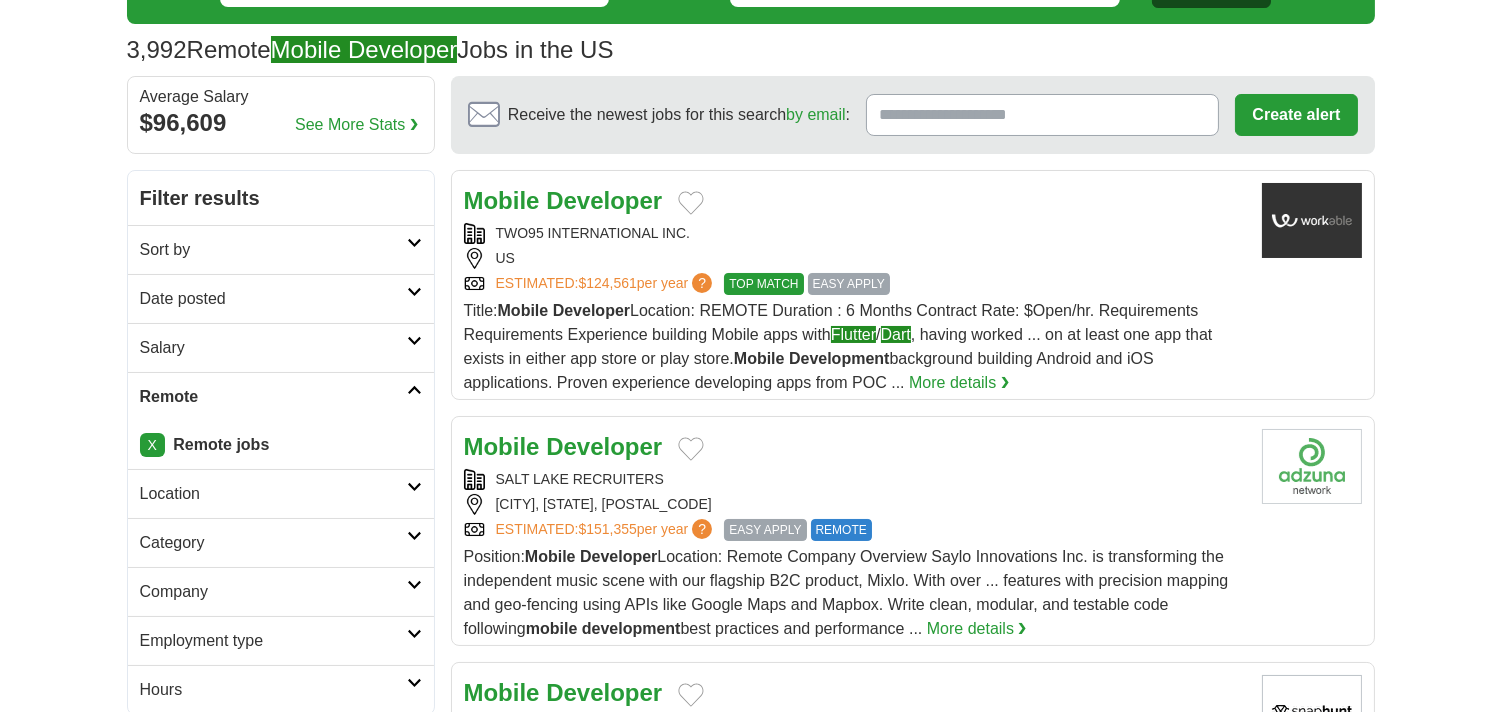 click on "Salary" at bounding box center [273, 348] 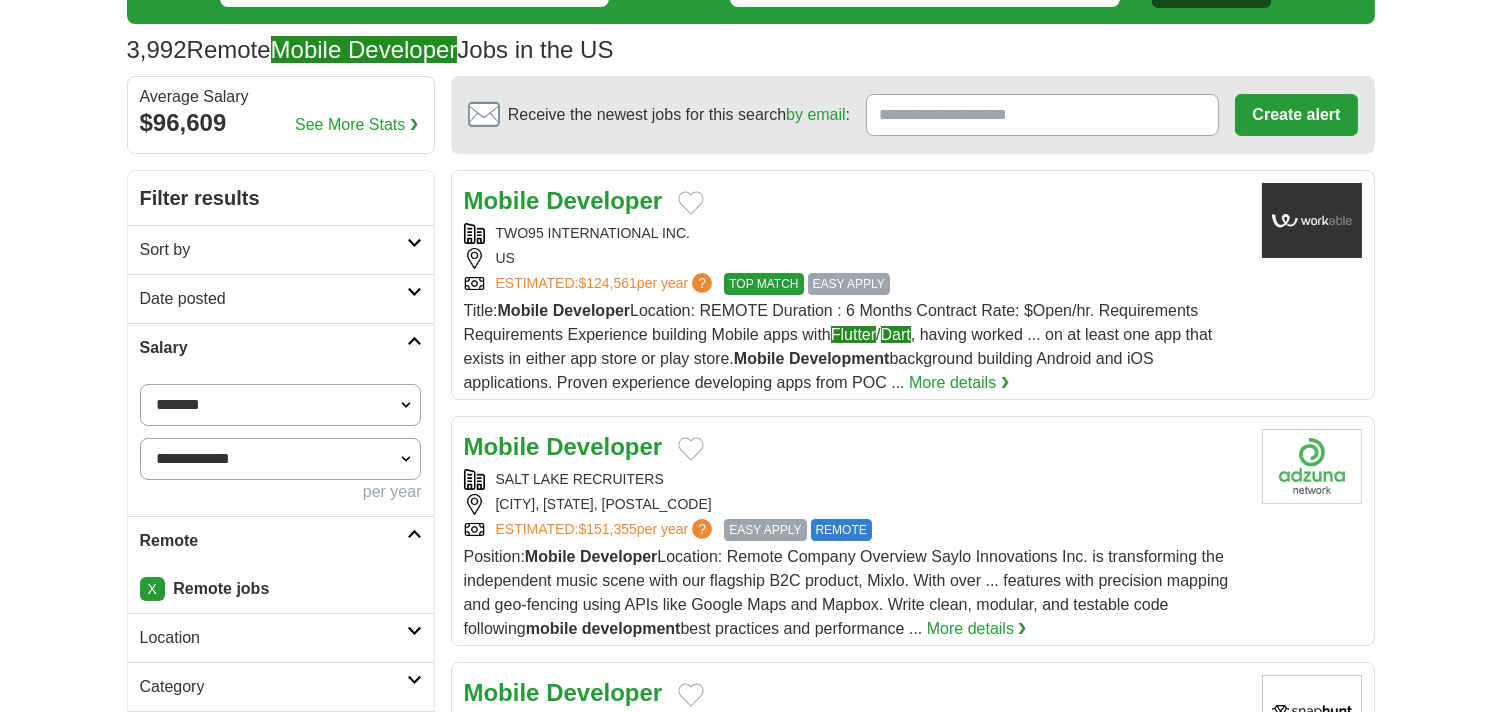 click on "Date posted" at bounding box center (281, 298) 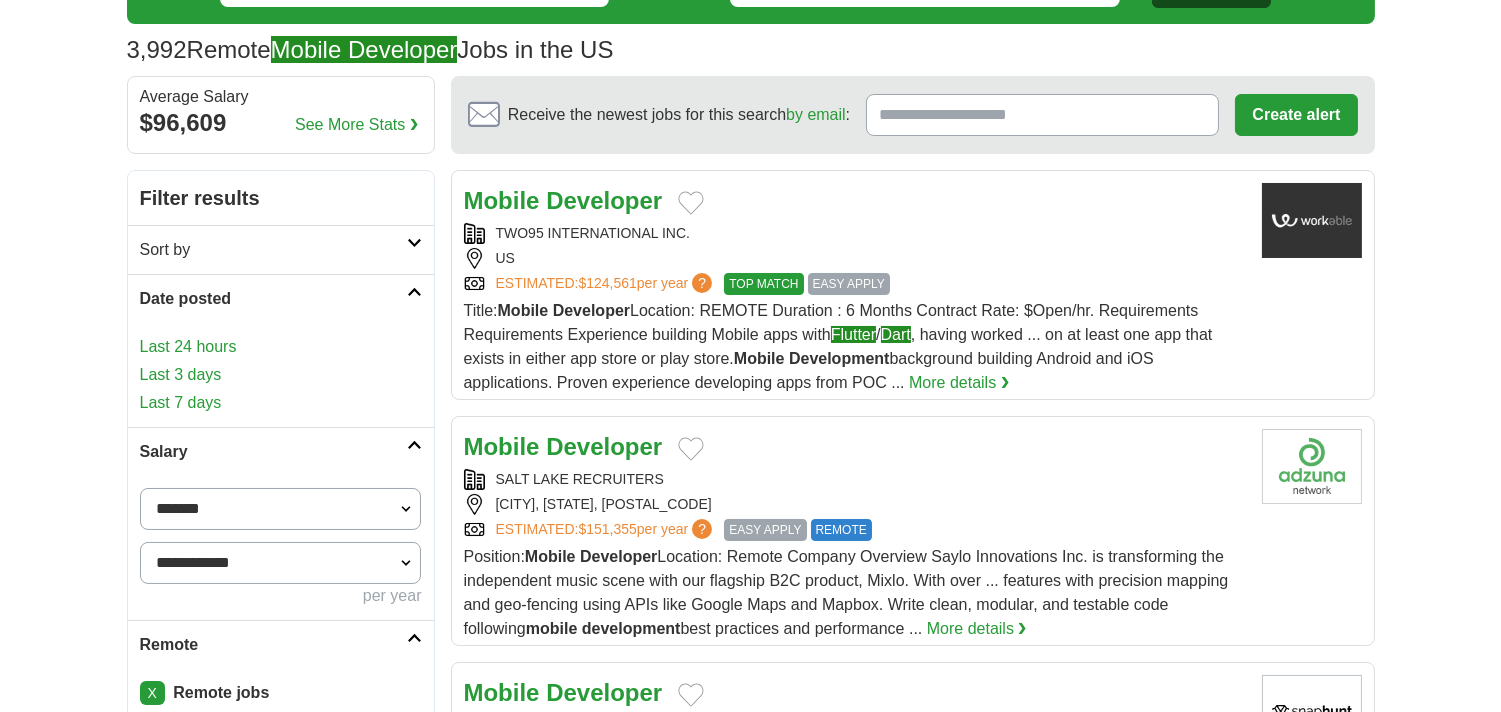 click on "Last 3 days" at bounding box center [281, 375] 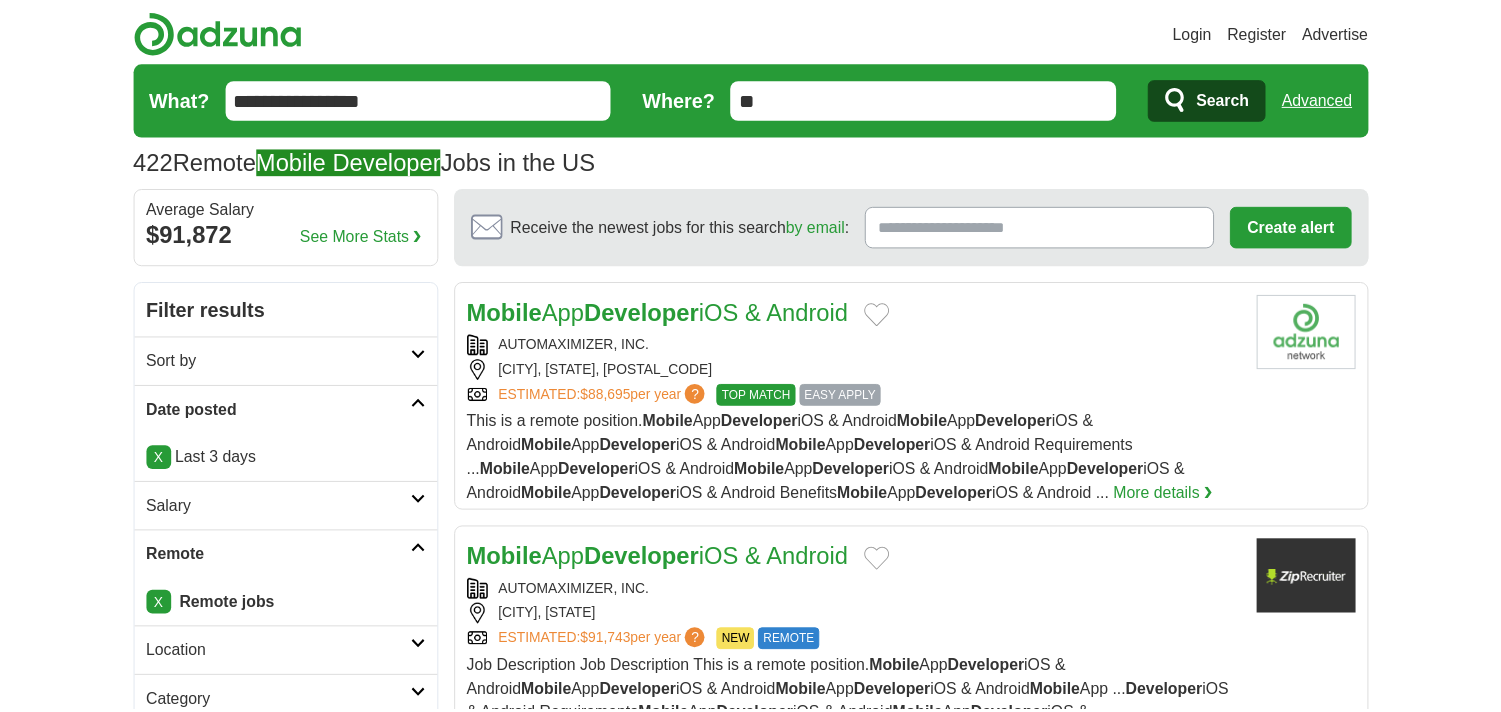 scroll, scrollTop: 0, scrollLeft: 0, axis: both 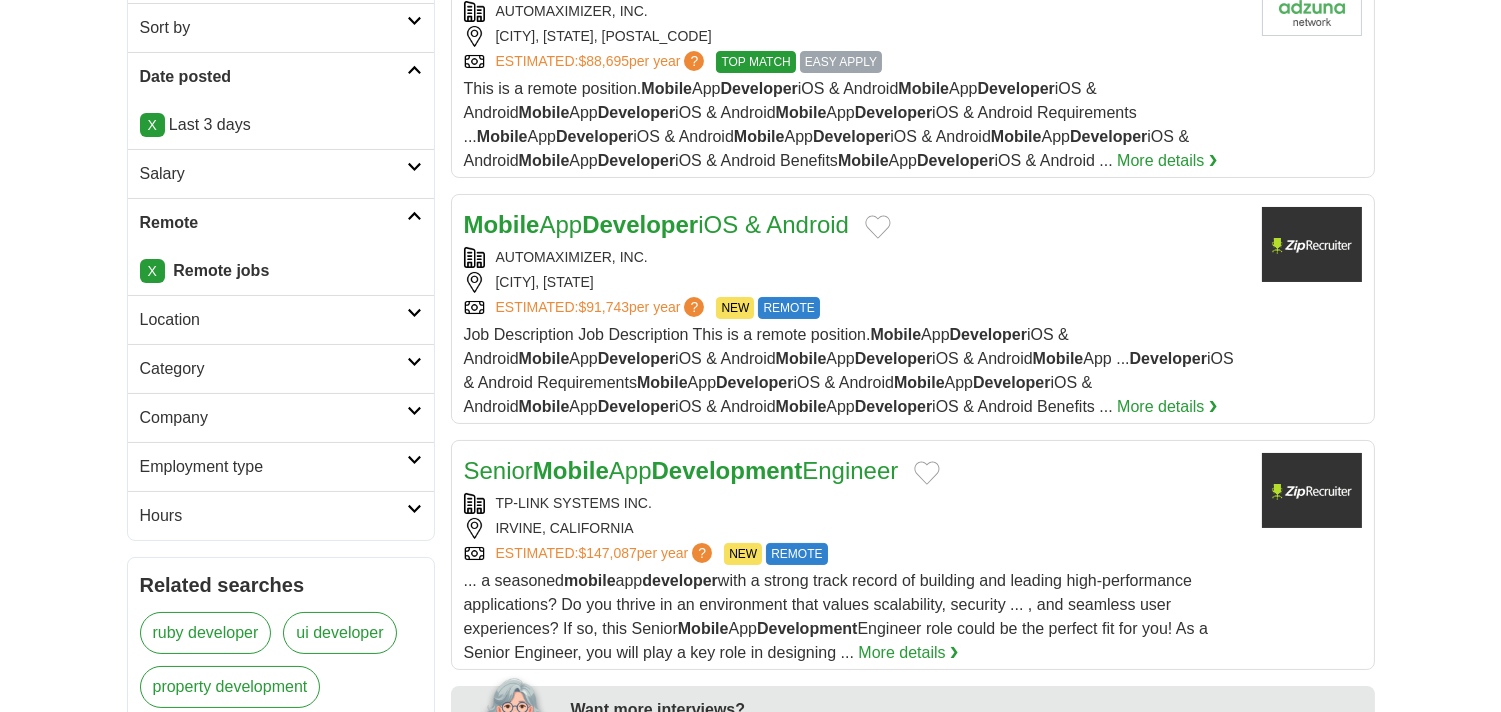 click on "CAMBRIDGE, MASSACHUSETTS" at bounding box center [855, 282] 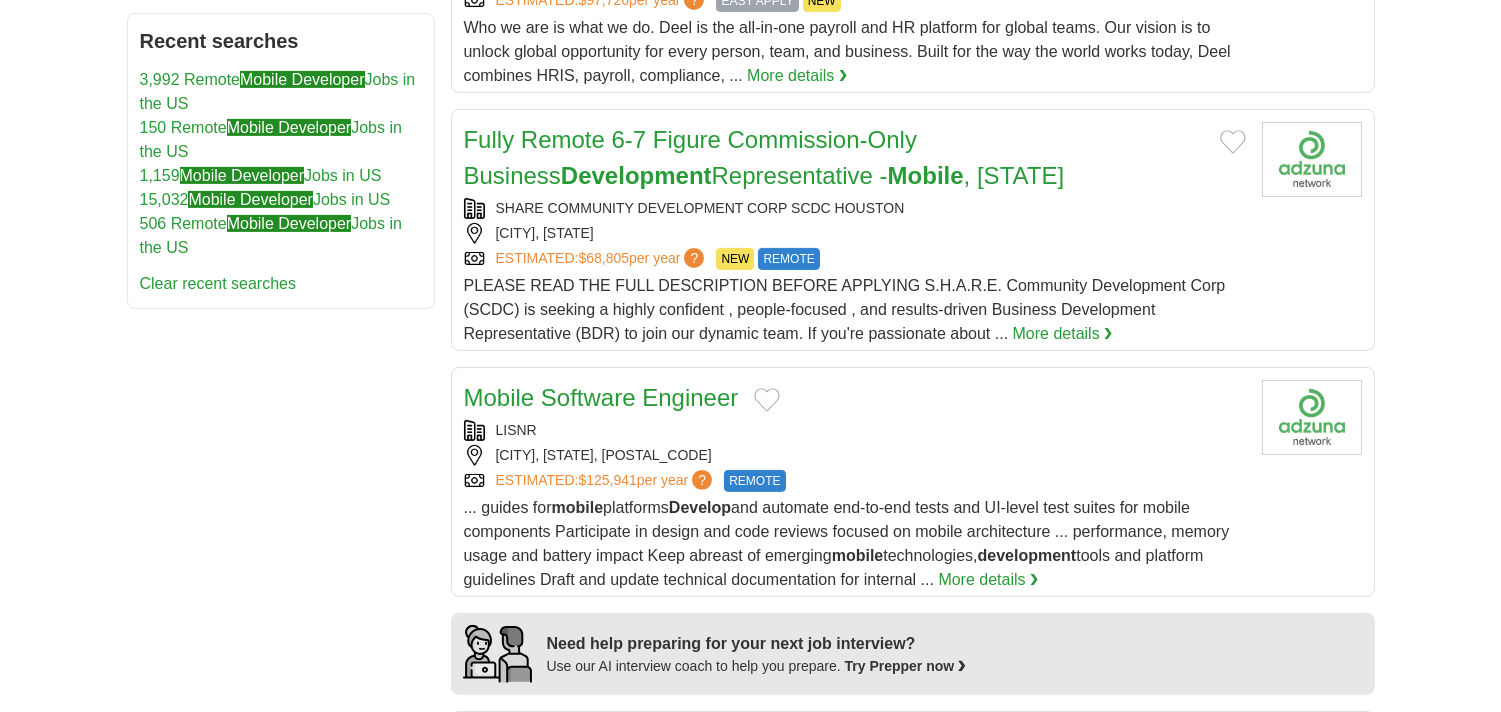 scroll, scrollTop: 1222, scrollLeft: 0, axis: vertical 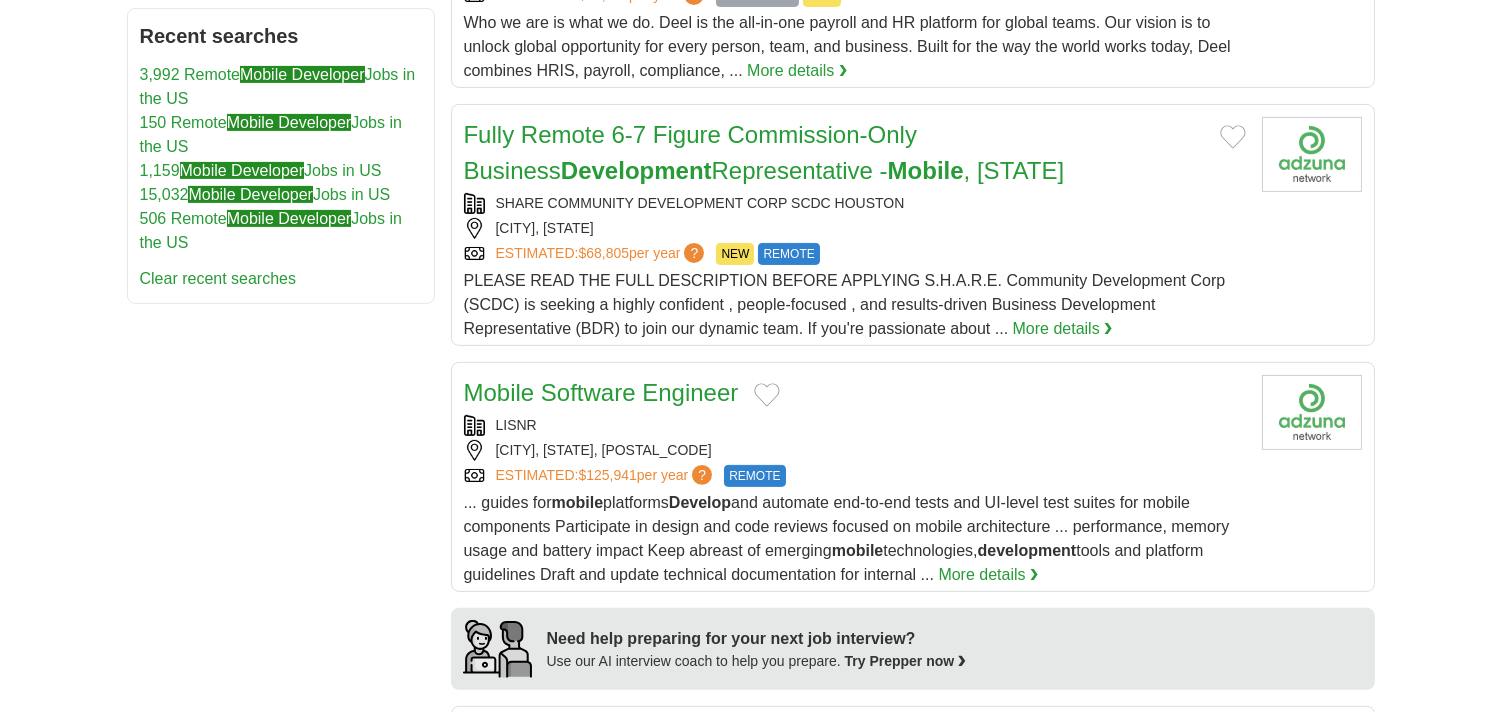 click on "LISNR" at bounding box center [855, 425] 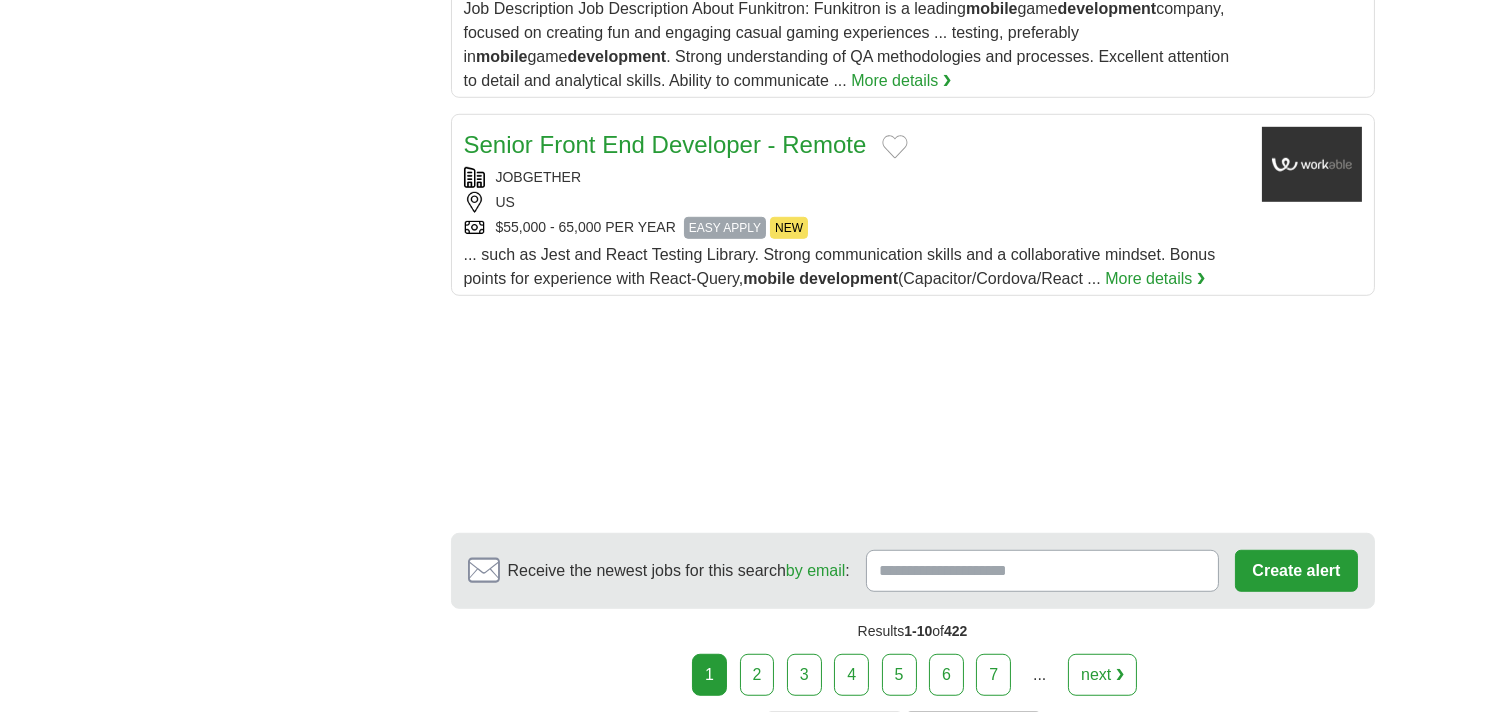 scroll, scrollTop: 2666, scrollLeft: 0, axis: vertical 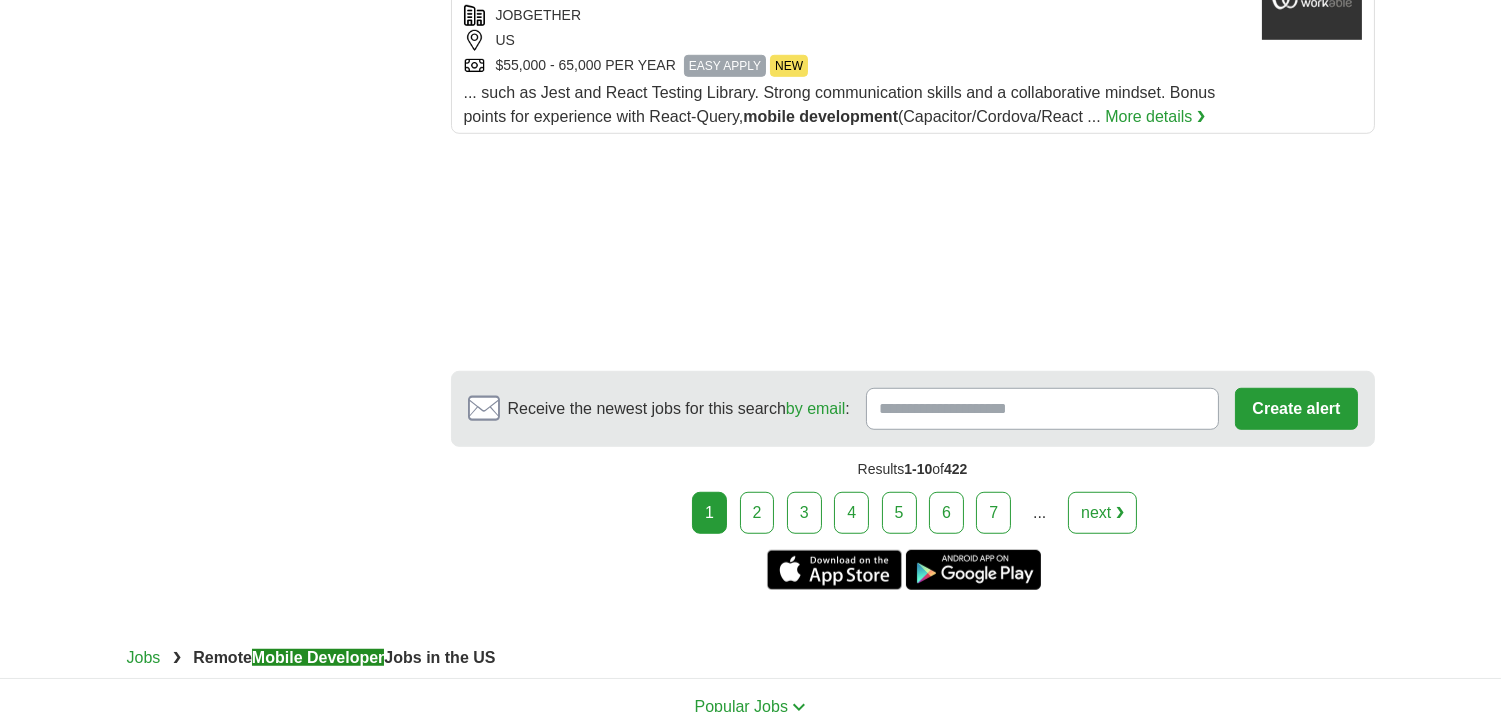 click on "2" at bounding box center [757, 513] 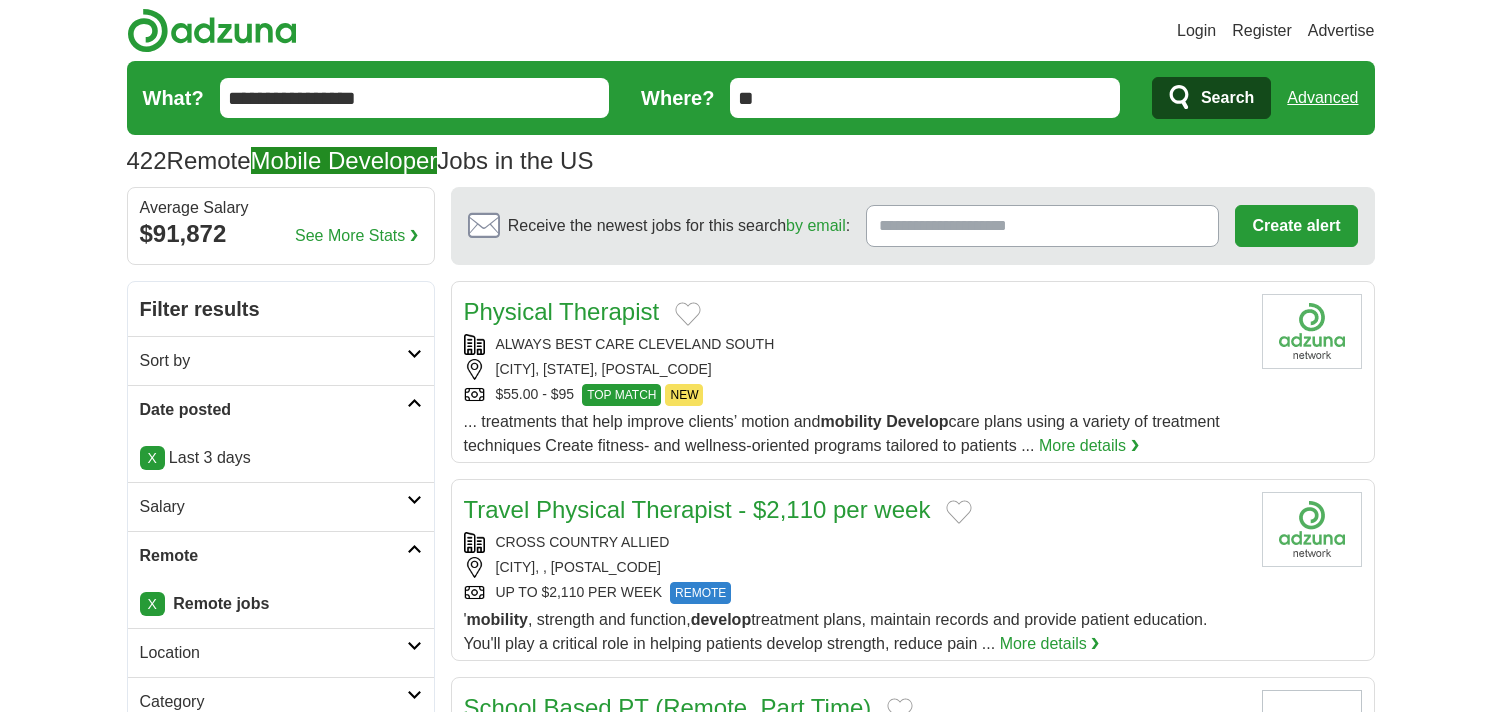 scroll, scrollTop: 0, scrollLeft: 0, axis: both 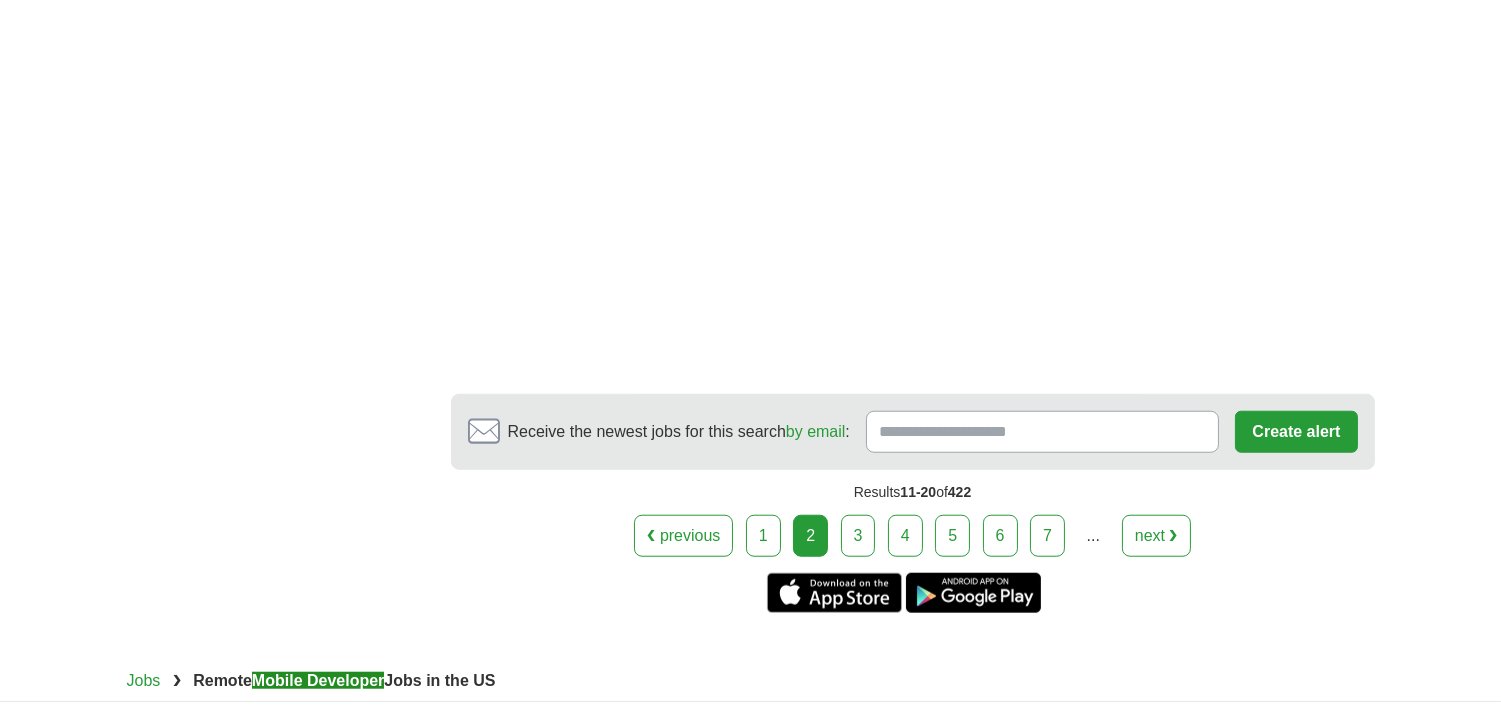click on "3" at bounding box center (858, 536) 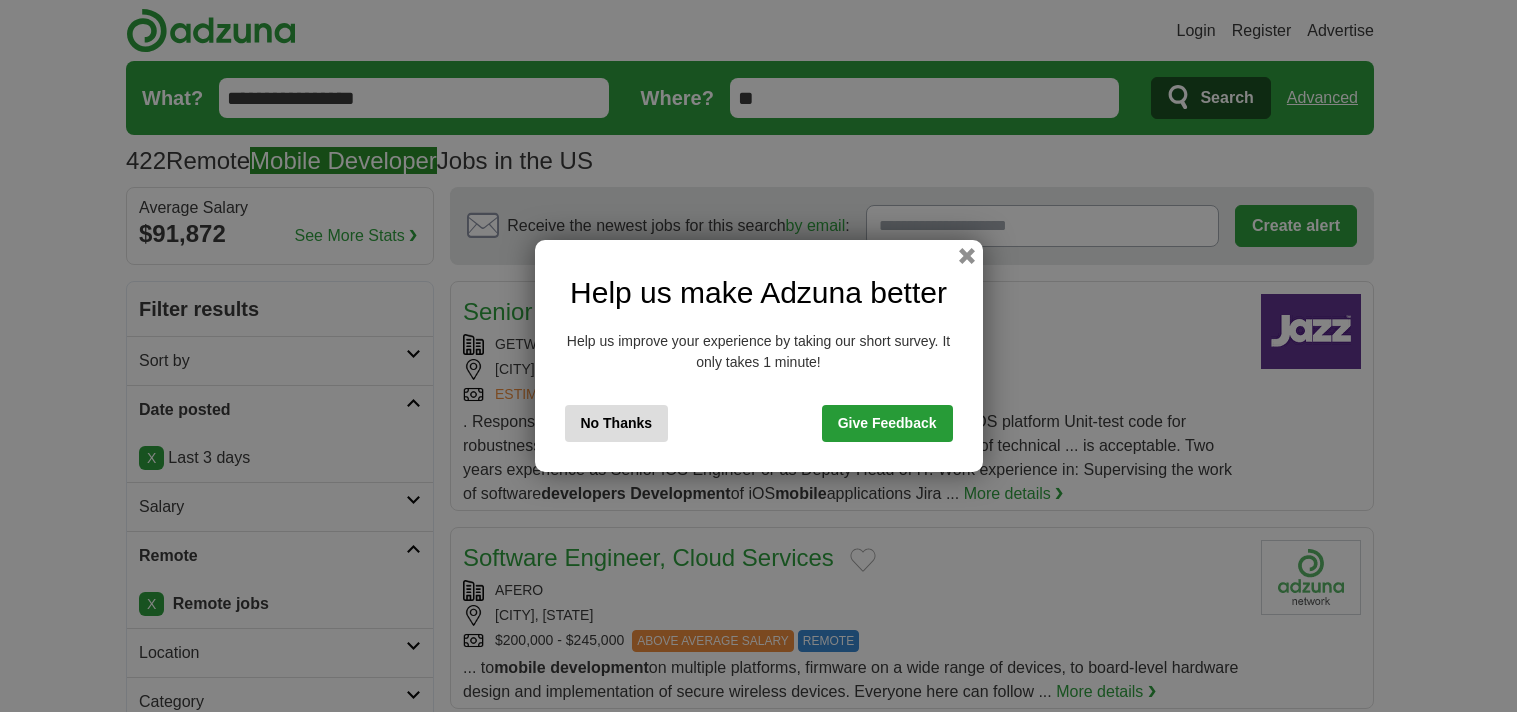 scroll, scrollTop: 0, scrollLeft: 0, axis: both 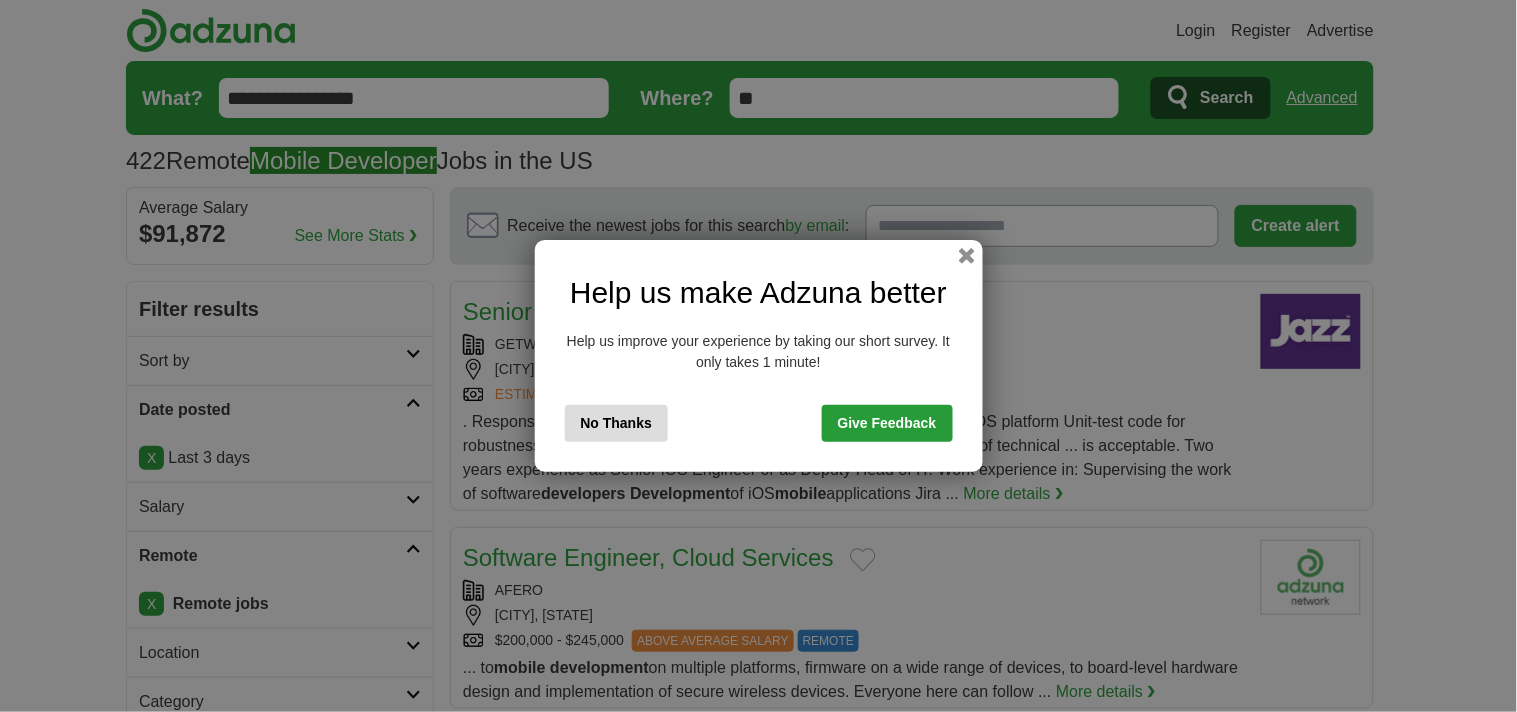 click on "No Thanks" at bounding box center (617, 423) 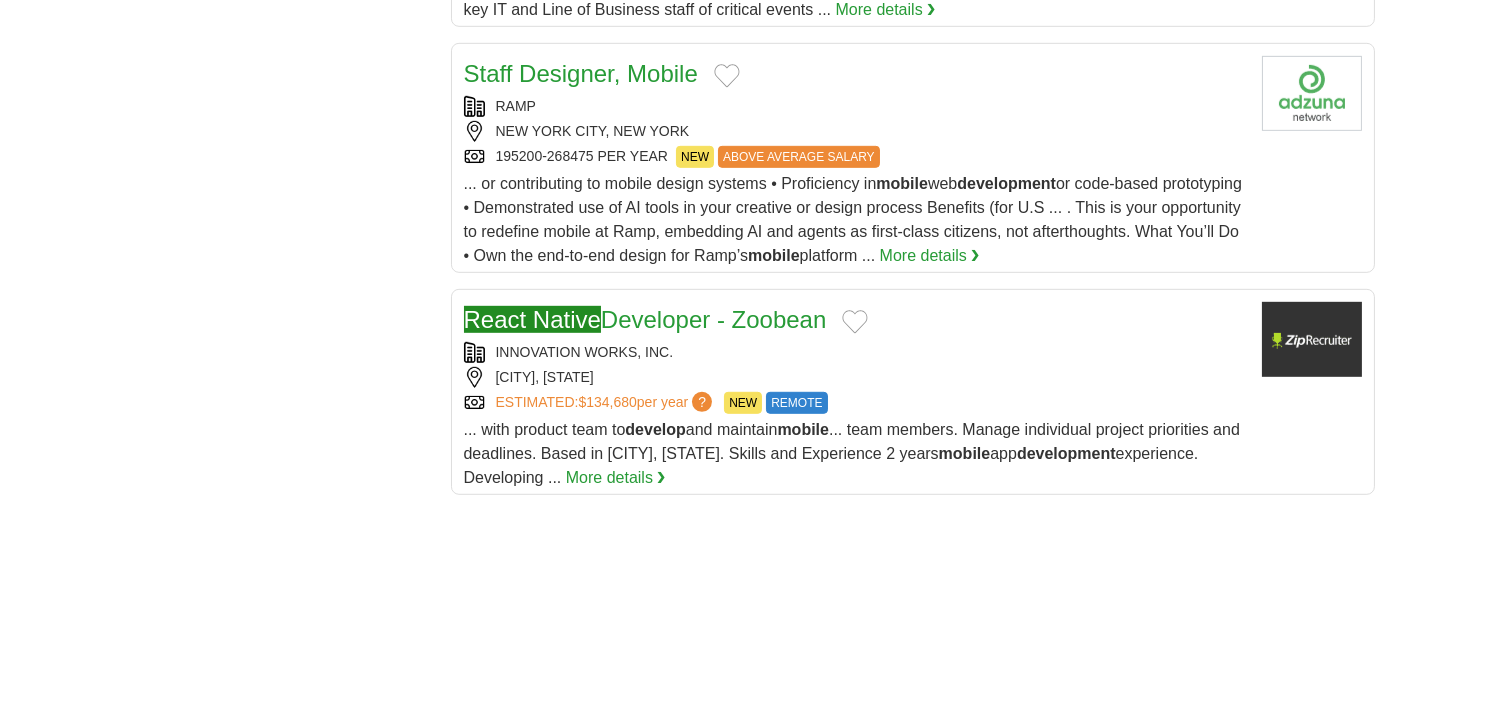 scroll, scrollTop: 2222, scrollLeft: 0, axis: vertical 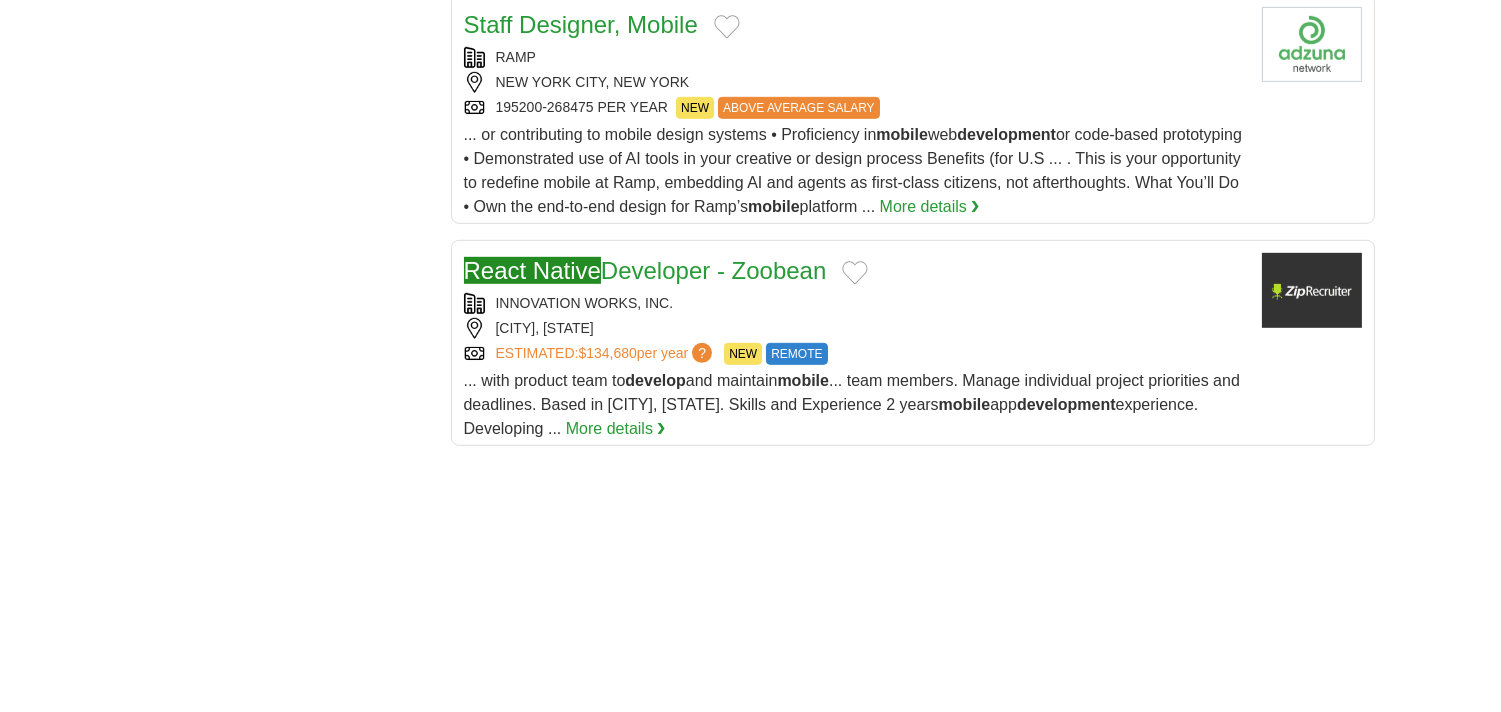 click on "[CITY], [STATE]" at bounding box center (855, 328) 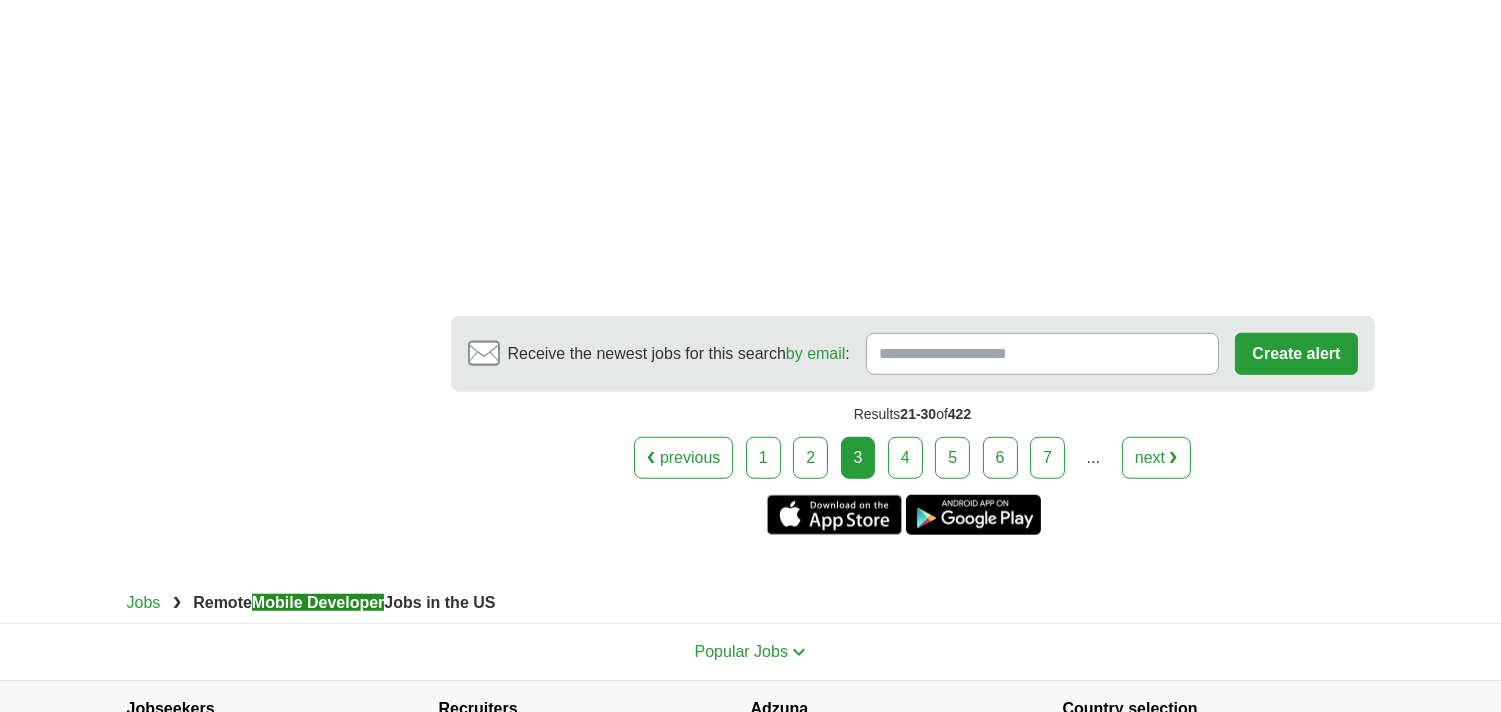 scroll, scrollTop: 2888, scrollLeft: 0, axis: vertical 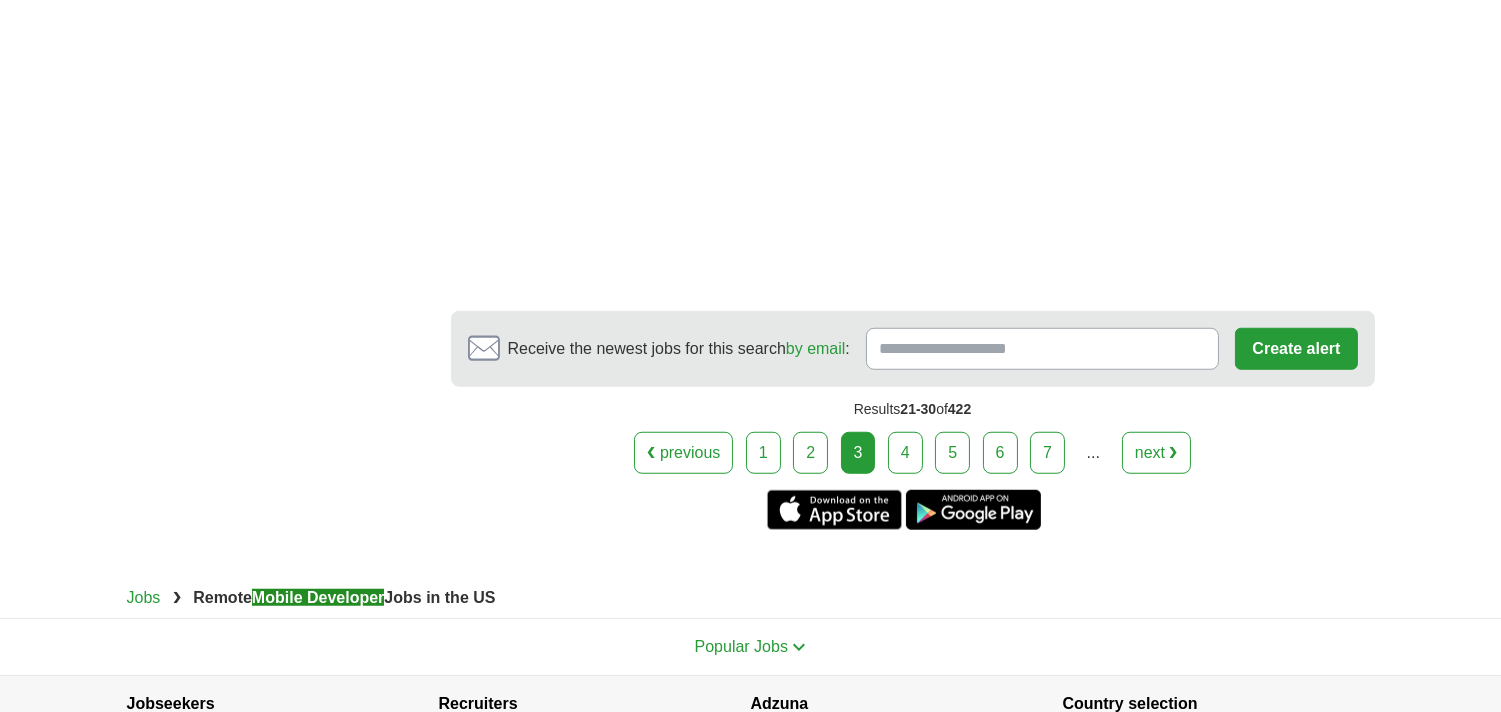 click on "4" at bounding box center [905, 453] 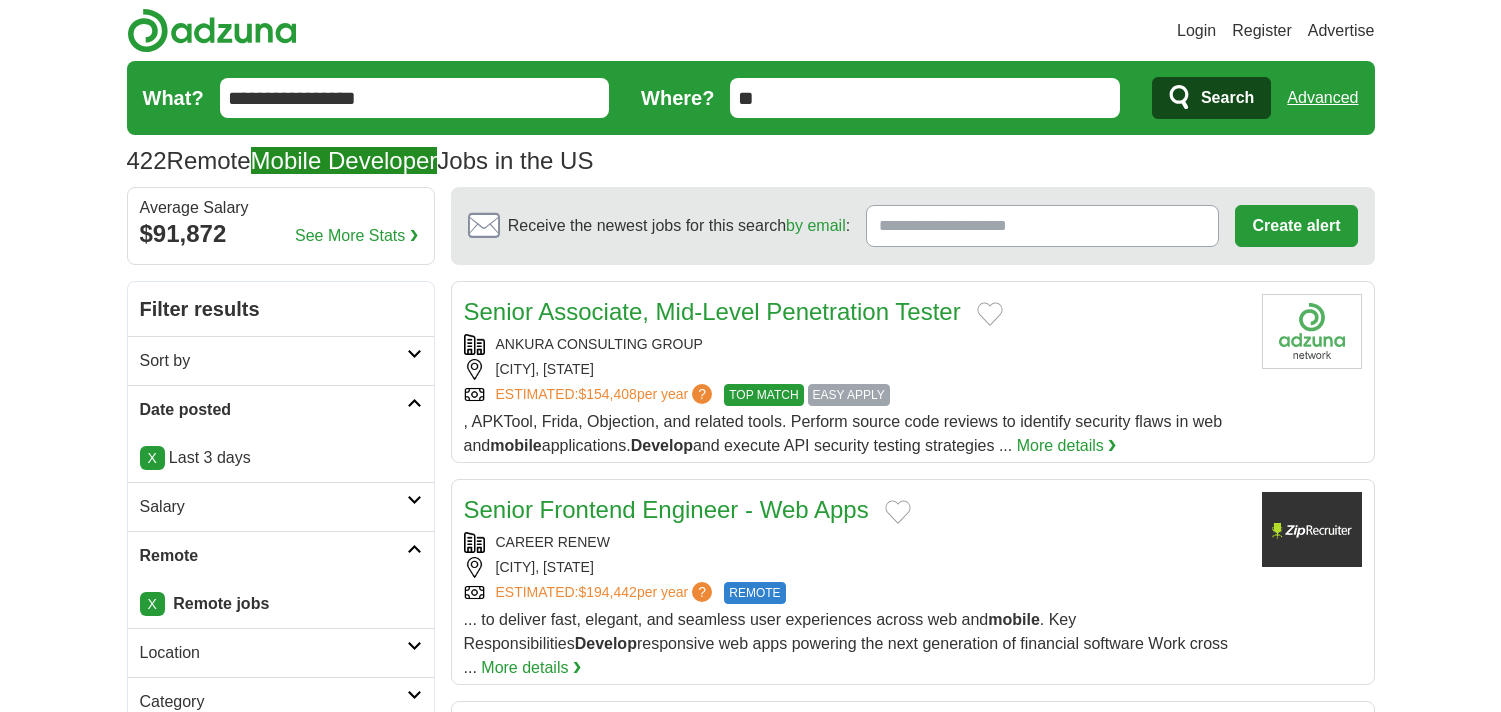 scroll, scrollTop: 174, scrollLeft: 0, axis: vertical 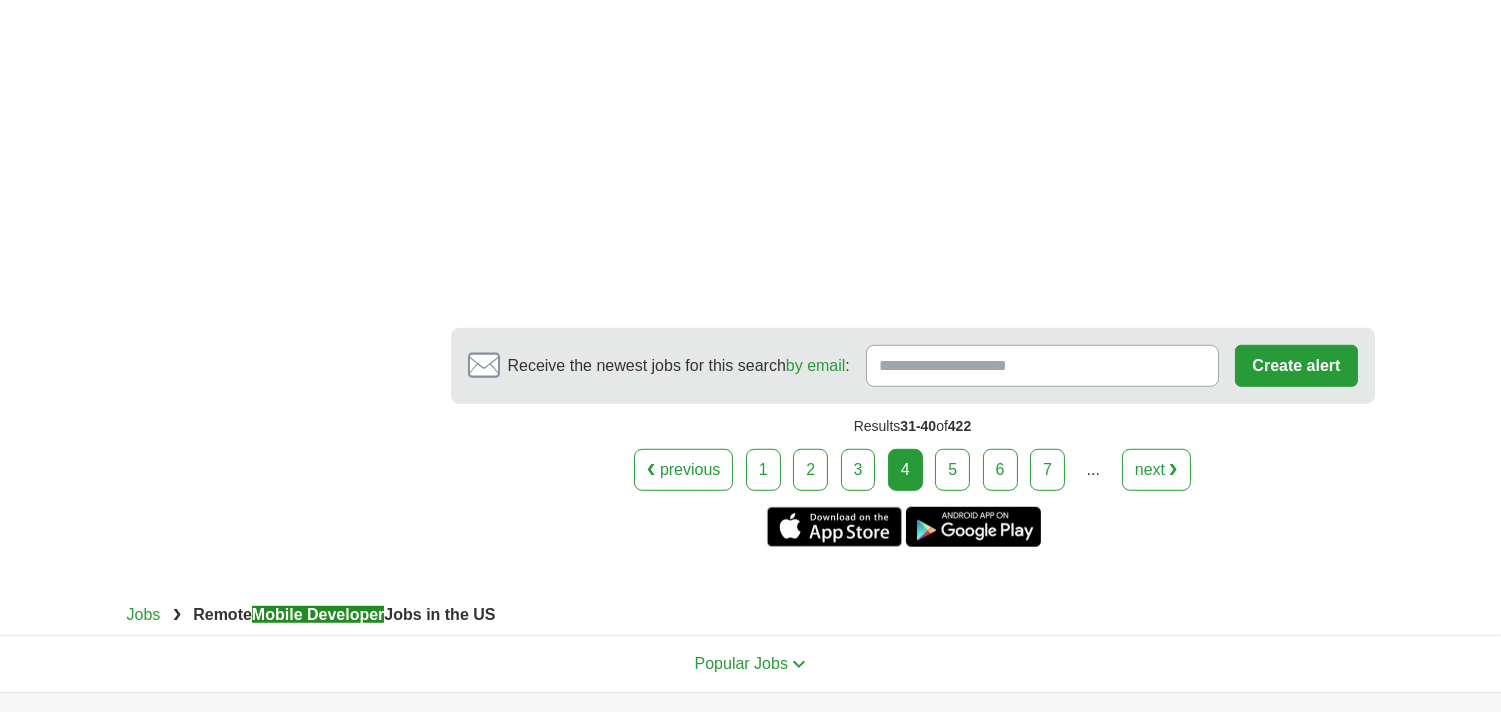 click on "5" at bounding box center [952, 470] 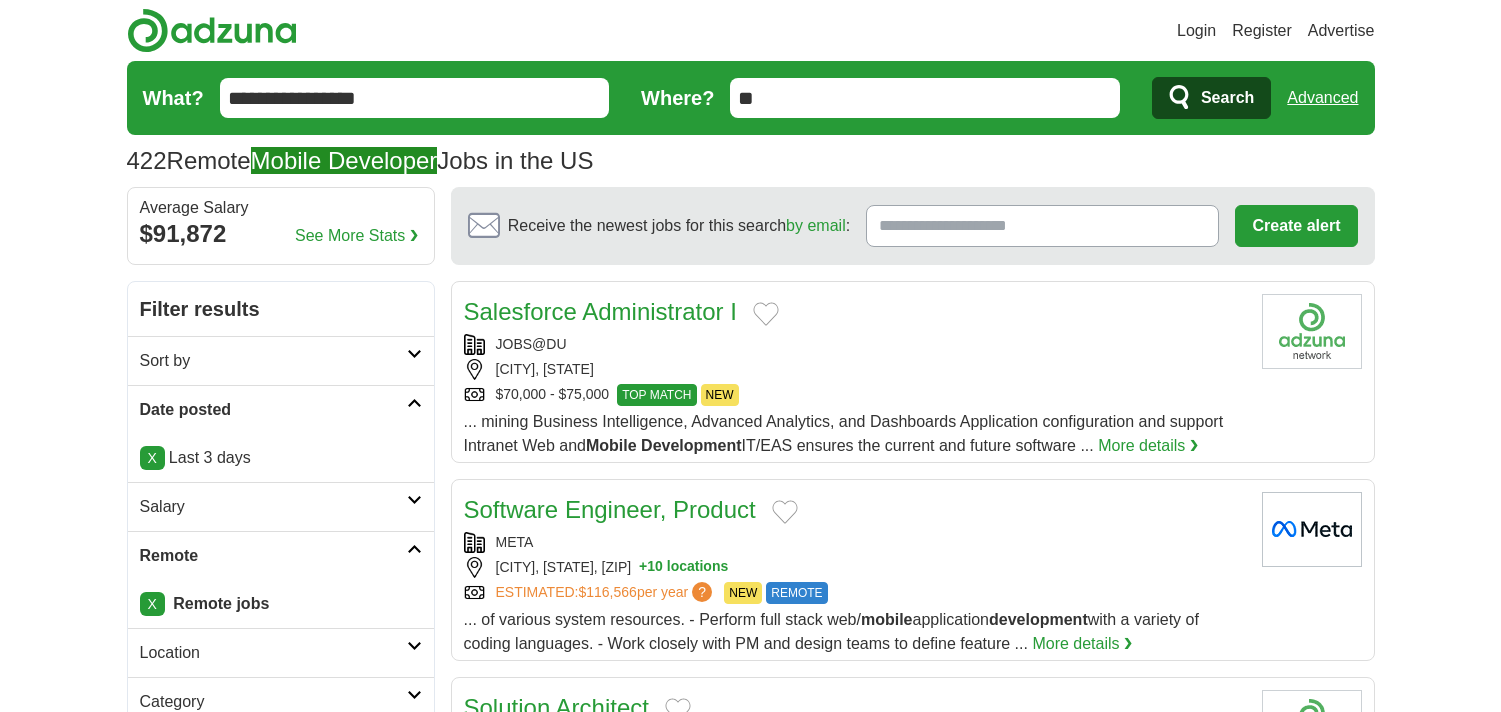 scroll, scrollTop: 0, scrollLeft: 0, axis: both 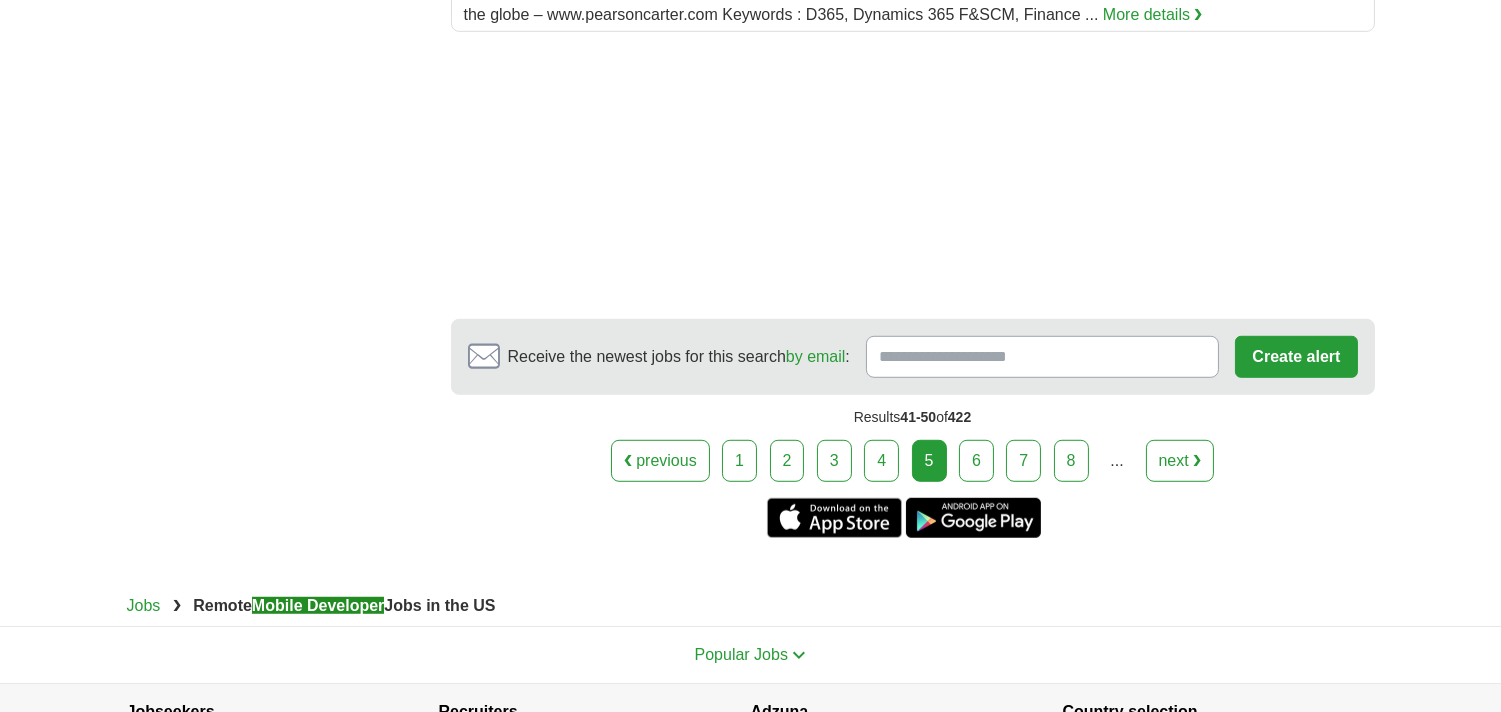 click on "6" at bounding box center (976, 461) 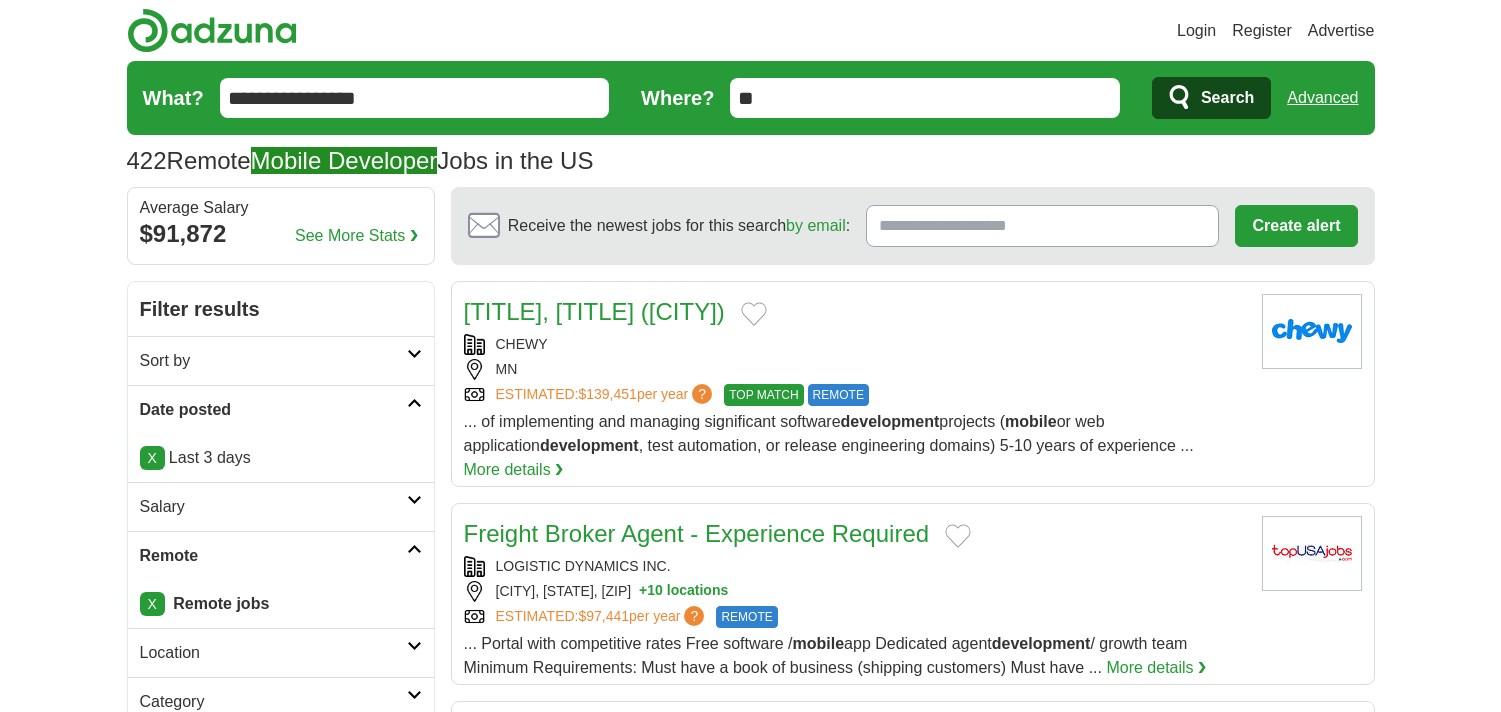 scroll, scrollTop: 0, scrollLeft: 0, axis: both 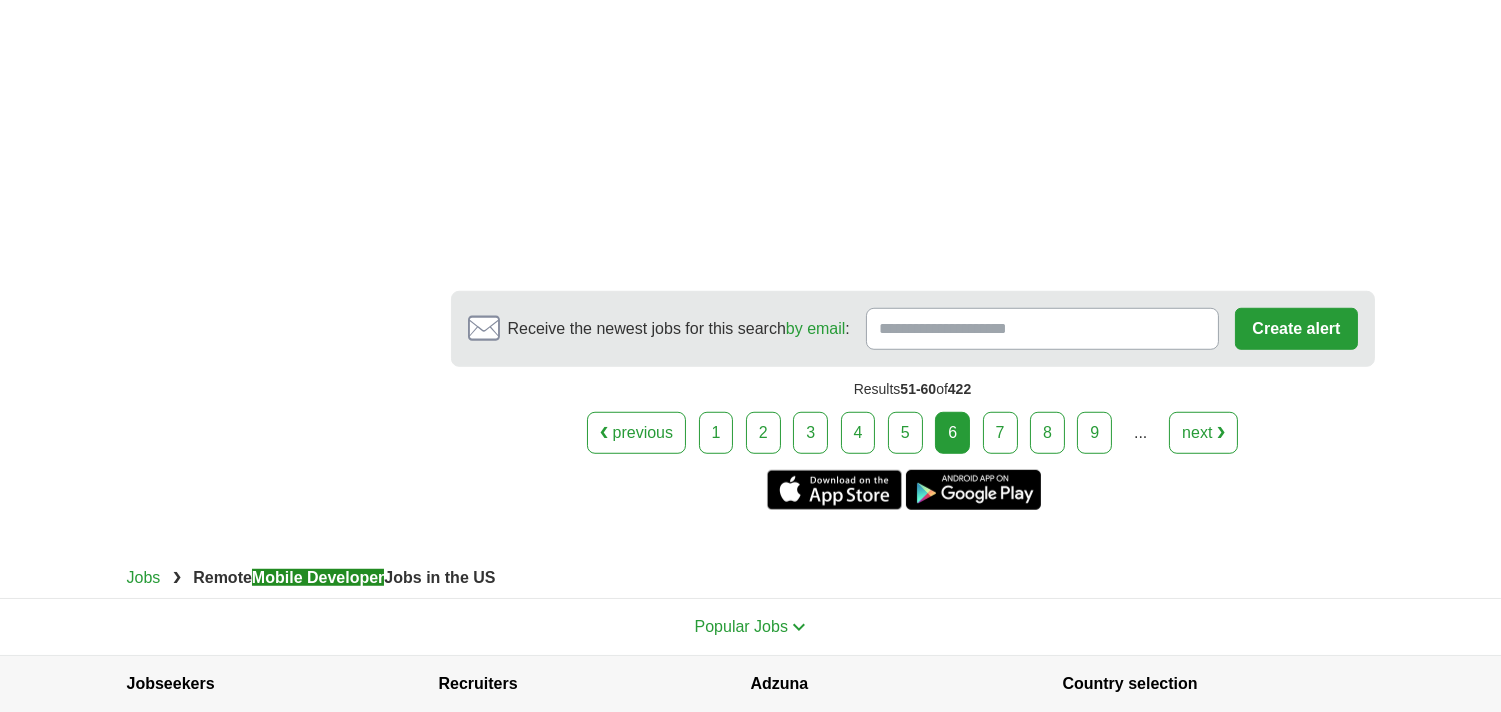 click on "7" at bounding box center [1000, 433] 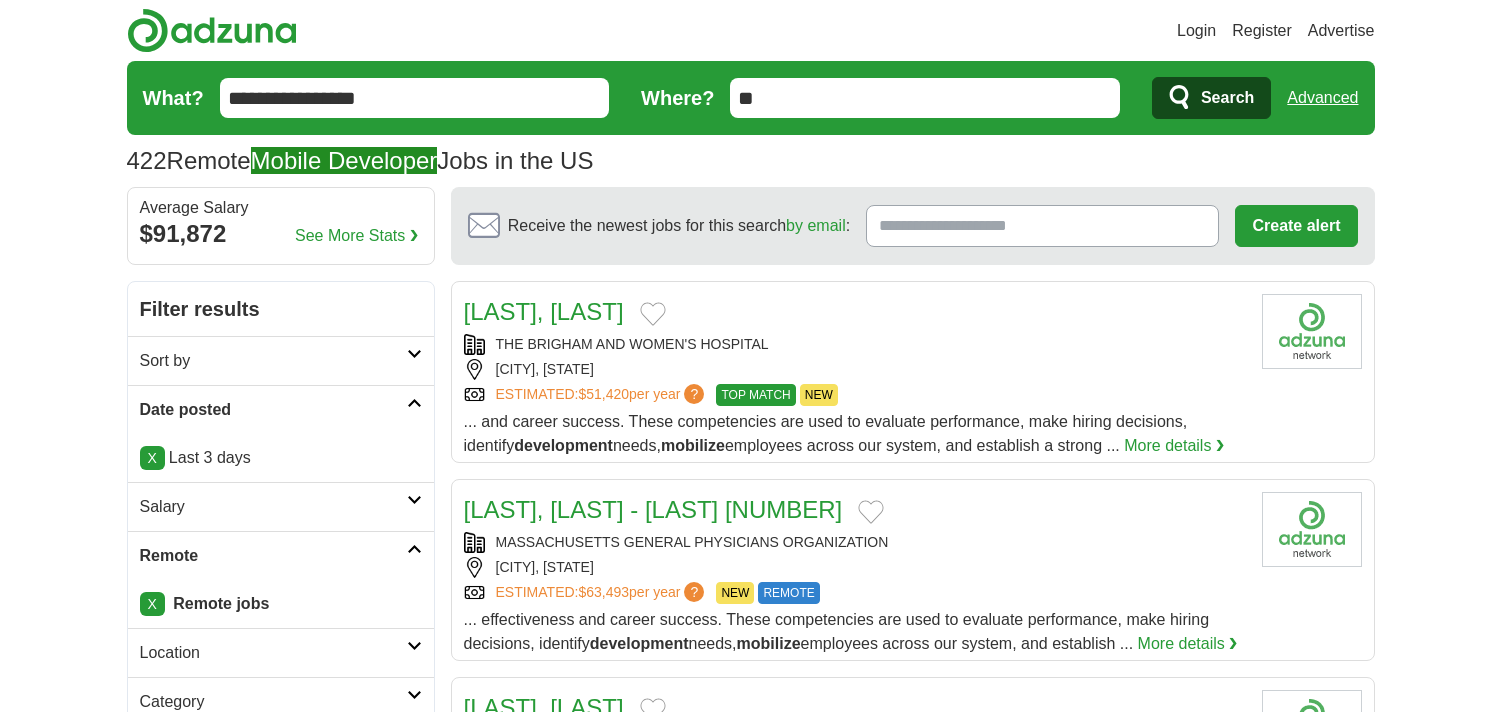 scroll, scrollTop: 0, scrollLeft: 0, axis: both 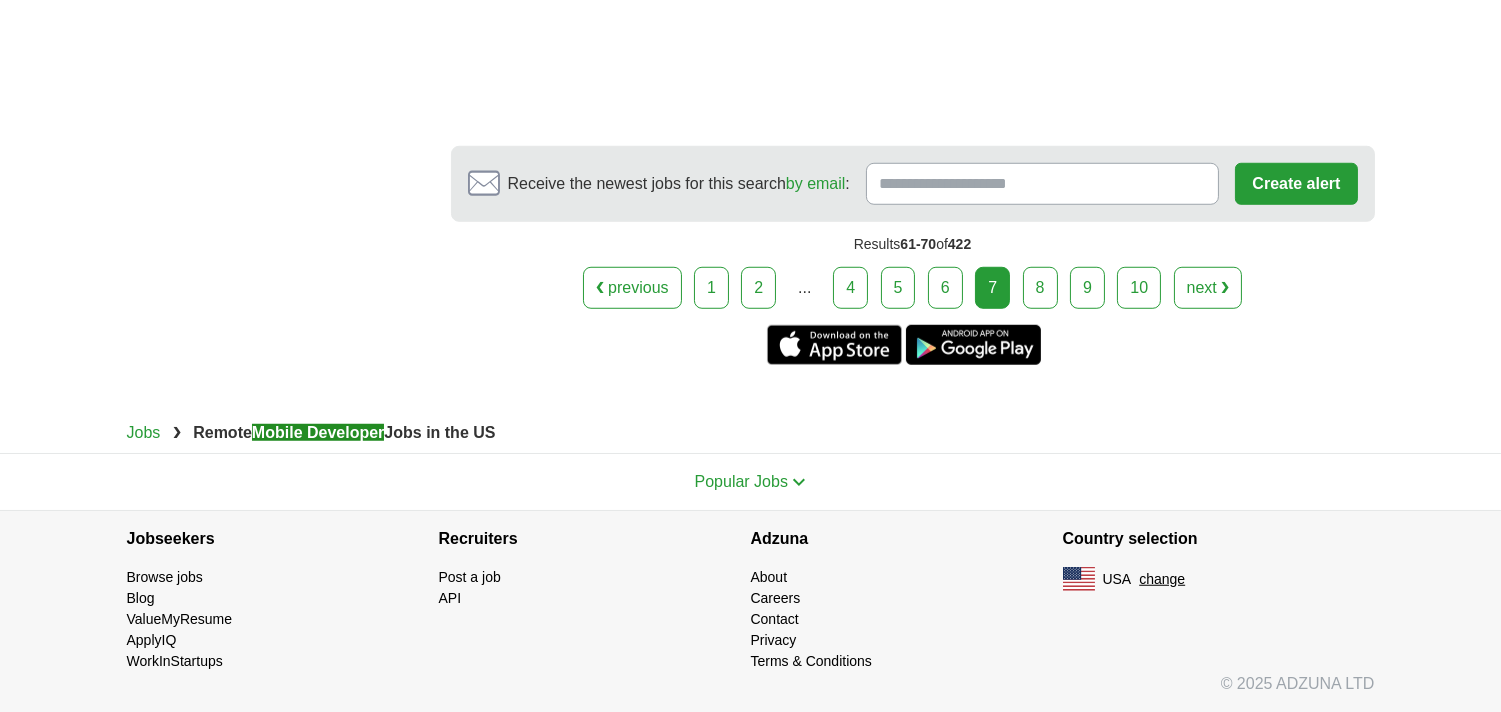 click on "8" at bounding box center (1040, 288) 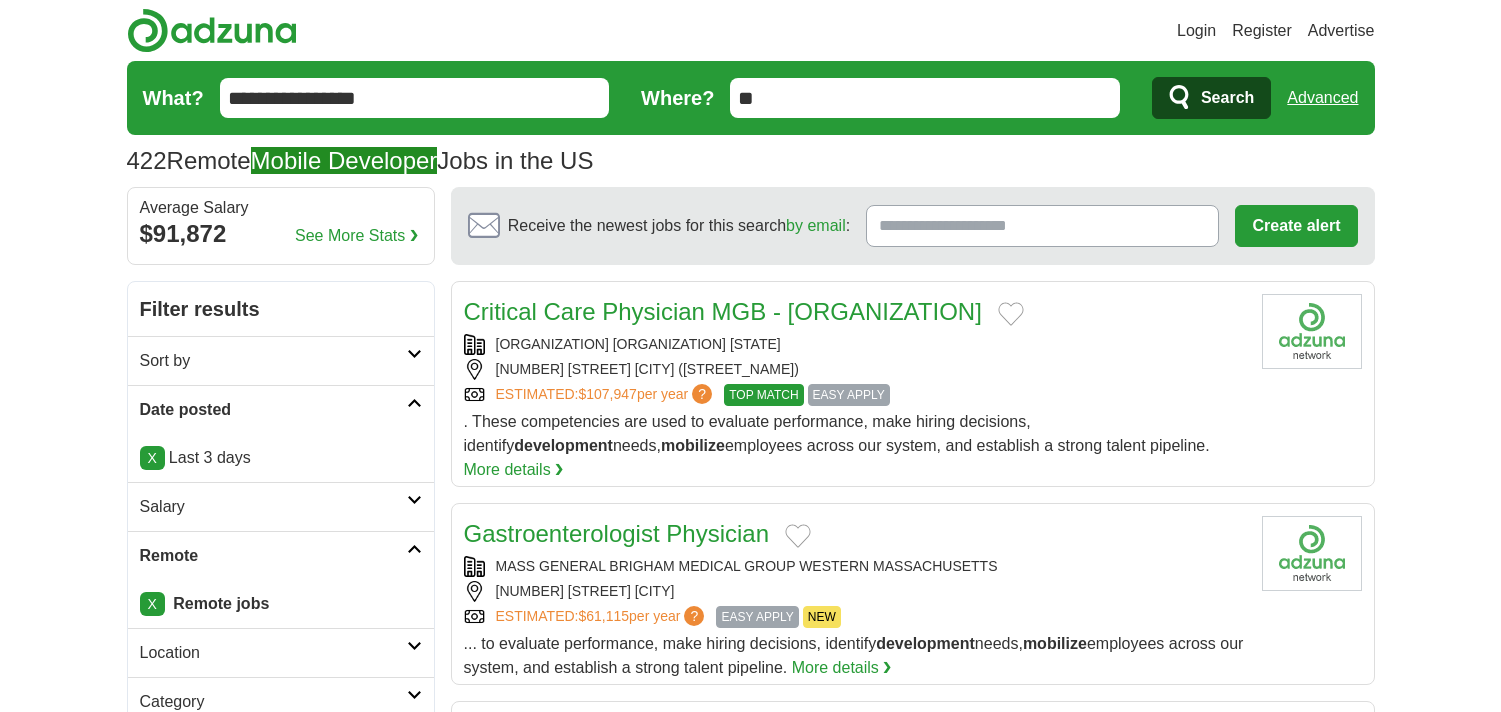 scroll, scrollTop: 0, scrollLeft: 0, axis: both 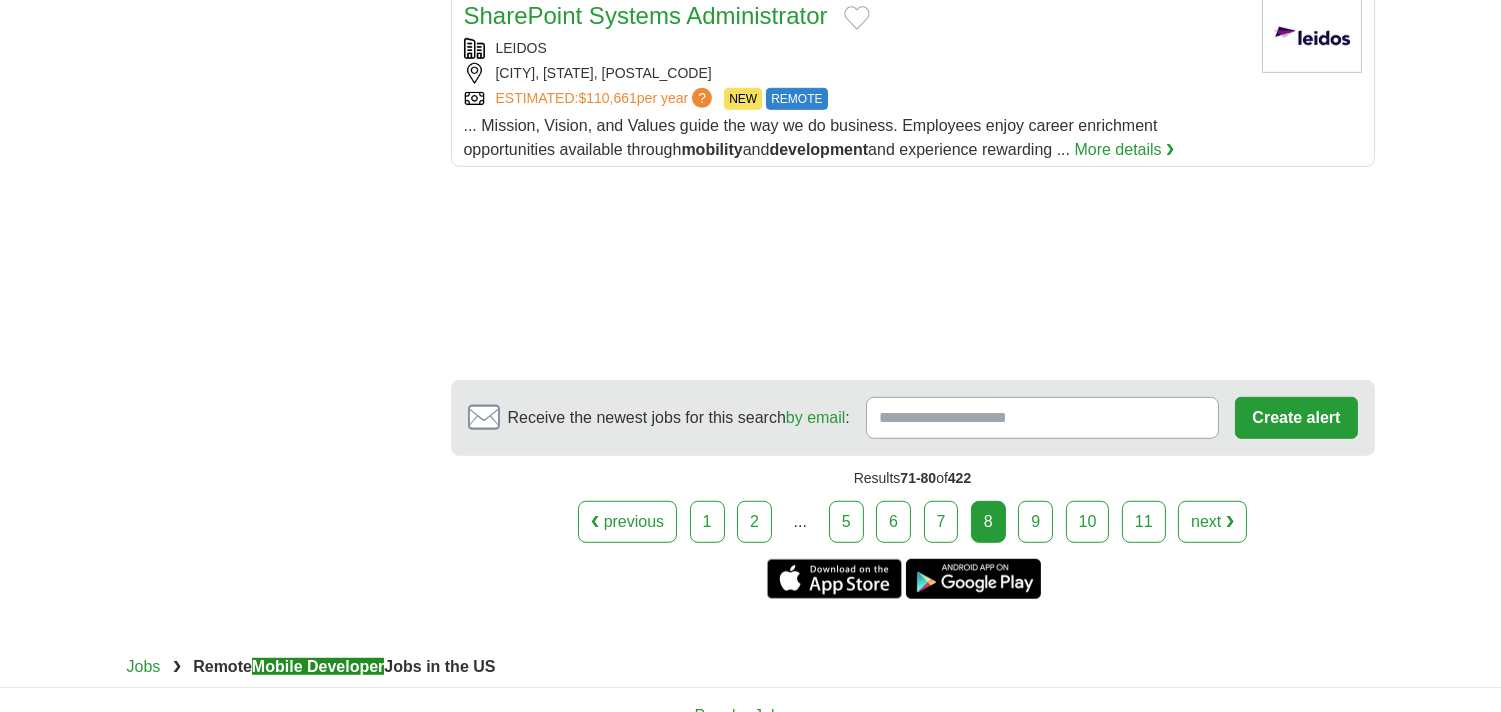 click on "Critical Care Physician MGB - Salem Hospital
MASS GENERAL BRIGHAM MEDICAL GROUP NORTHERN MASSACHUSETTS
55 HIGHLAND AVENUE SALEM (HIGHLAND HALL)
ESTIMATED:
$107,947
per year
?
TOP MATCH EASY APPLY
TOP MATCH EASY APPLY" at bounding box center (913, -727) 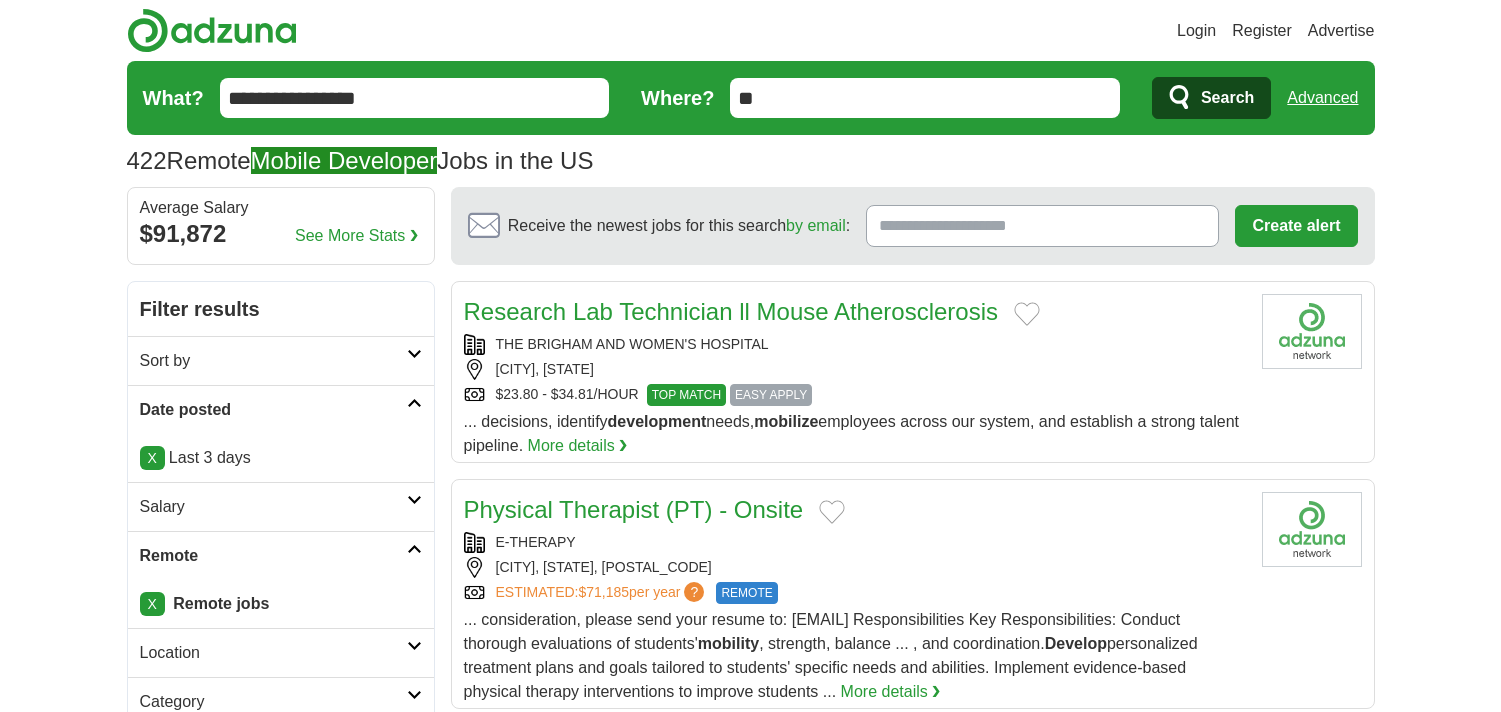 scroll, scrollTop: 0, scrollLeft: 0, axis: both 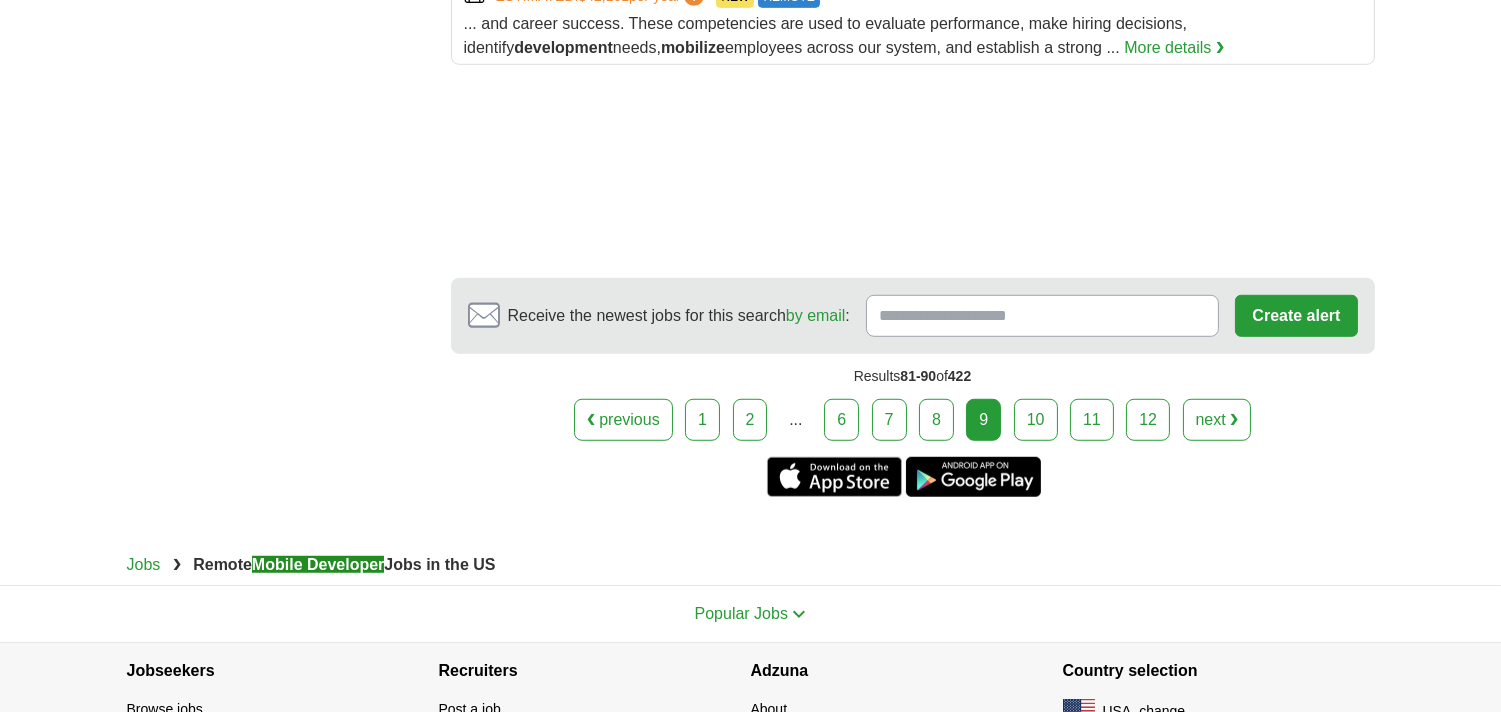 click on "10" at bounding box center (1036, 420) 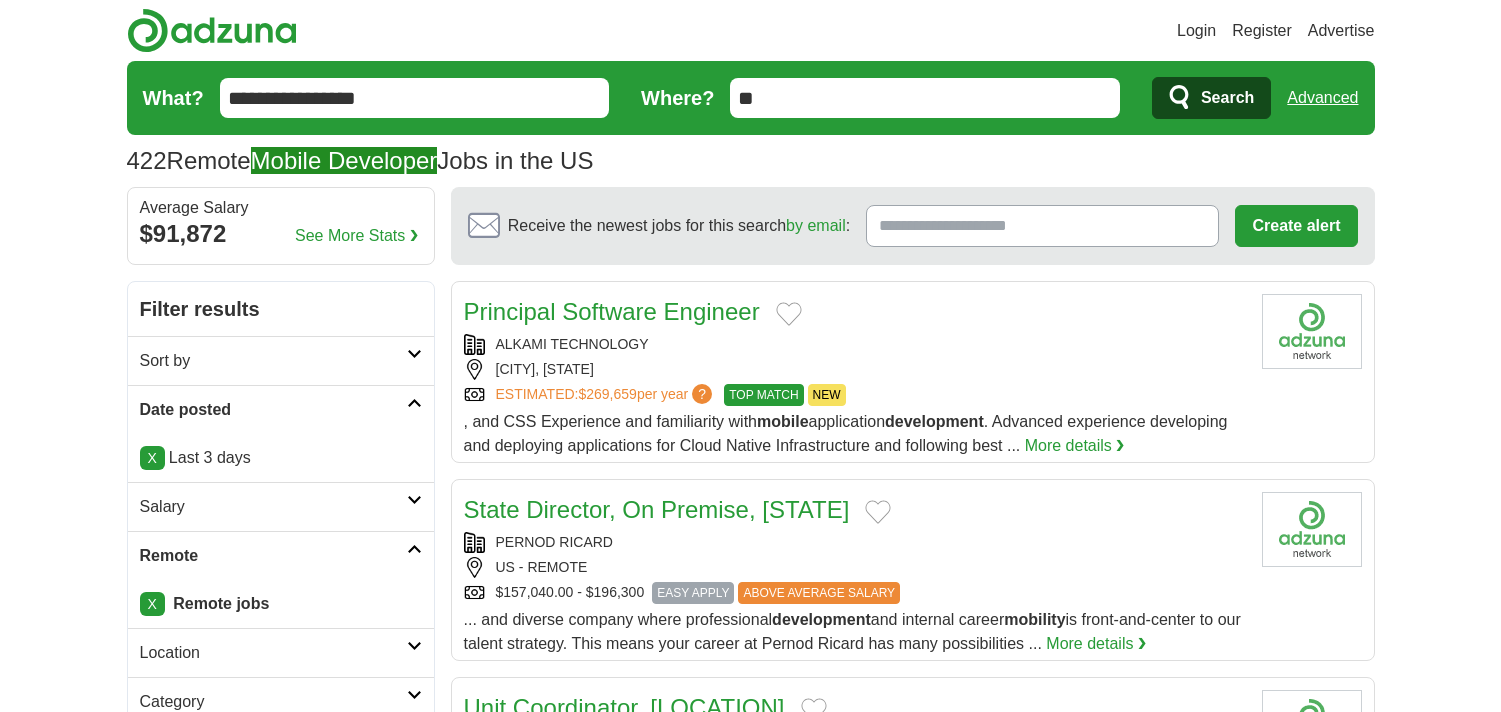 scroll, scrollTop: 0, scrollLeft: 0, axis: both 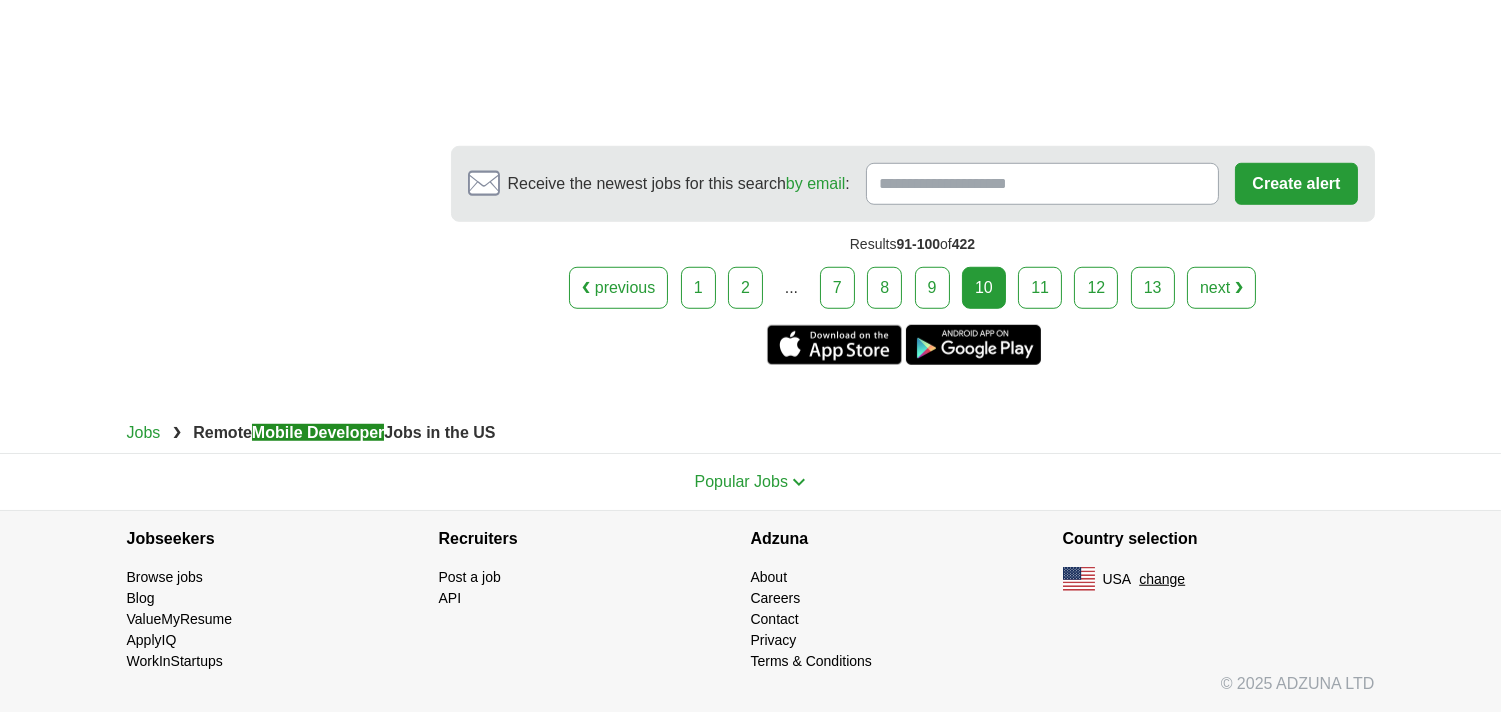 click on "11" at bounding box center [1040, 288] 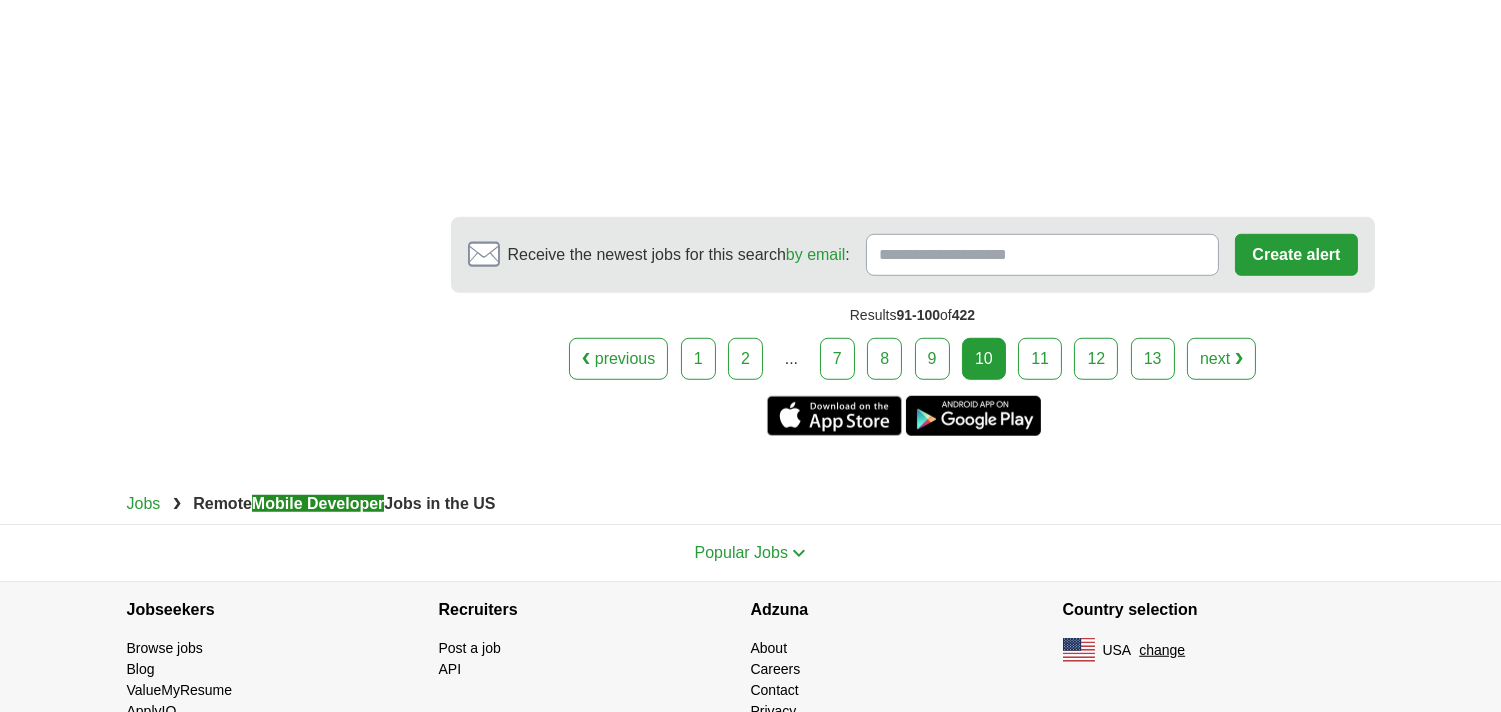 scroll, scrollTop: 2557, scrollLeft: 0, axis: vertical 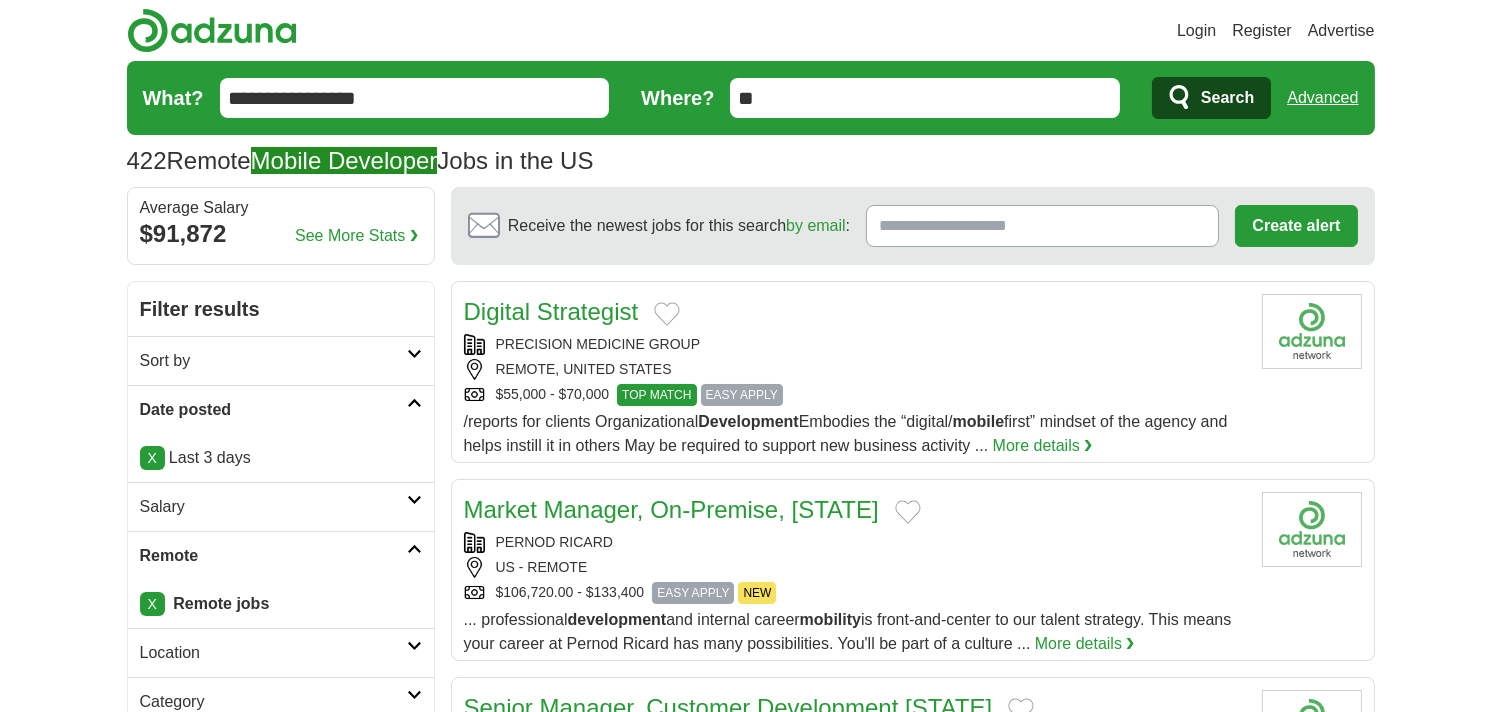 click on "**********" at bounding box center [415, 98] 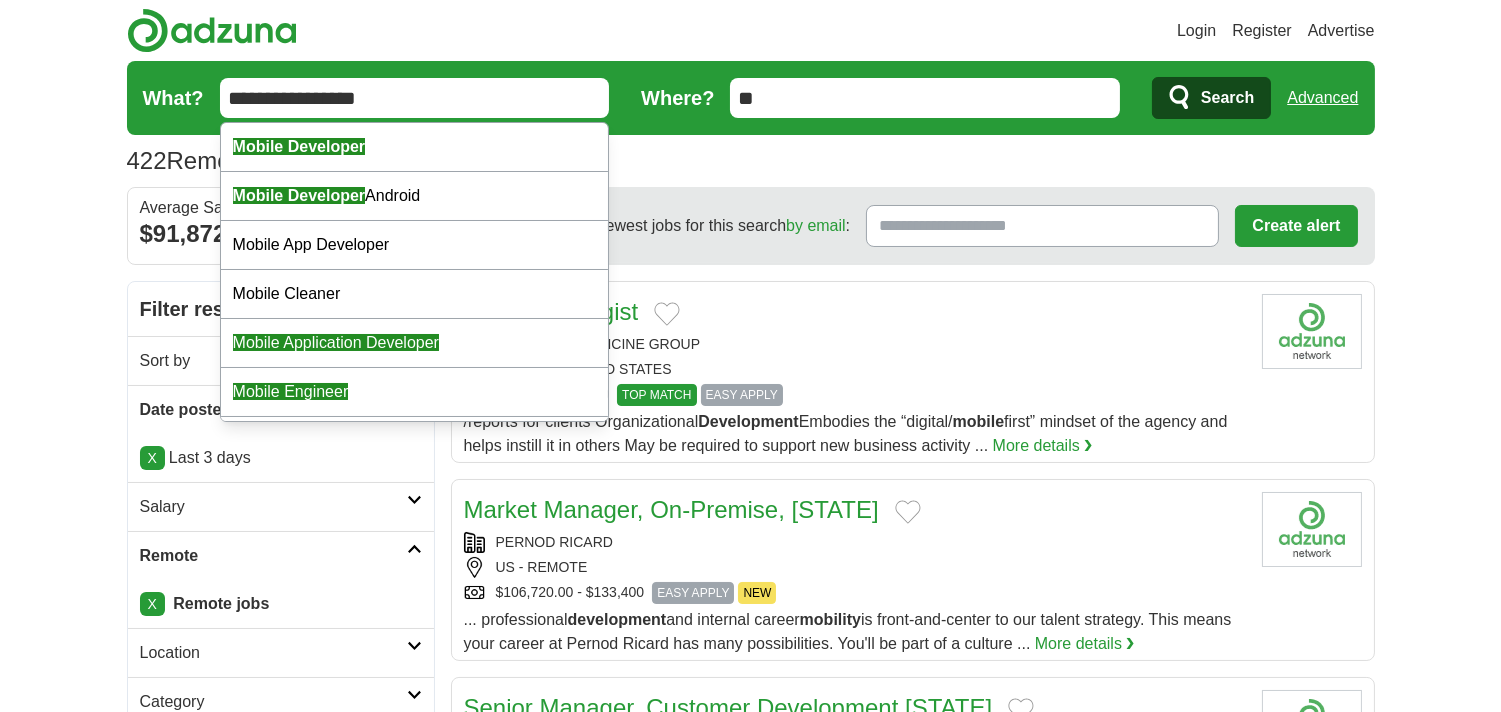 click on "**********" at bounding box center [415, 98] 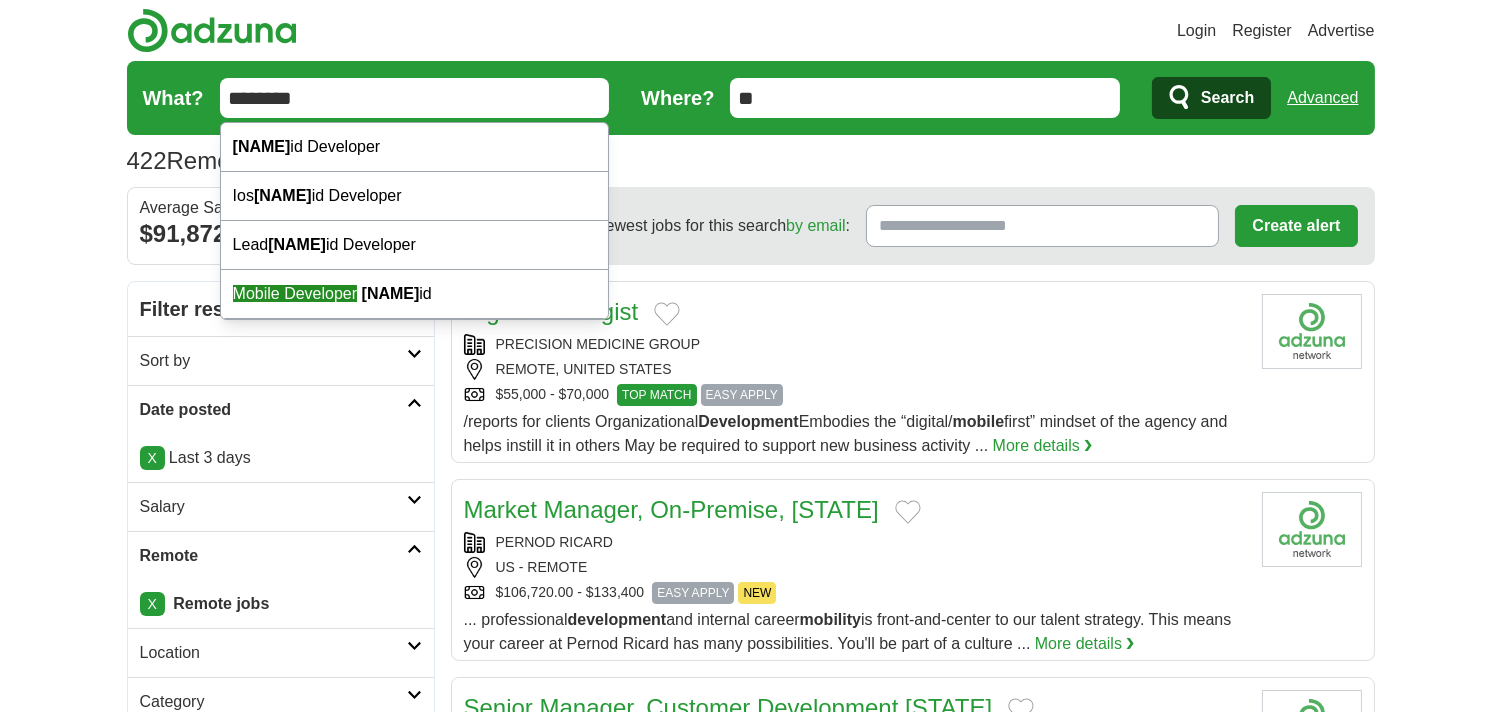 type on "********" 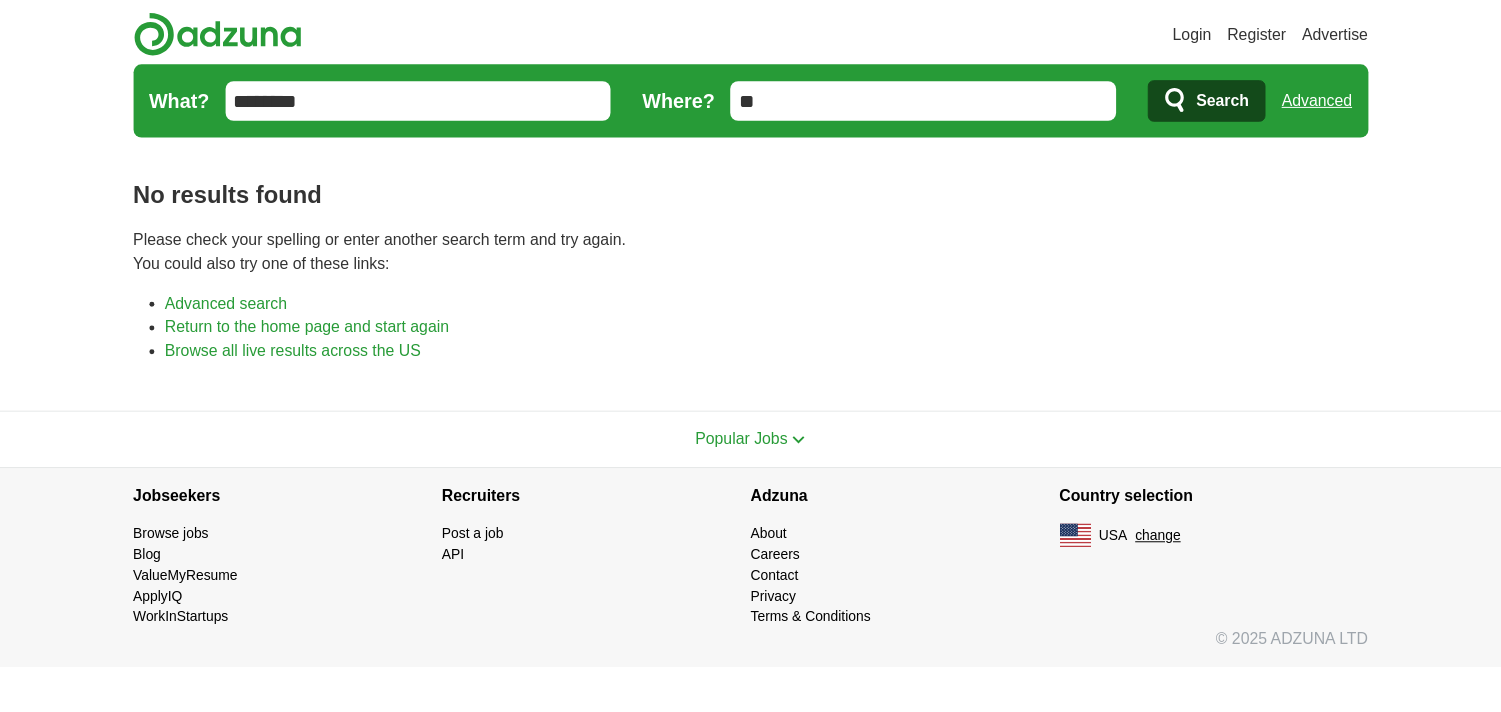 scroll, scrollTop: 0, scrollLeft: 0, axis: both 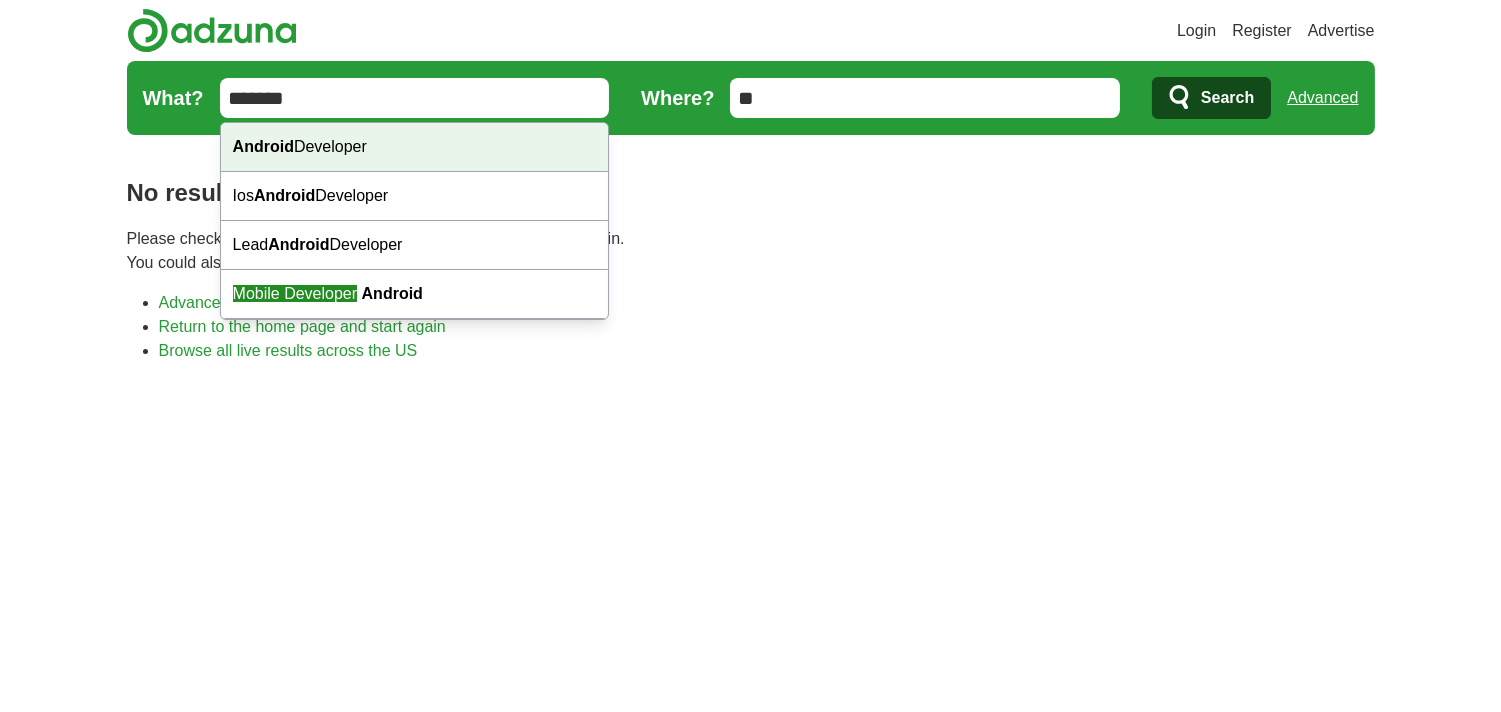 click on "Android  Developer" at bounding box center (414, 147) 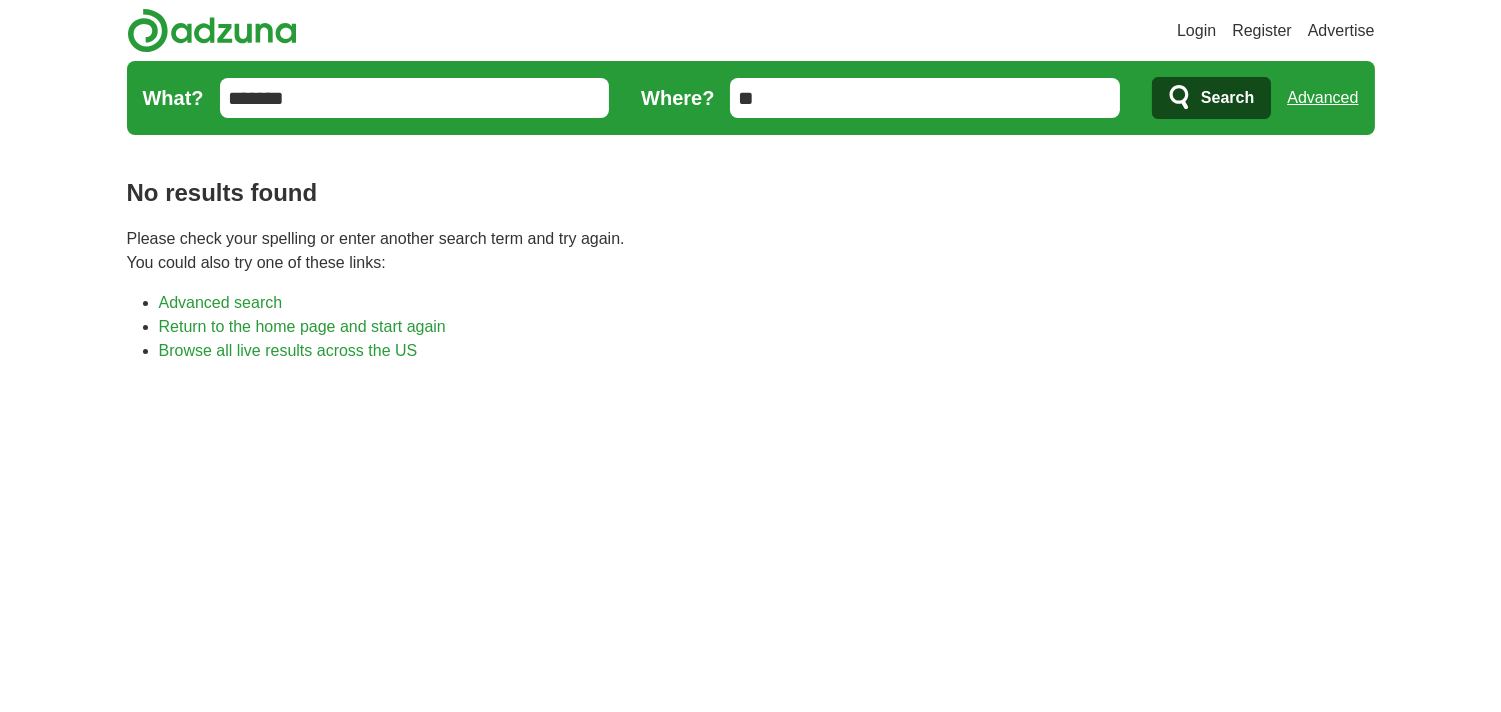 type on "**********" 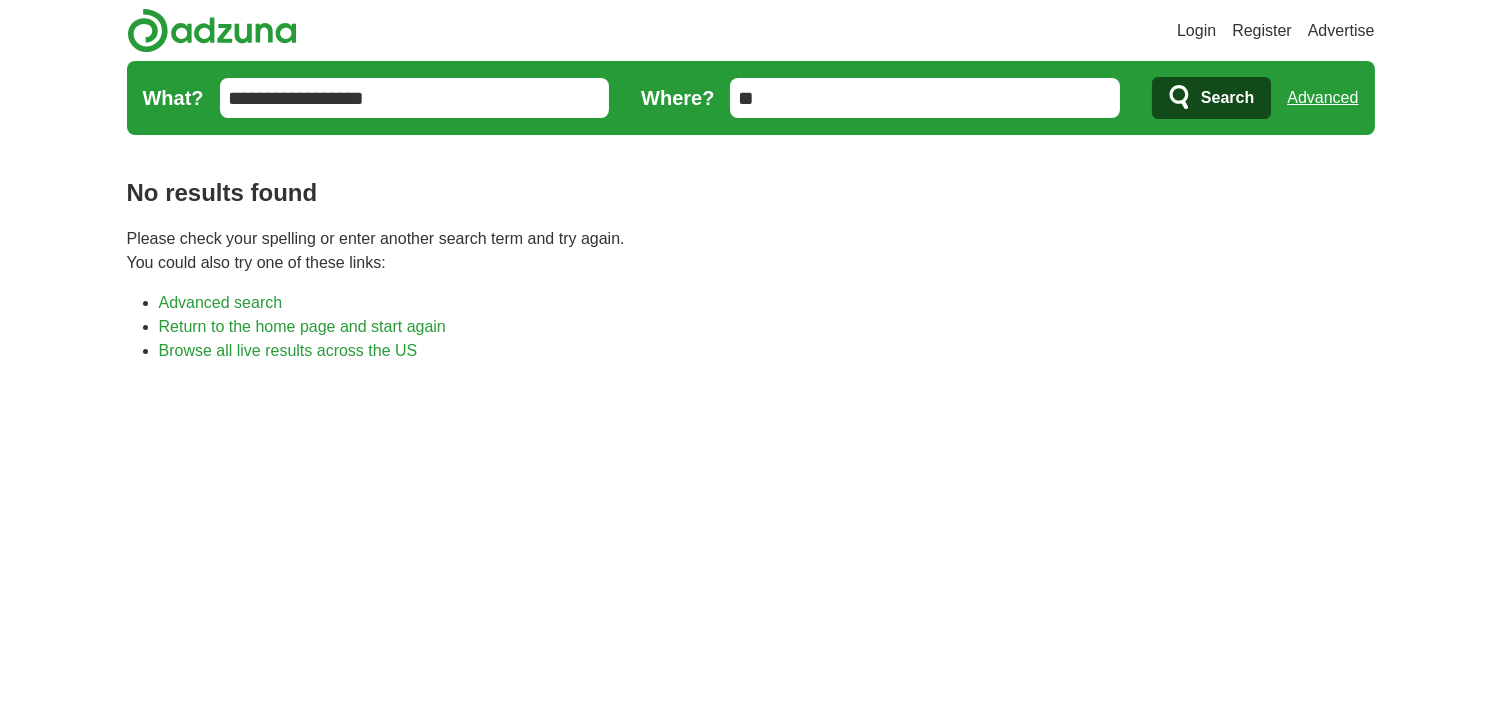 click on "Search" at bounding box center (1227, 98) 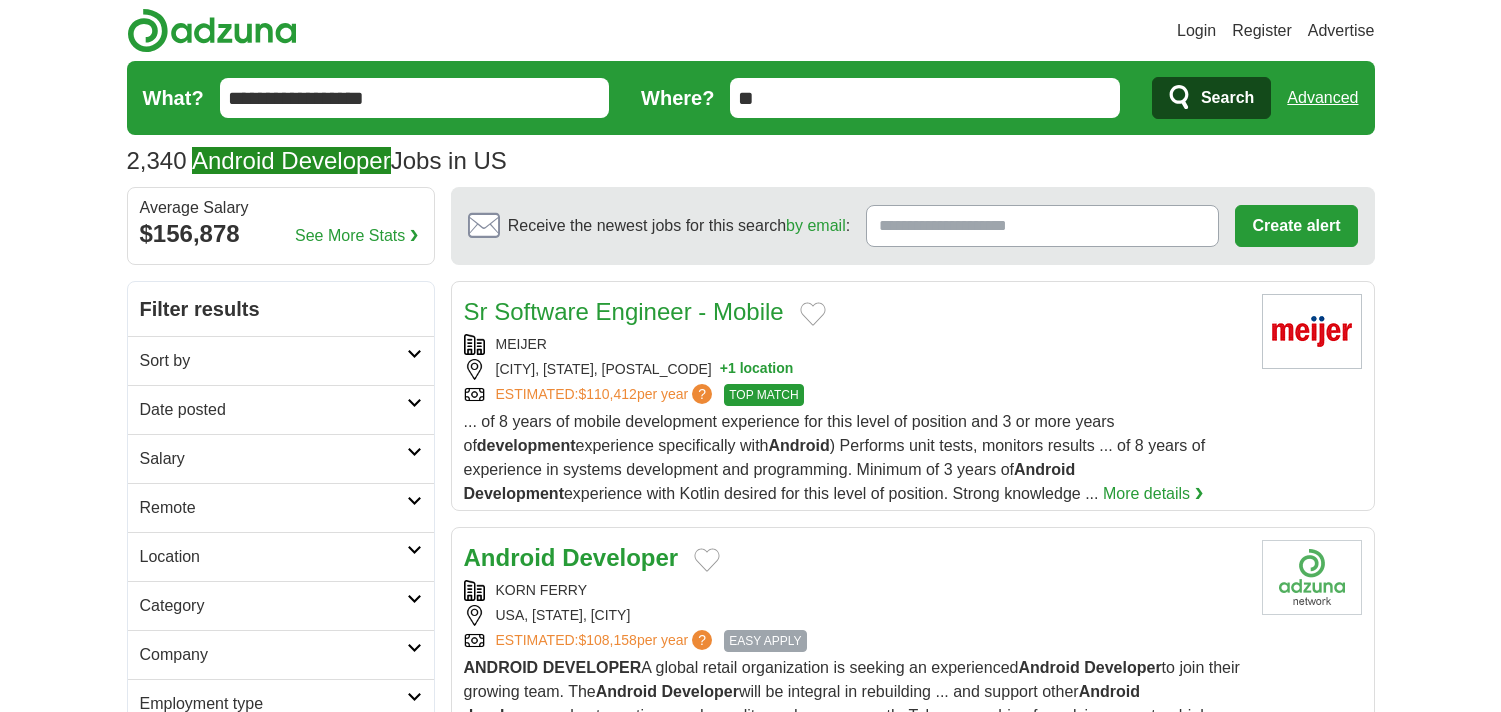 click on "Sort by" at bounding box center [273, 361] 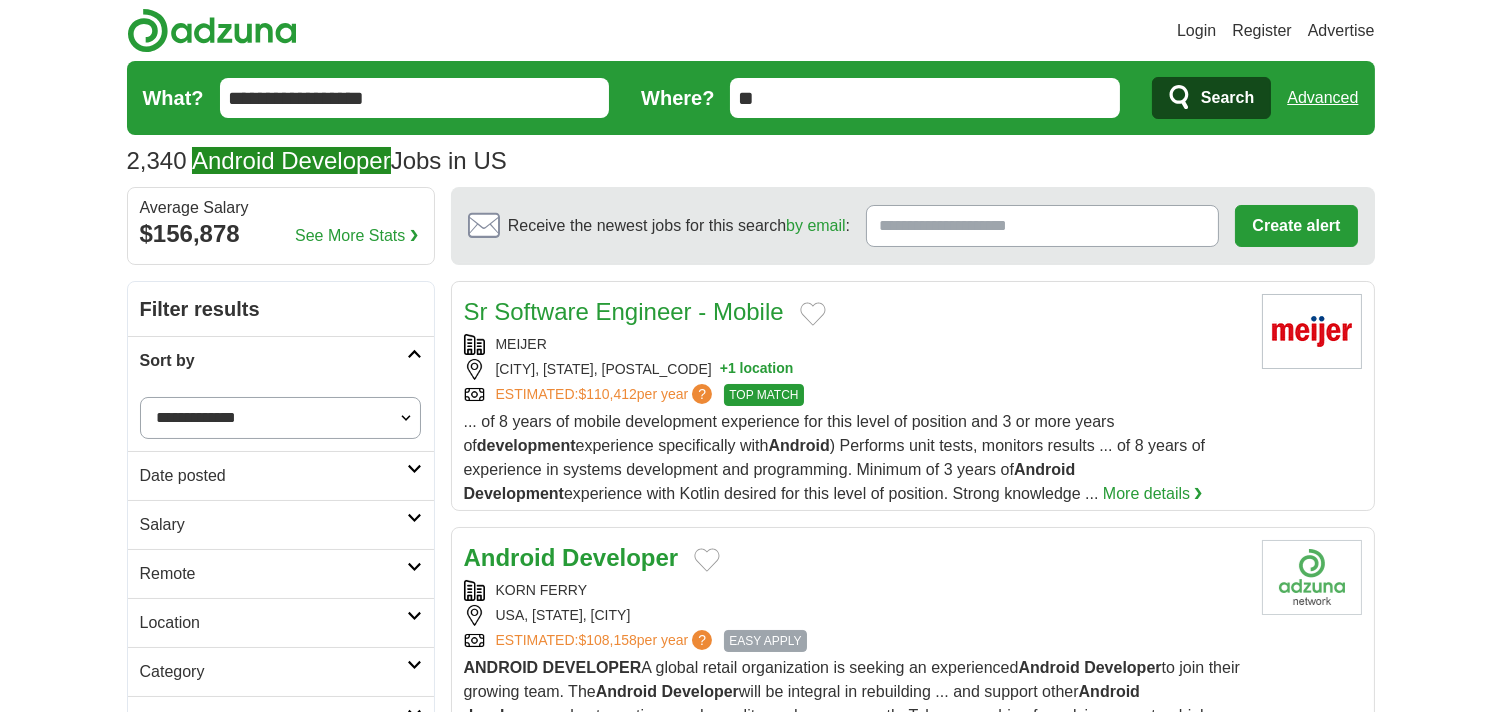scroll, scrollTop: 0, scrollLeft: 0, axis: both 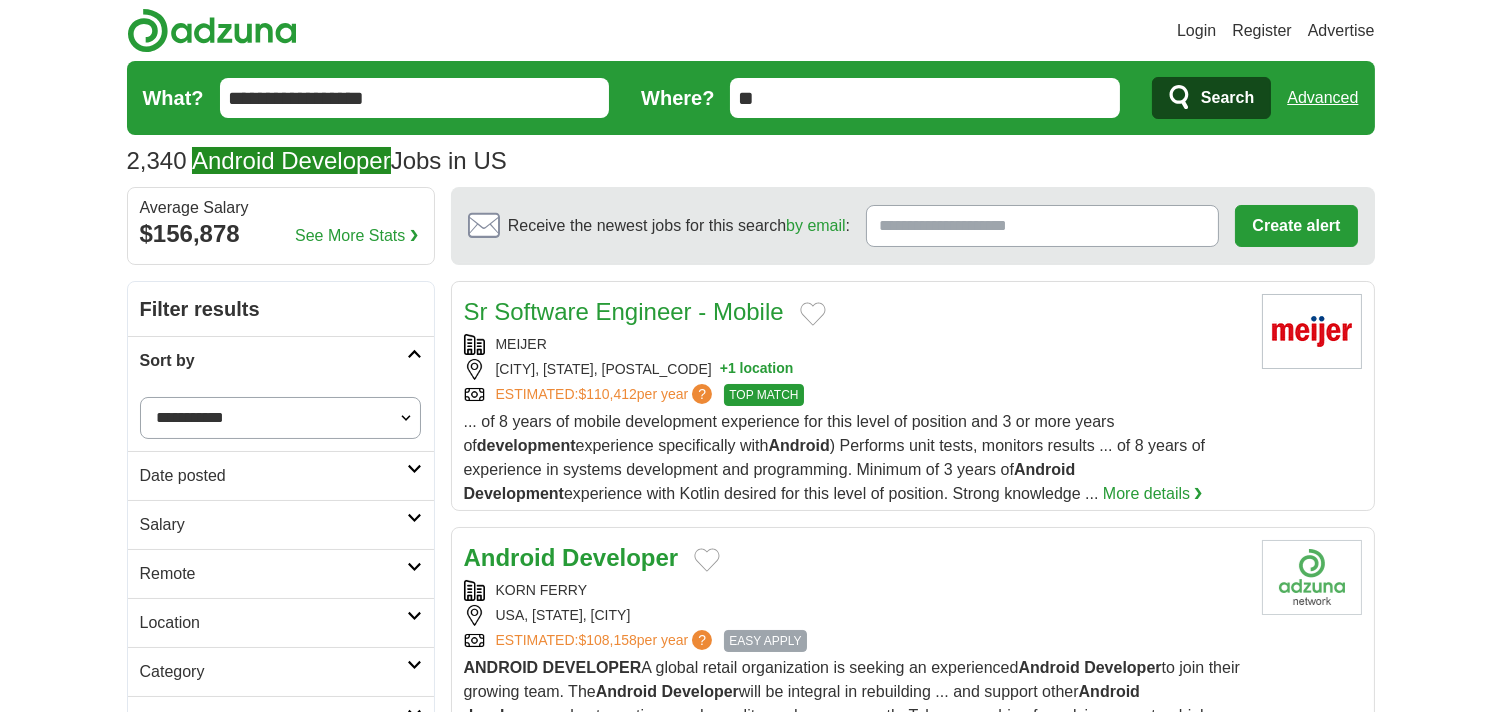 click on "**********" at bounding box center [281, 418] 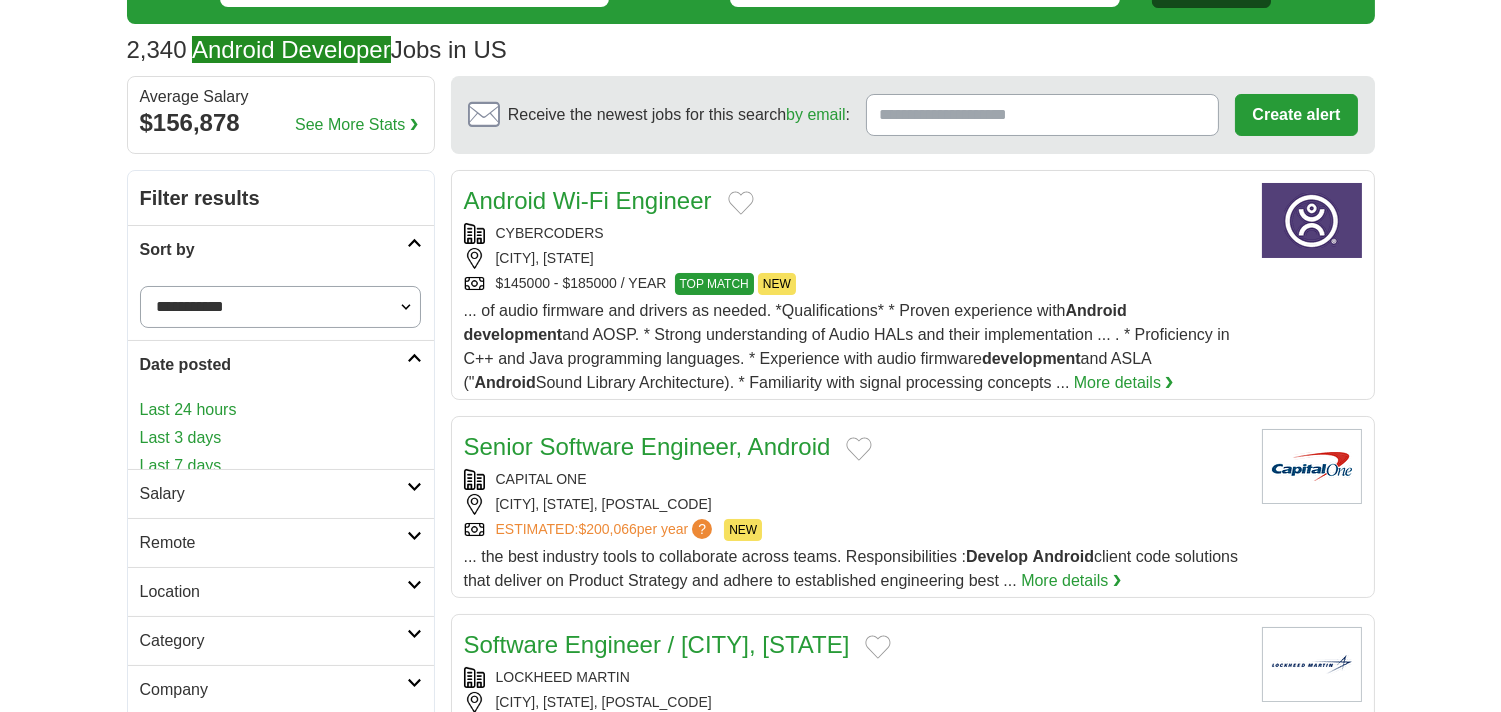 scroll, scrollTop: 111, scrollLeft: 0, axis: vertical 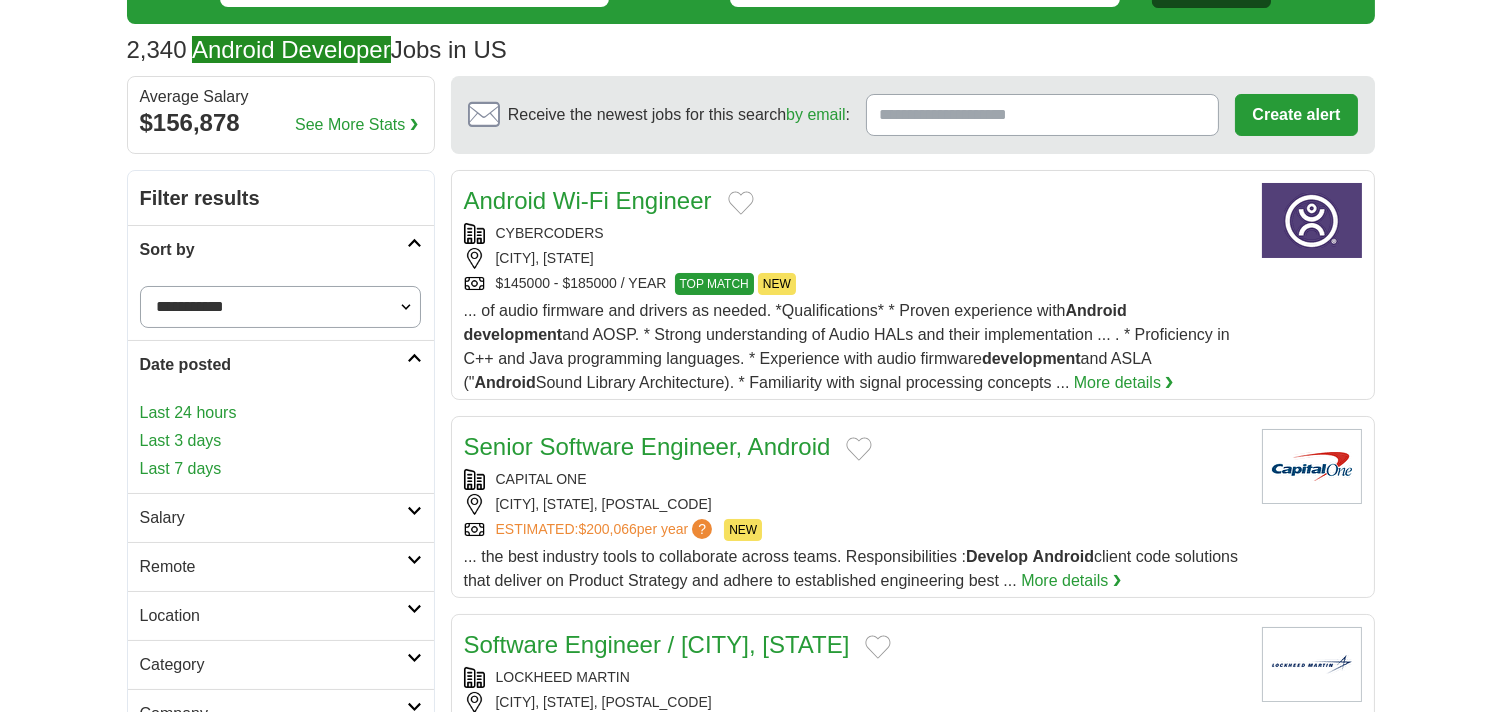 click on "Last 3 days" at bounding box center (281, 441) 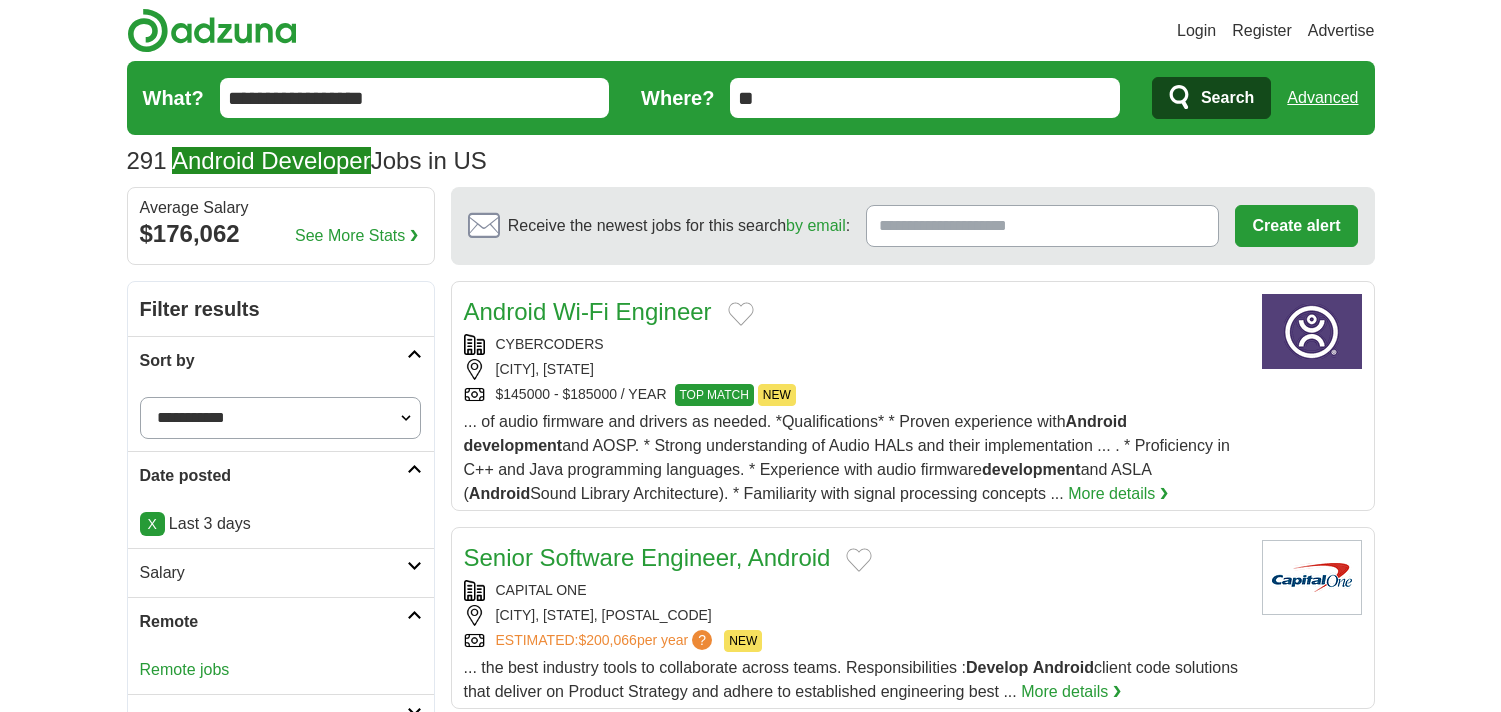 scroll, scrollTop: 222, scrollLeft: 0, axis: vertical 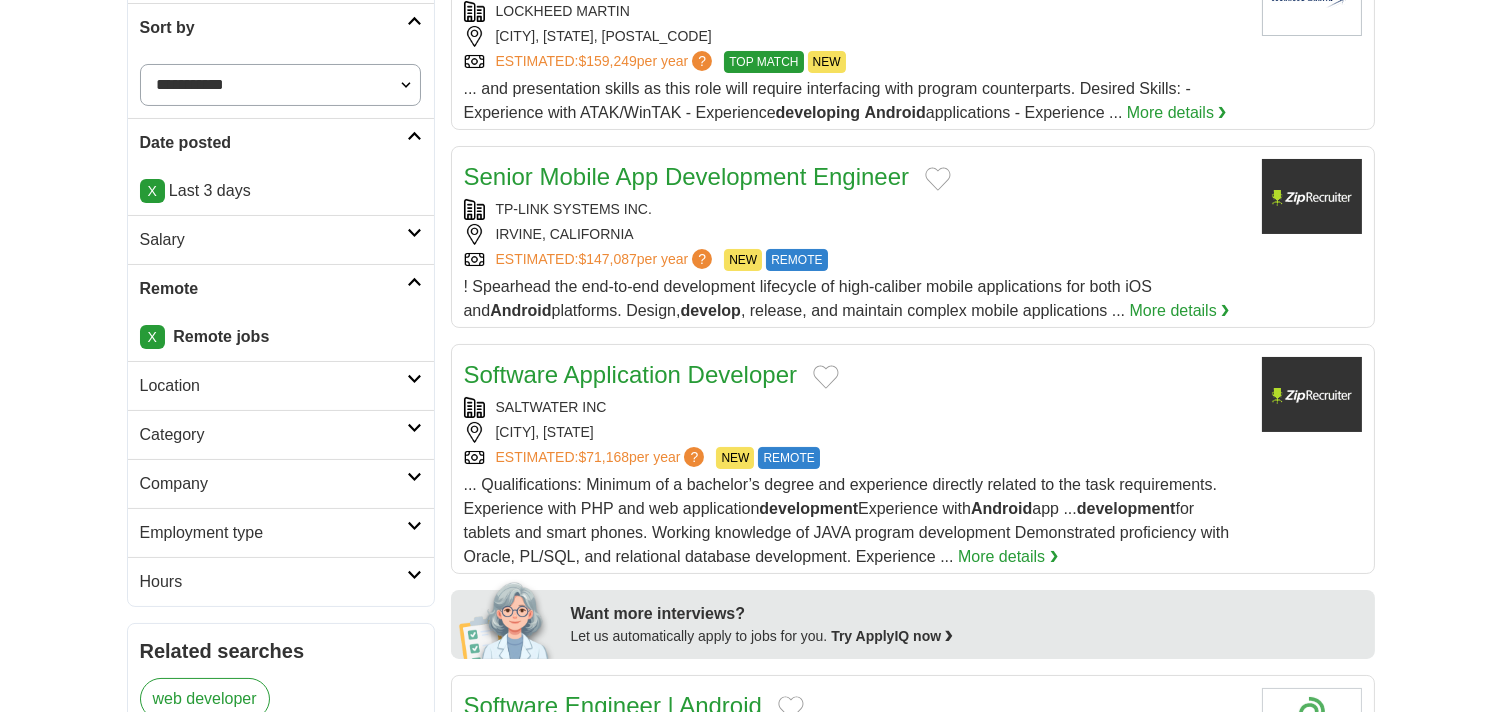click on "SALTWATER INC" at bounding box center [855, 407] 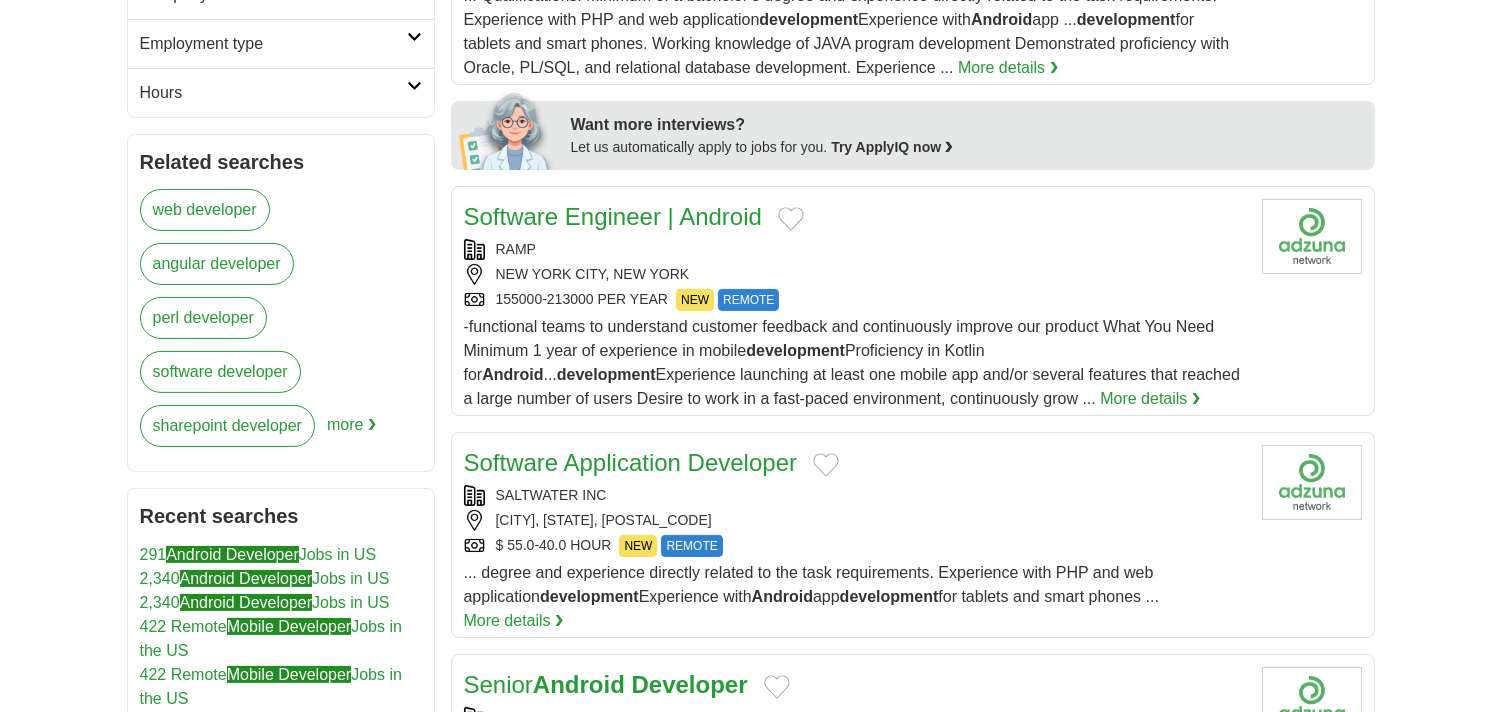 scroll, scrollTop: 888, scrollLeft: 0, axis: vertical 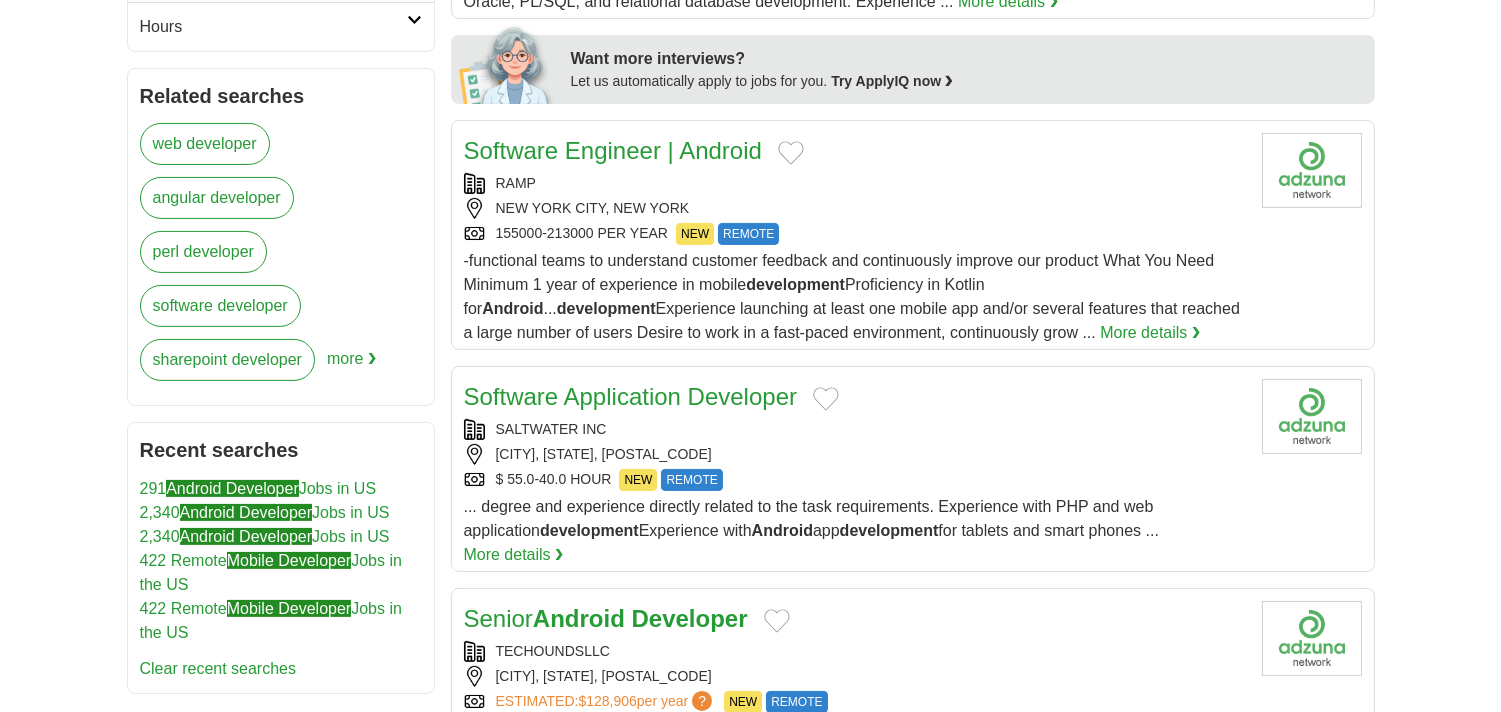 click on "NEW YORK CITY, NEW YORK" at bounding box center [855, 208] 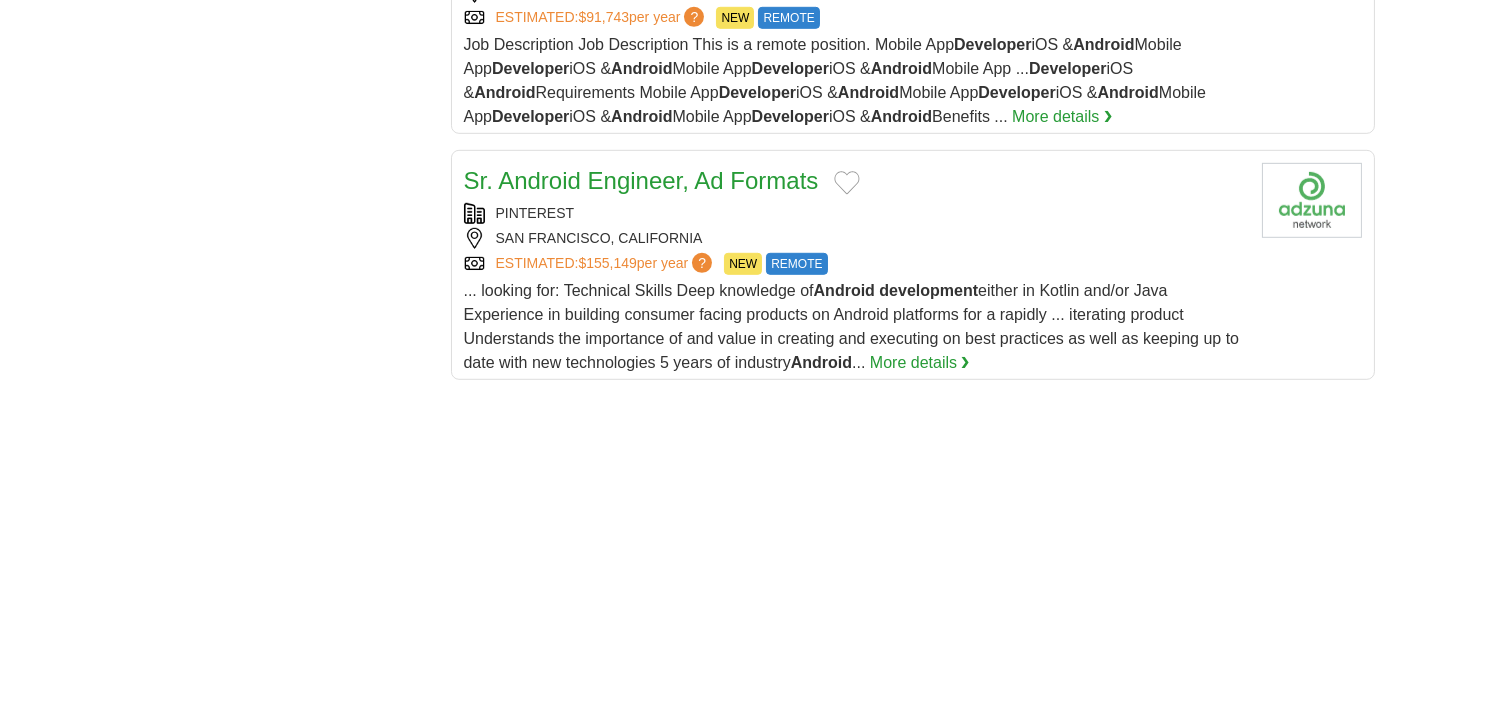 scroll, scrollTop: 2333, scrollLeft: 0, axis: vertical 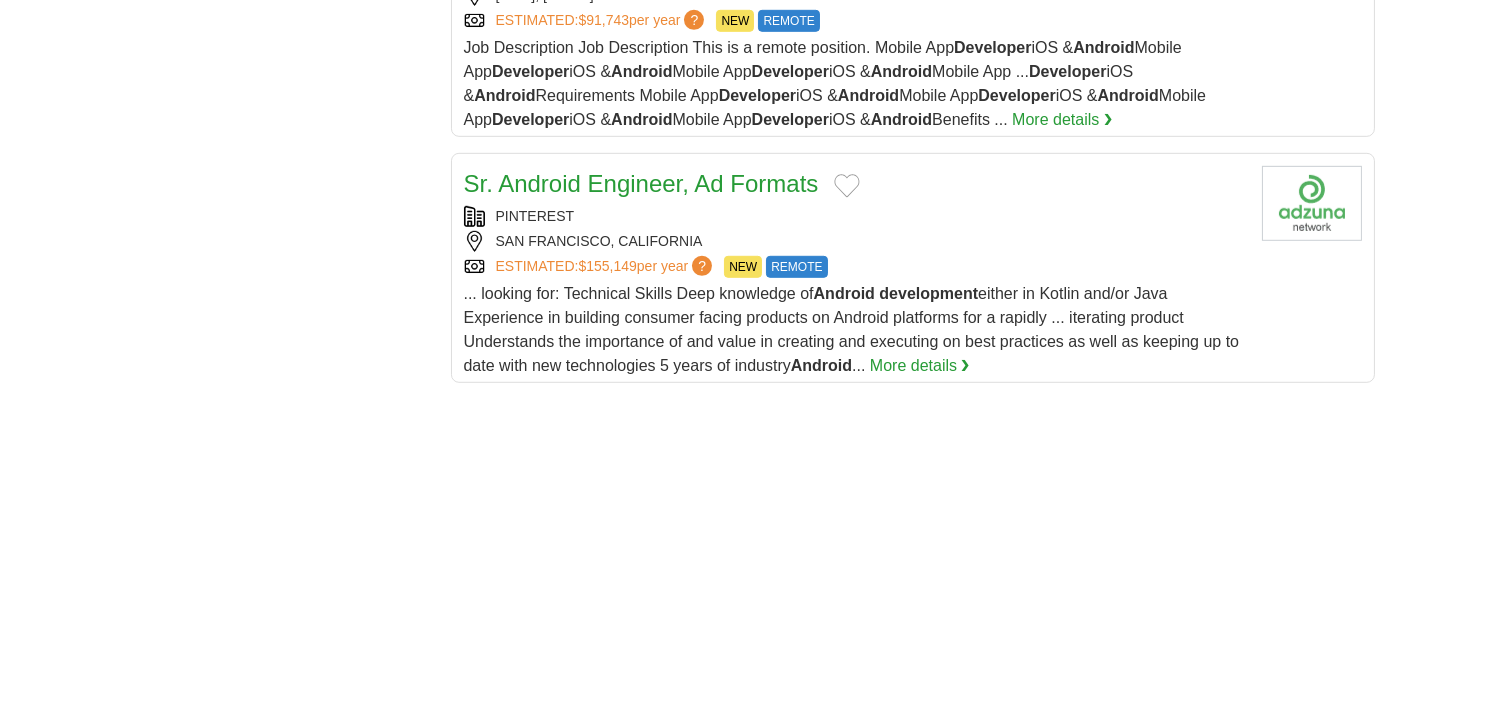 click on "SAN FRANCISCO, CALIFORNIA" at bounding box center [855, 241] 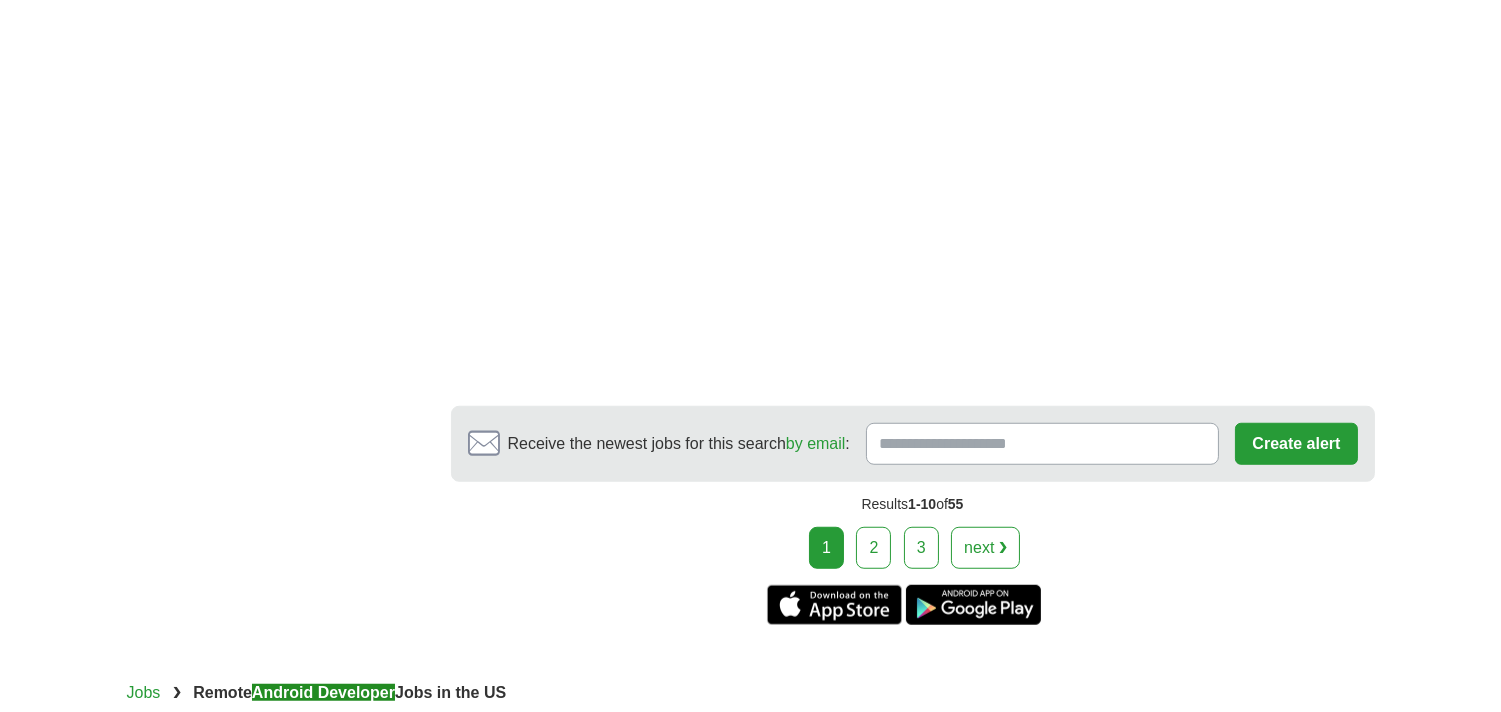 scroll, scrollTop: 2888, scrollLeft: 0, axis: vertical 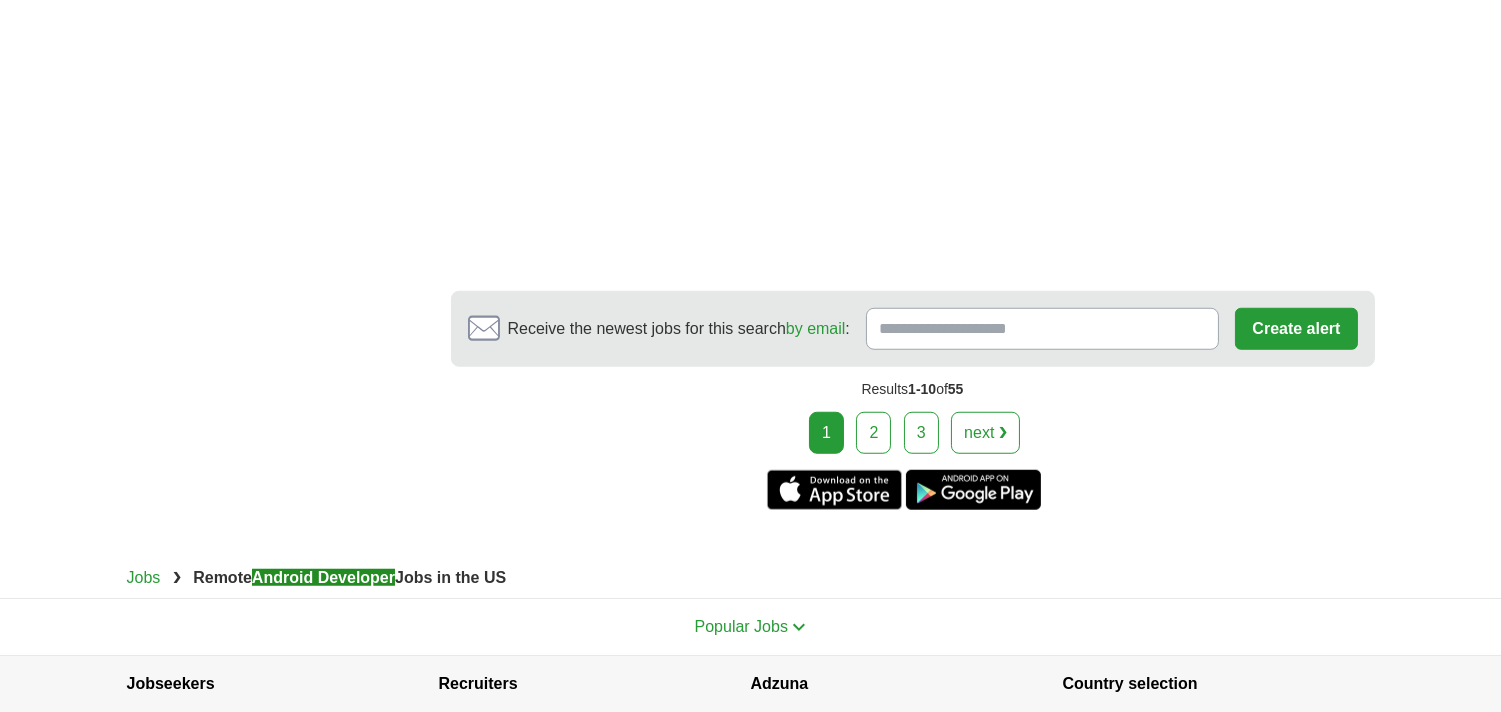 click on "2" at bounding box center (873, 433) 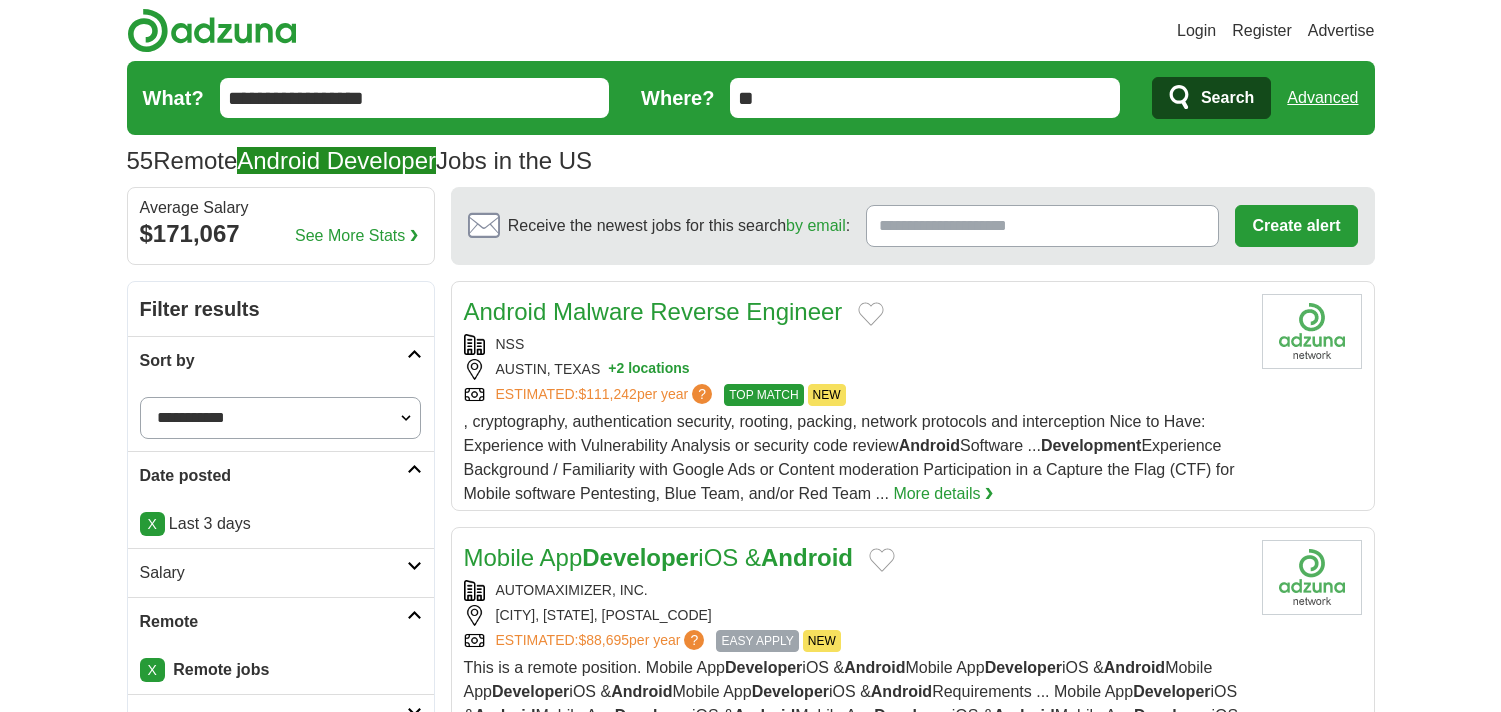 scroll, scrollTop: 0, scrollLeft: 0, axis: both 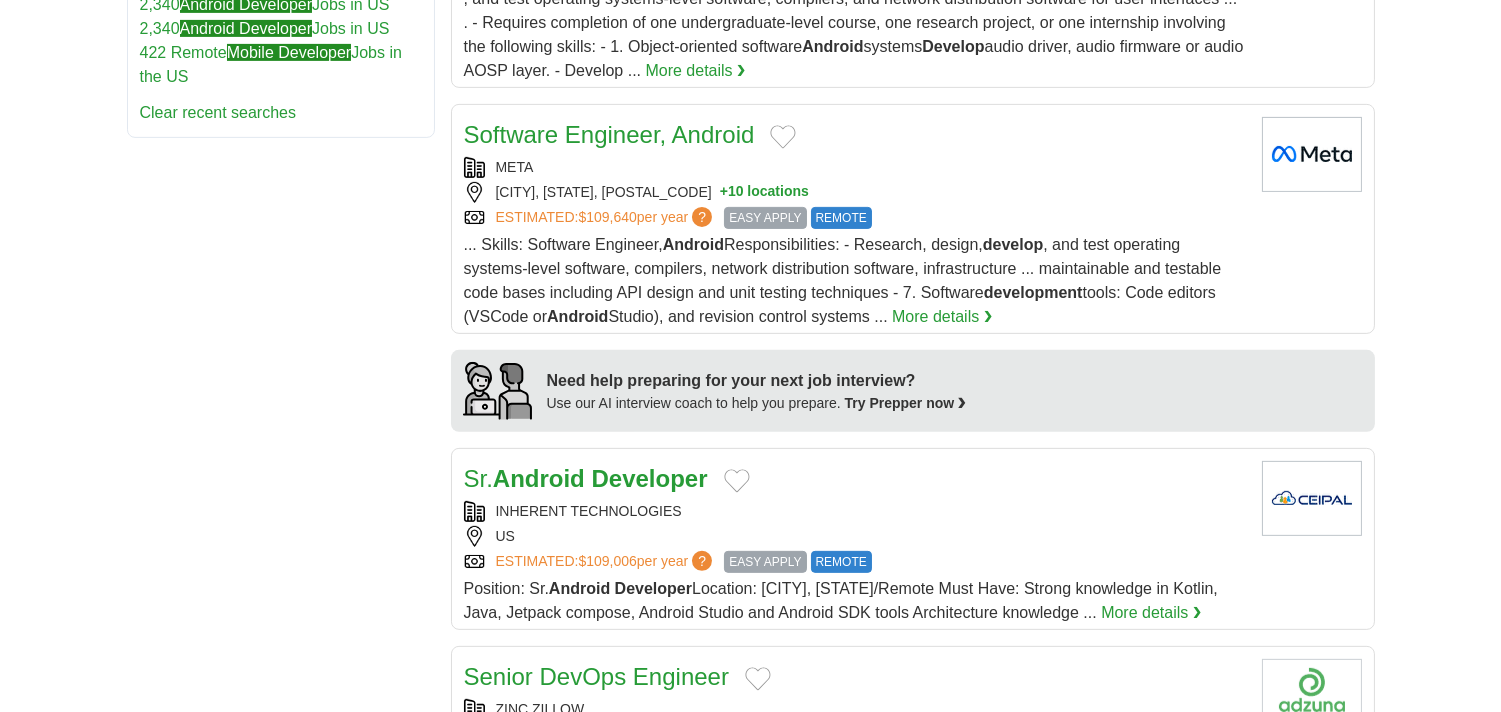 click on "INHERENT TECHNOLOGIES" at bounding box center [855, 511] 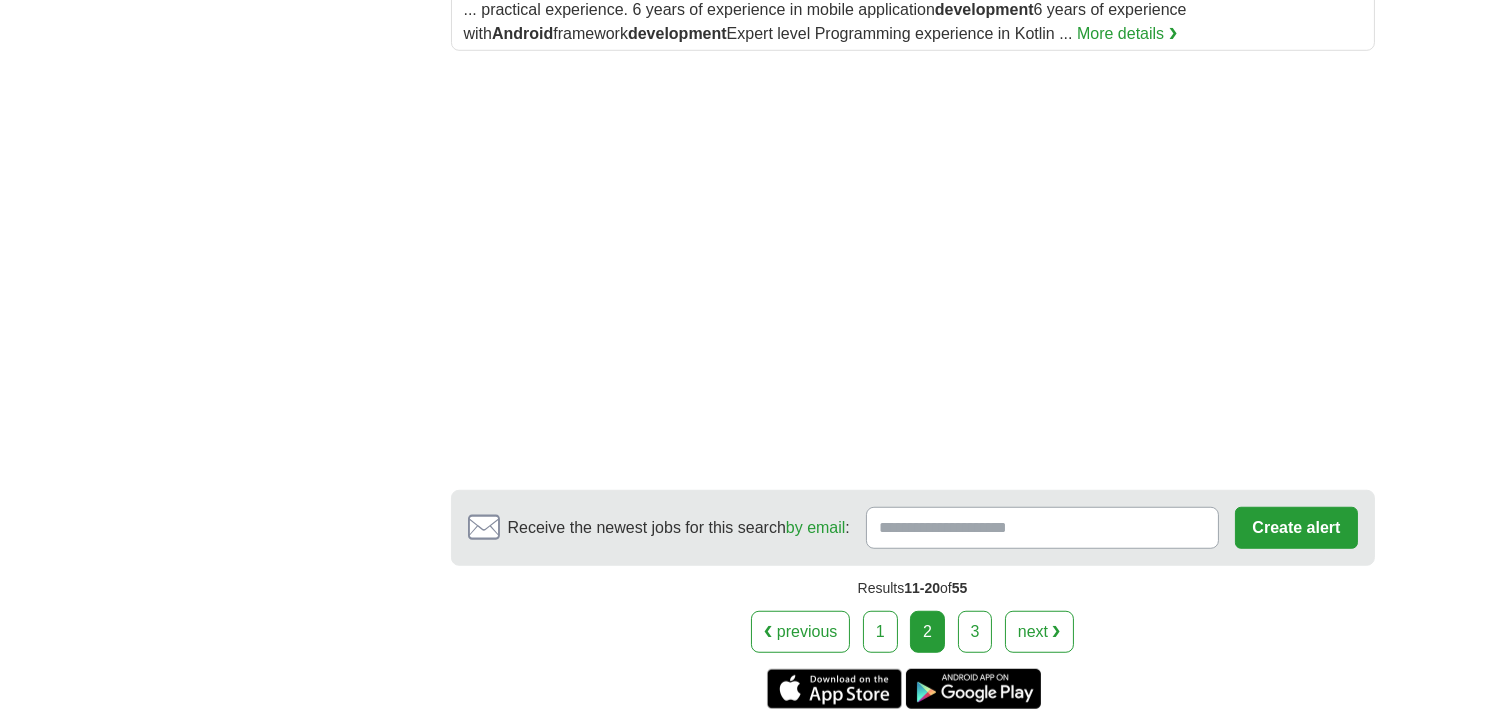 scroll, scrollTop: 2666, scrollLeft: 0, axis: vertical 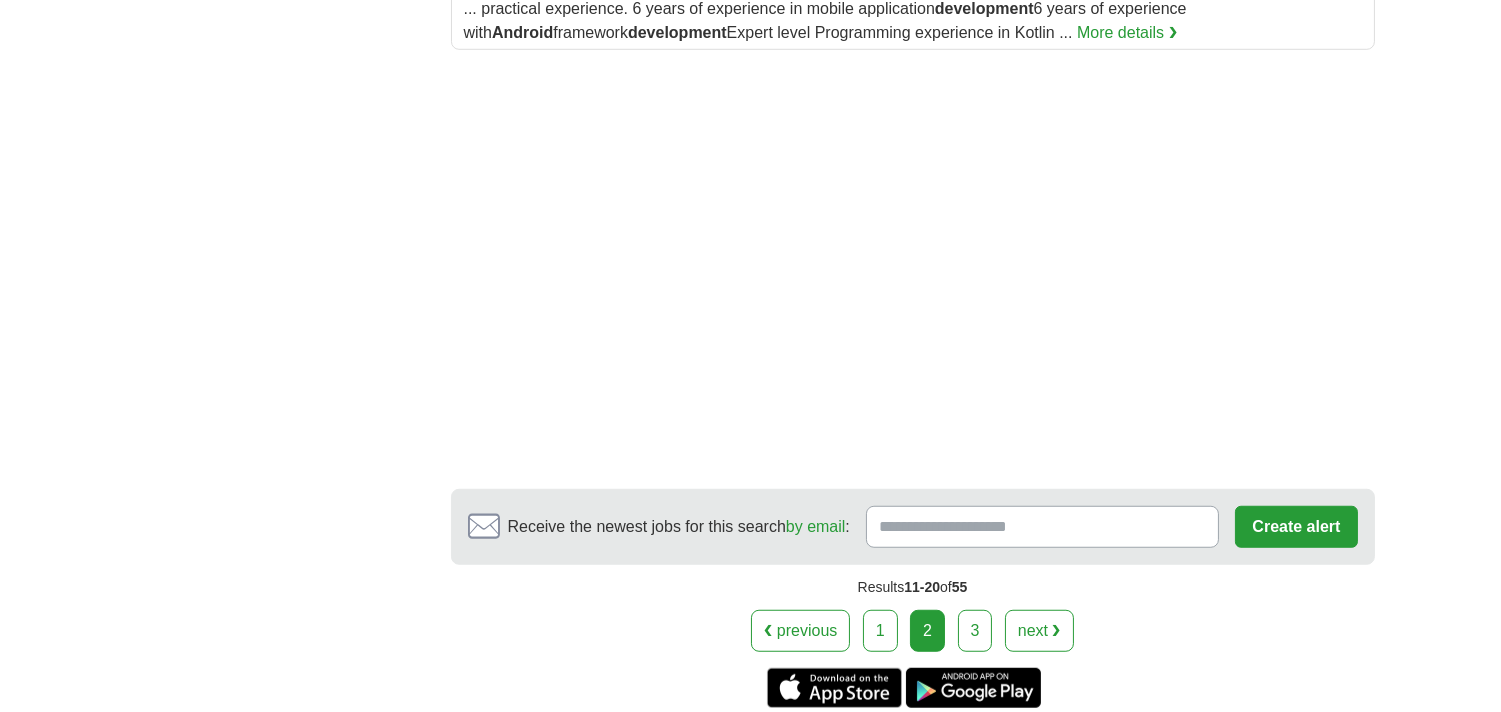 click on "3" at bounding box center (975, 631) 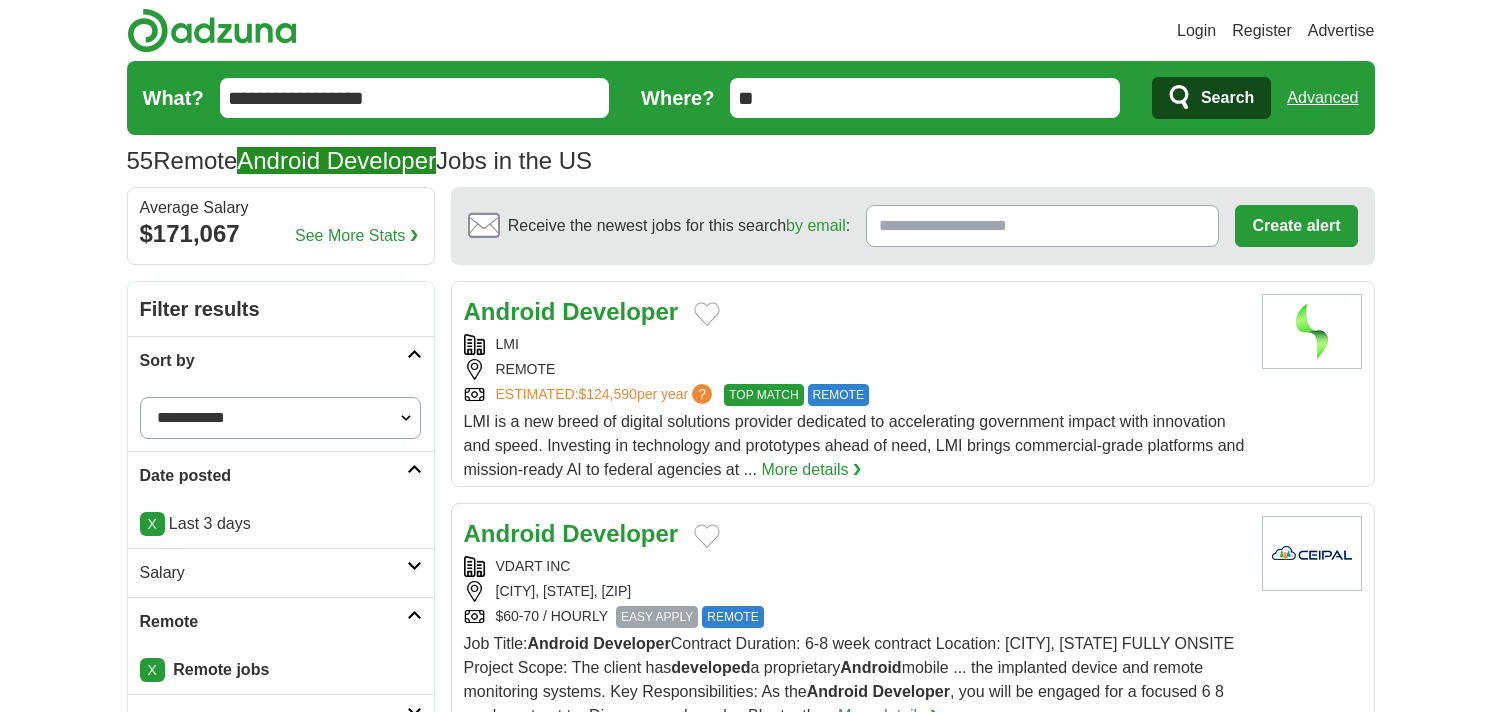 scroll, scrollTop: 222, scrollLeft: 0, axis: vertical 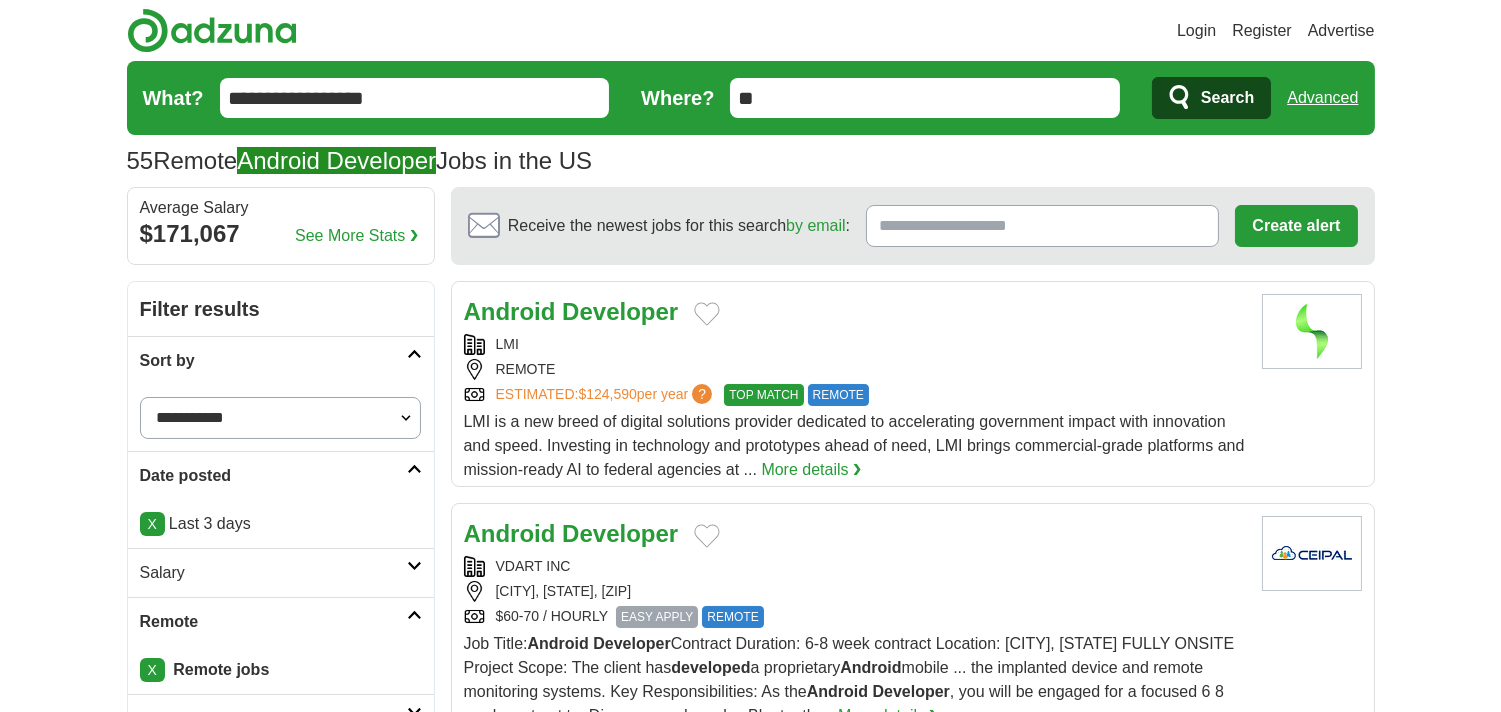 click on "**********" at bounding box center (415, 98) 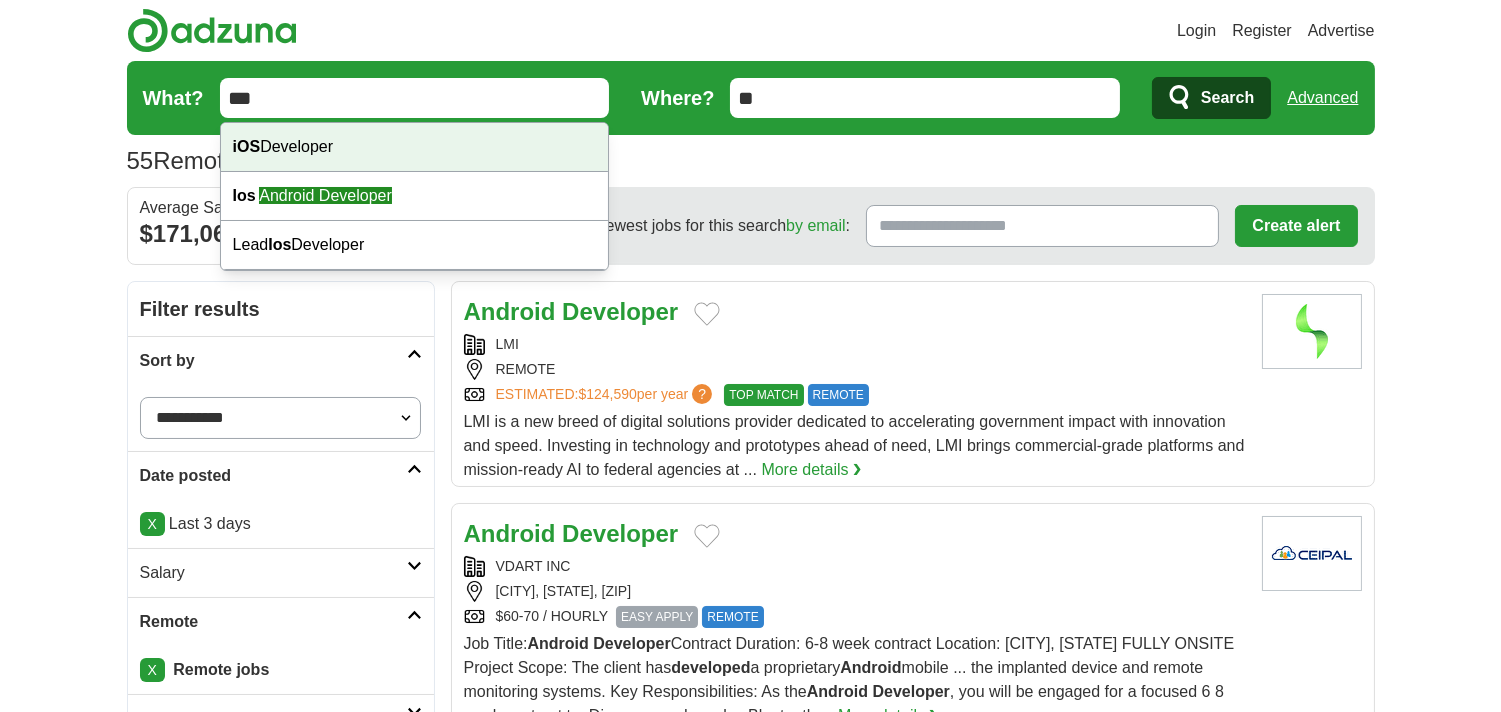 click on "iOS  Developer" at bounding box center (414, 147) 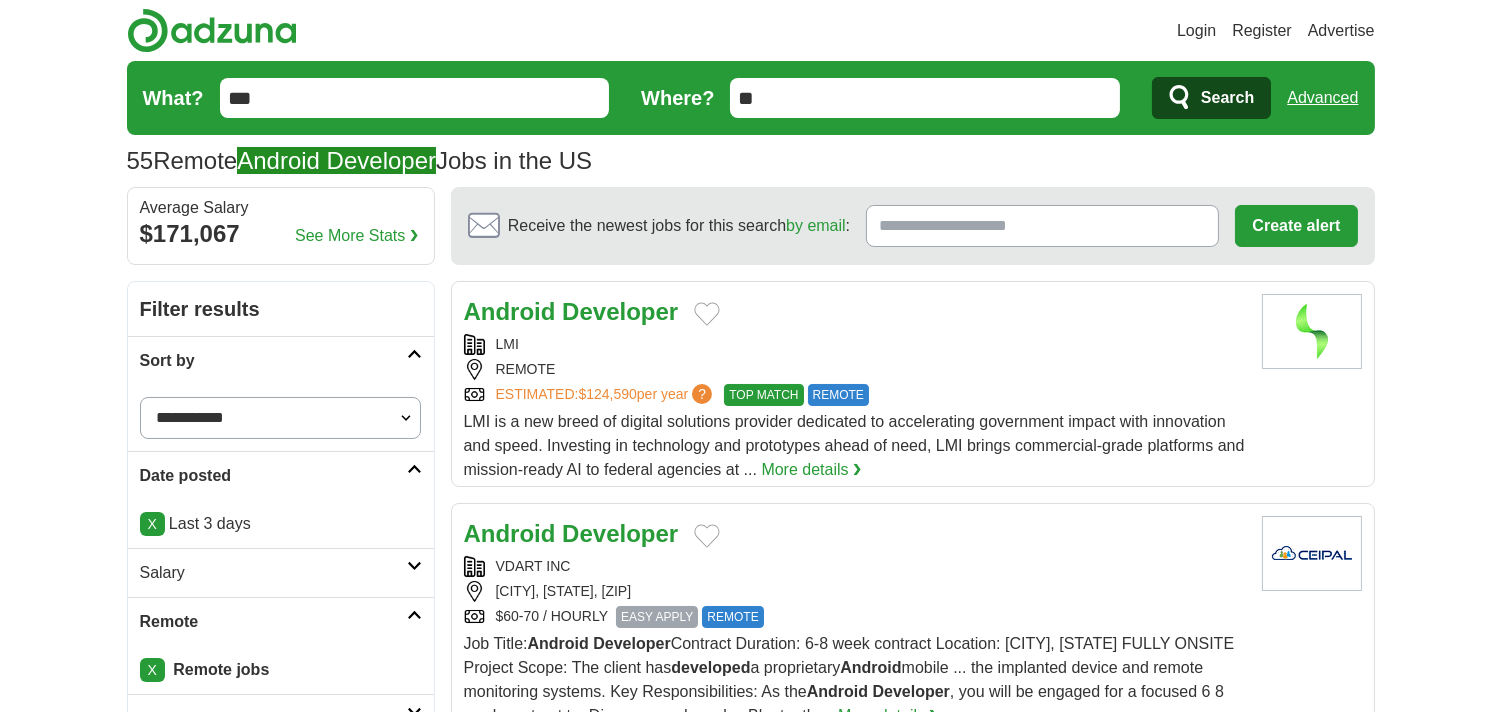 type on "**********" 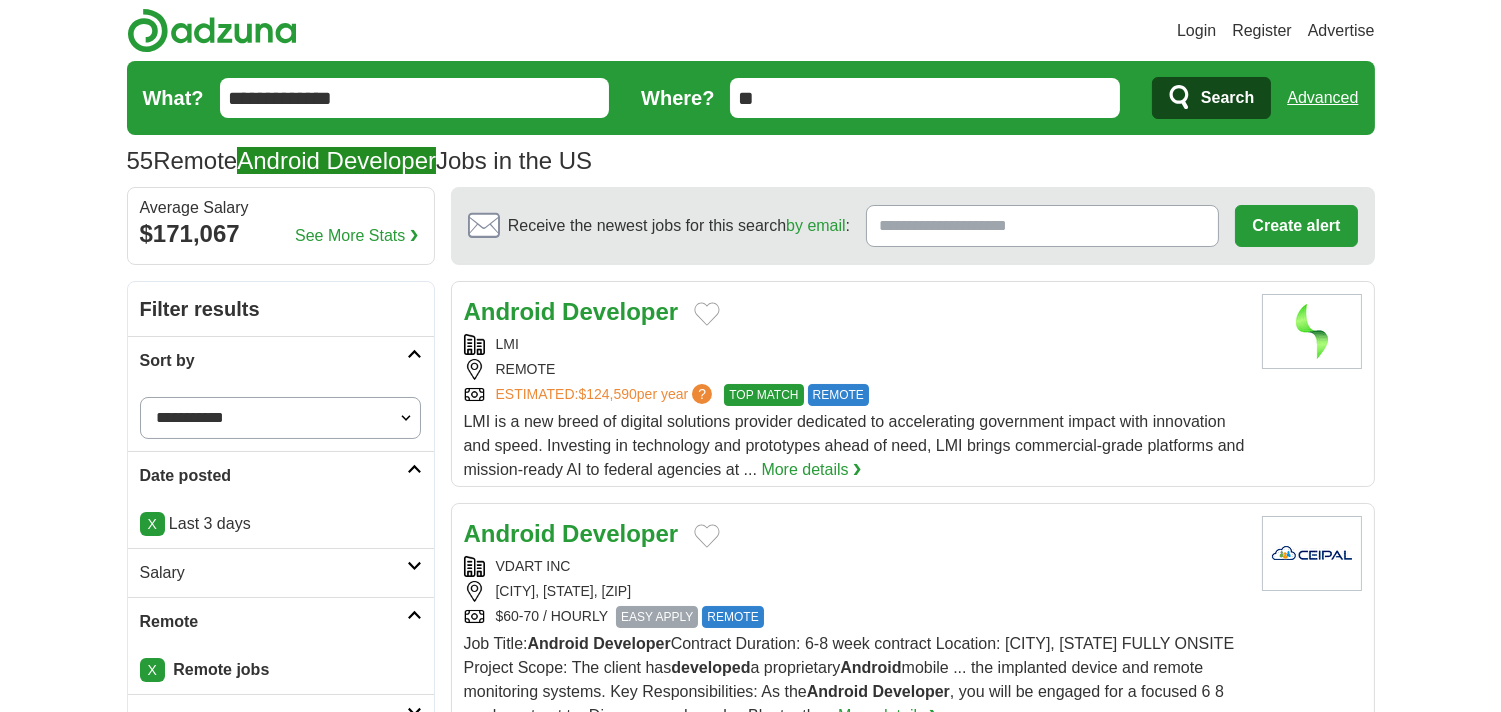 click 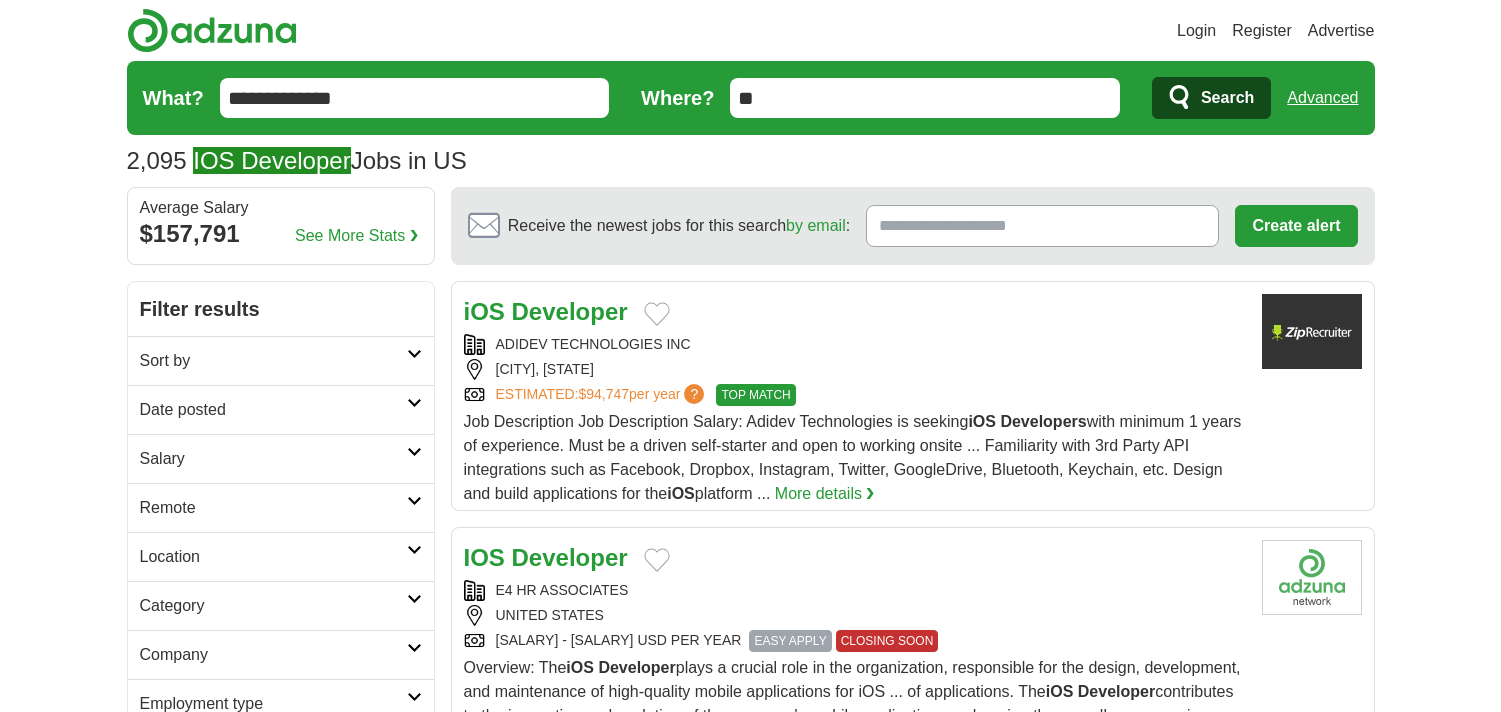scroll, scrollTop: 0, scrollLeft: 0, axis: both 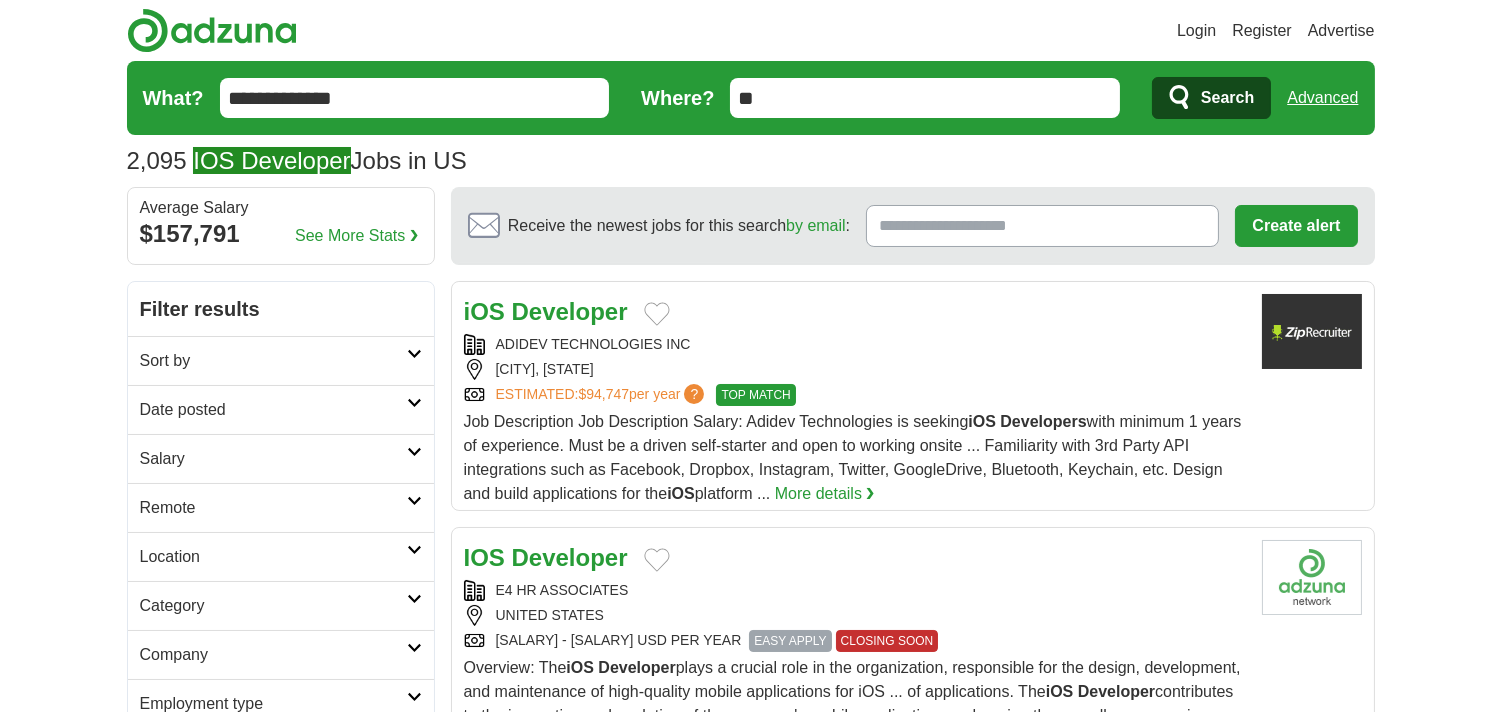 click on "Sort by" at bounding box center [281, 360] 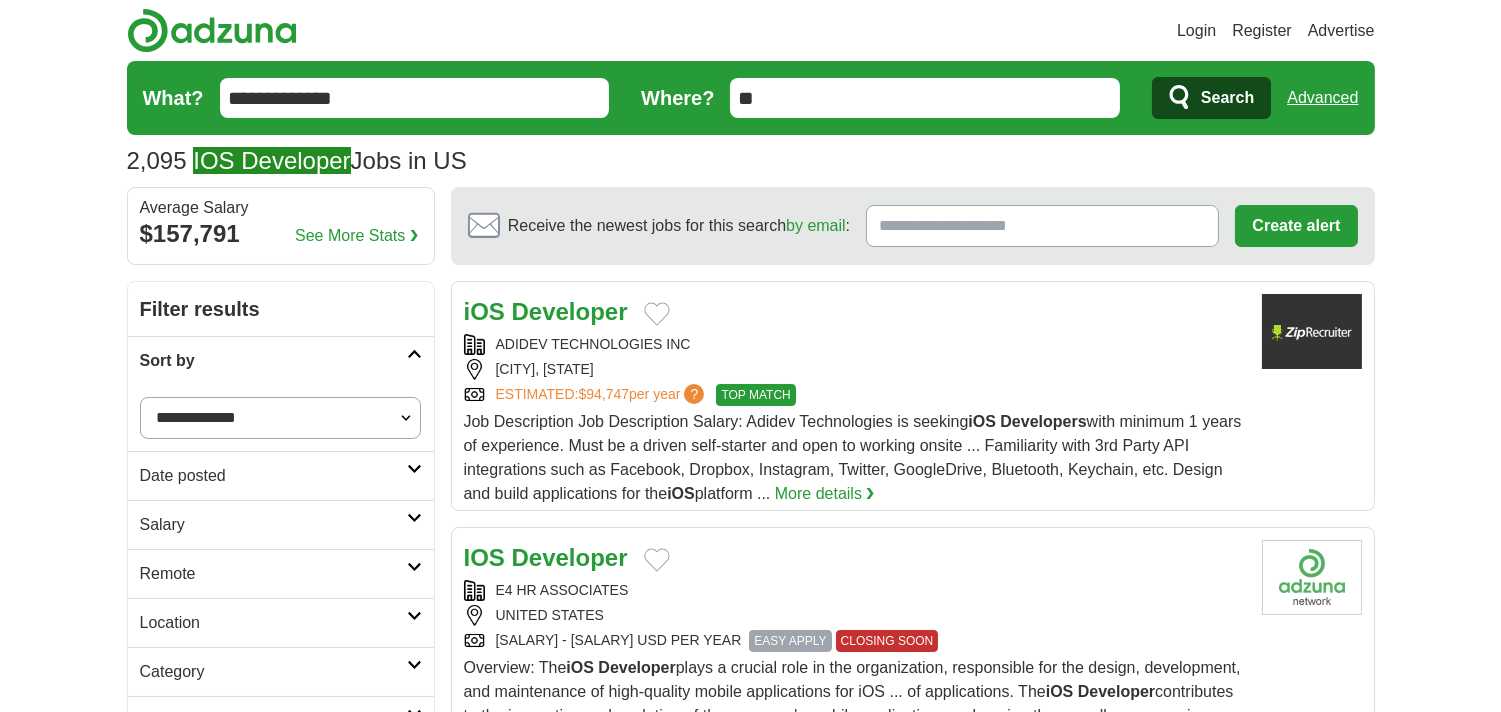 click on "**********" at bounding box center (281, 418) 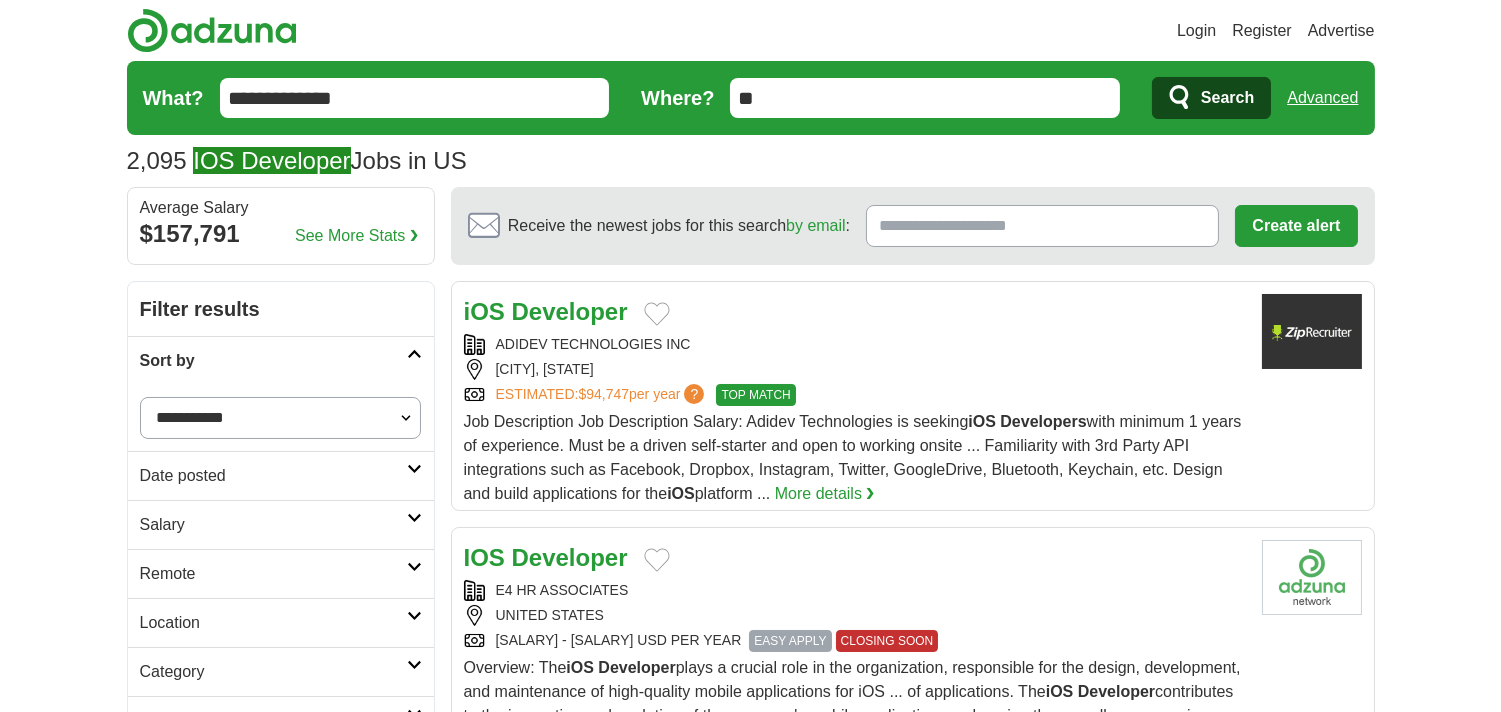 click on "**********" at bounding box center (281, 418) 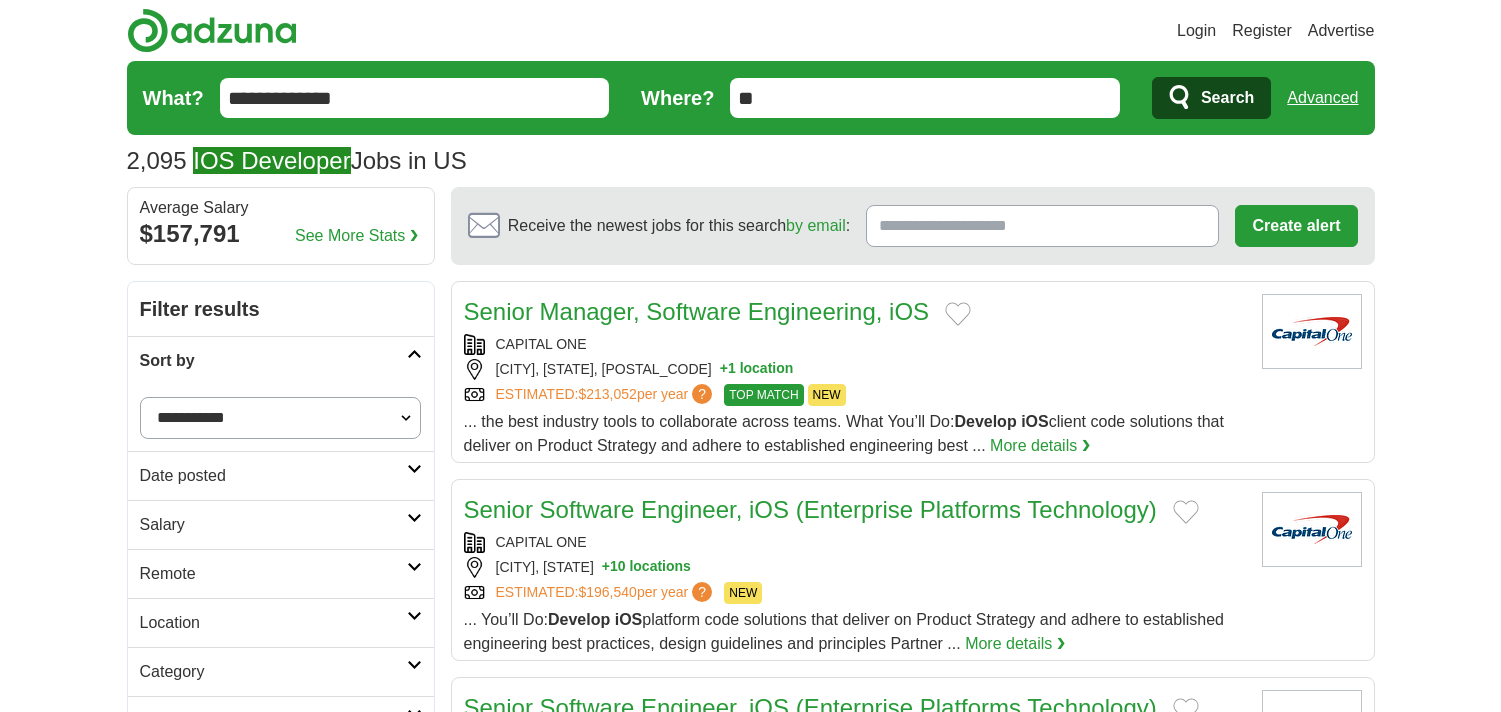 click on "Date posted" at bounding box center (273, 476) 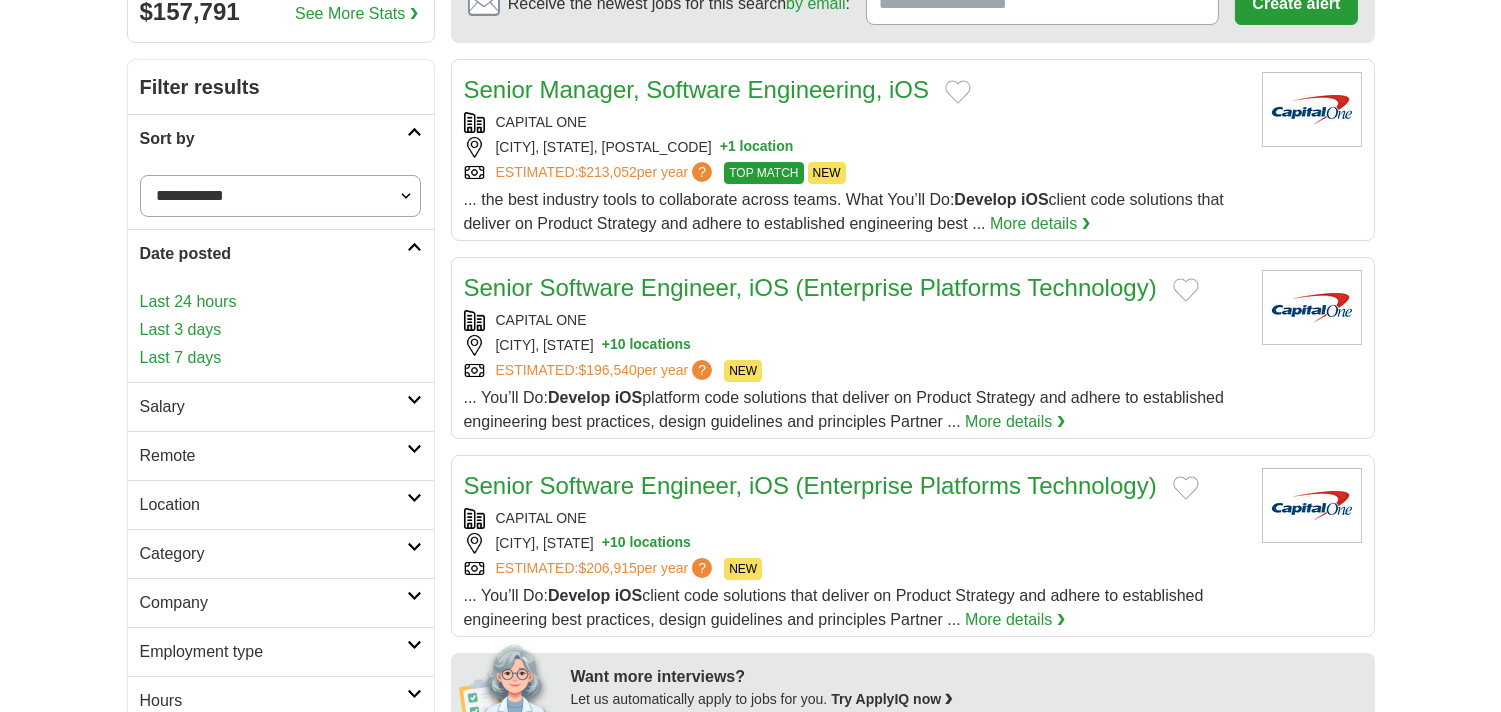 scroll, scrollTop: 0, scrollLeft: 0, axis: both 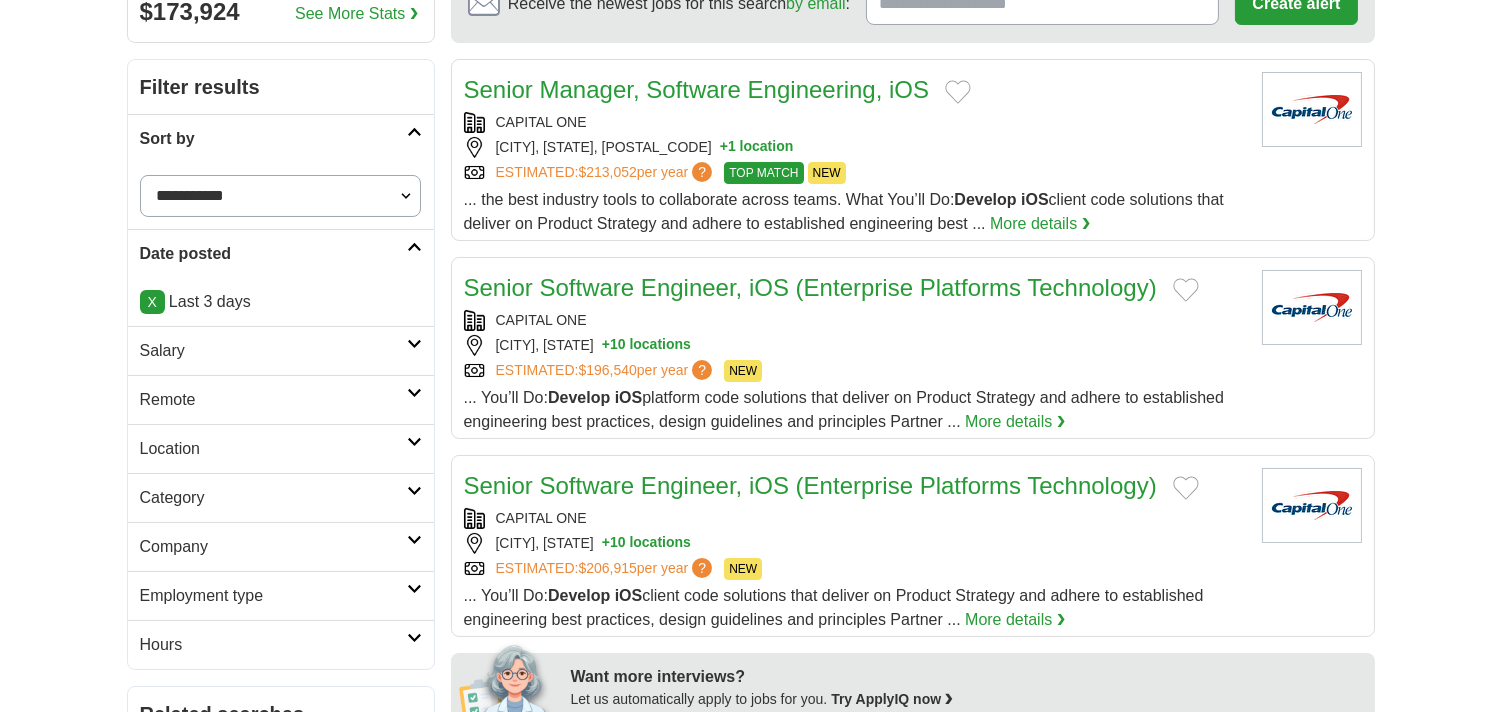 click on "Remote" at bounding box center [273, 400] 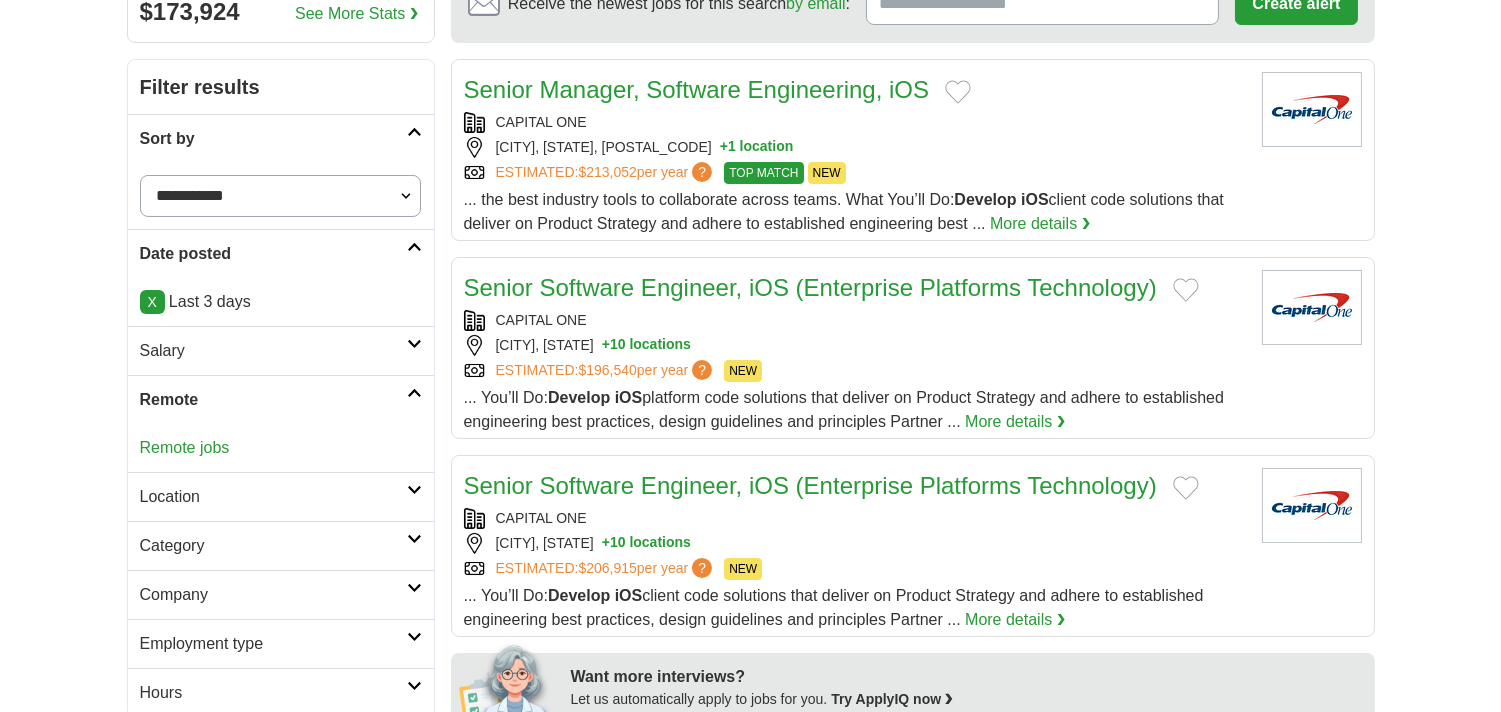 click on "Remote jobs" at bounding box center (185, 447) 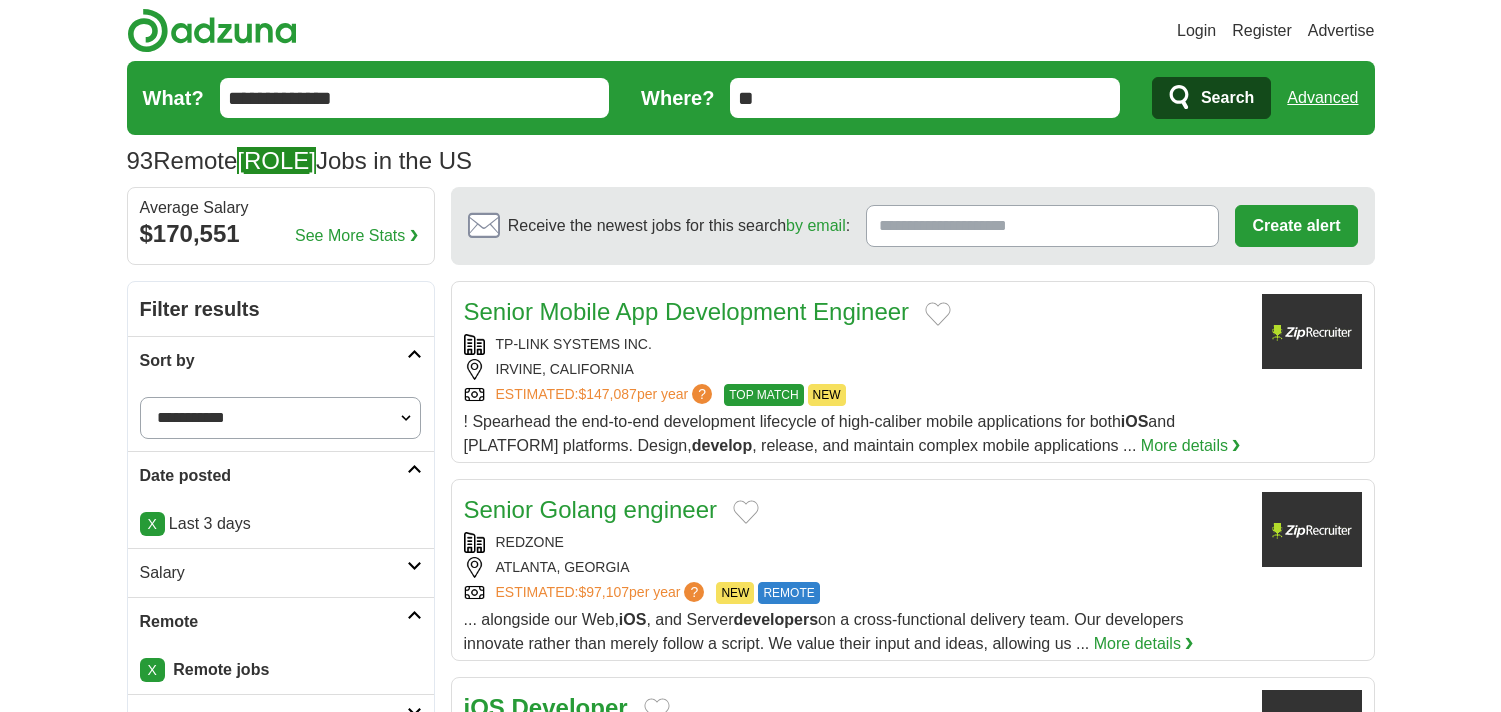 scroll, scrollTop: 0, scrollLeft: 0, axis: both 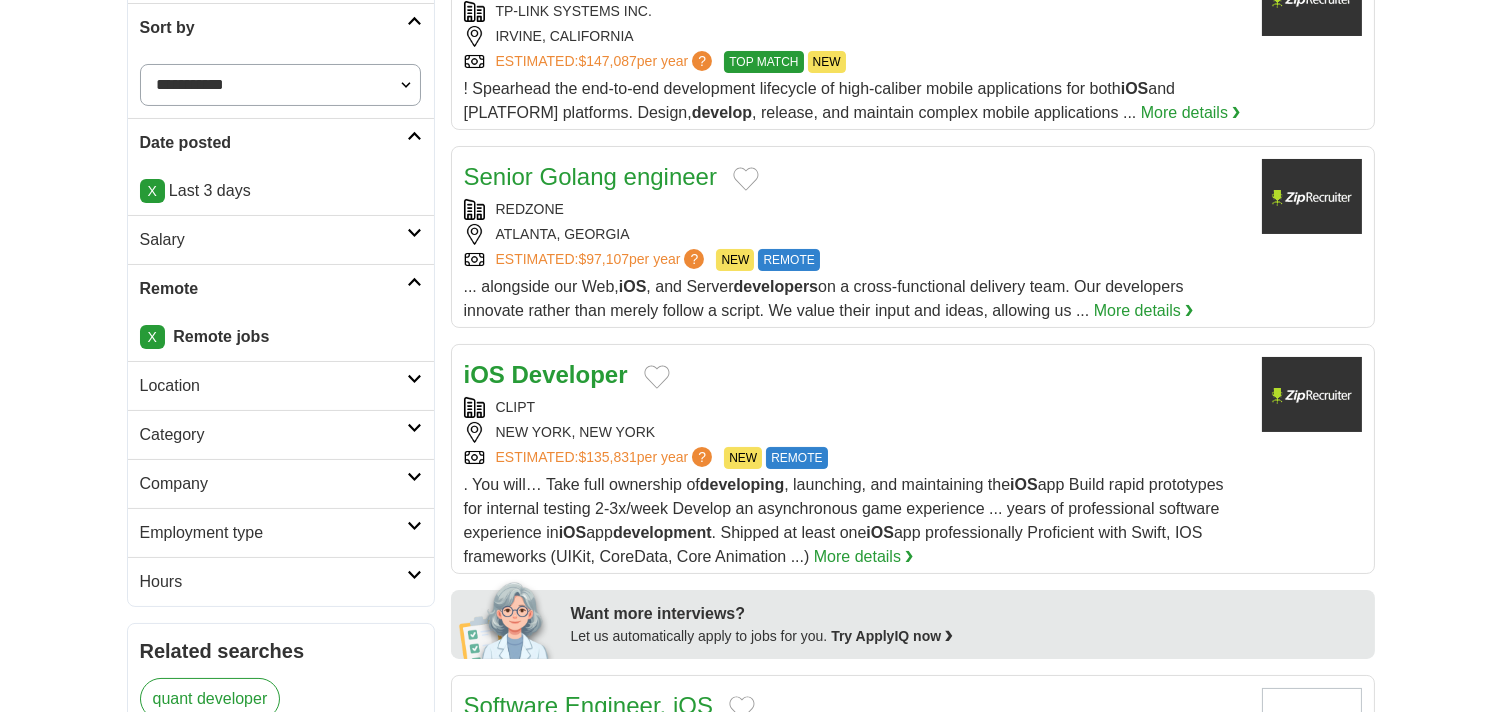 click on "CLIPT" at bounding box center [855, 407] 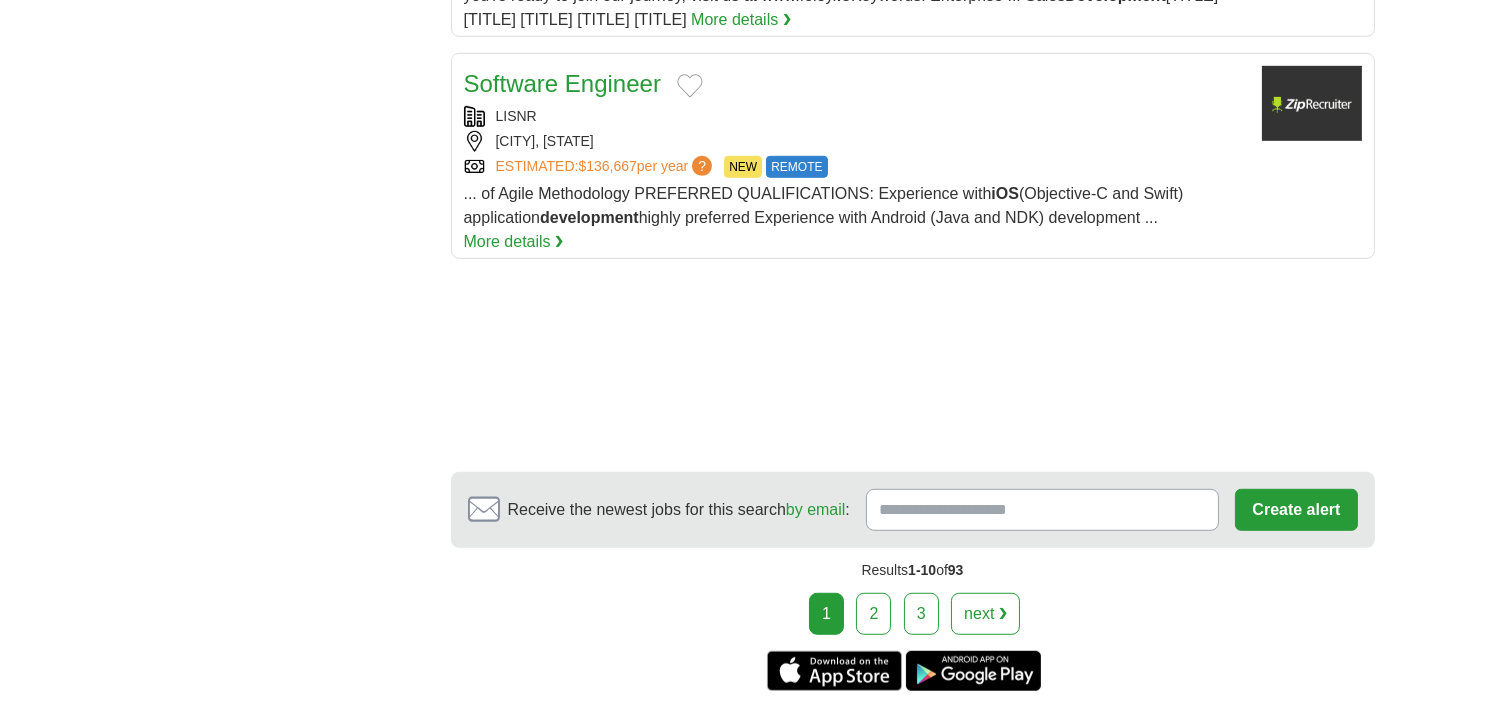 scroll, scrollTop: 2444, scrollLeft: 0, axis: vertical 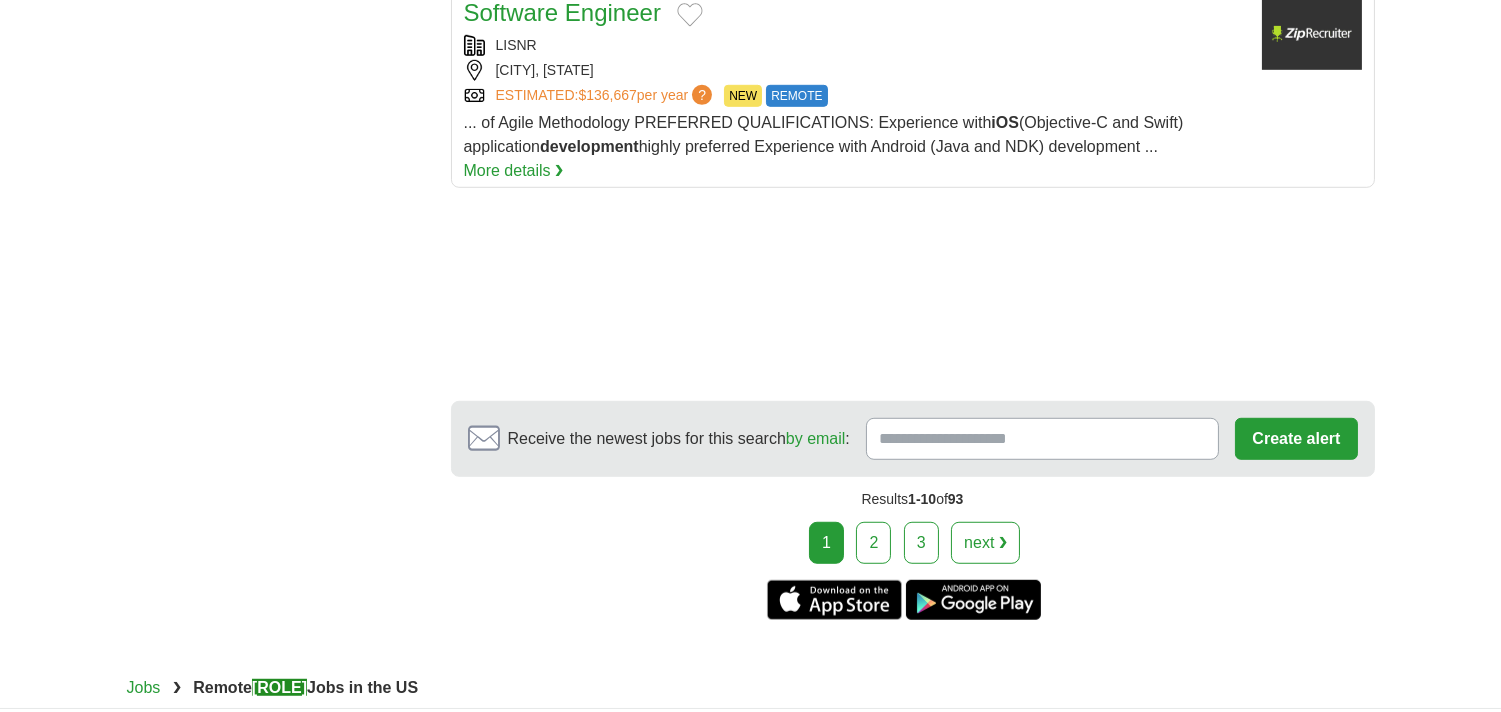 click on "2" at bounding box center (873, 543) 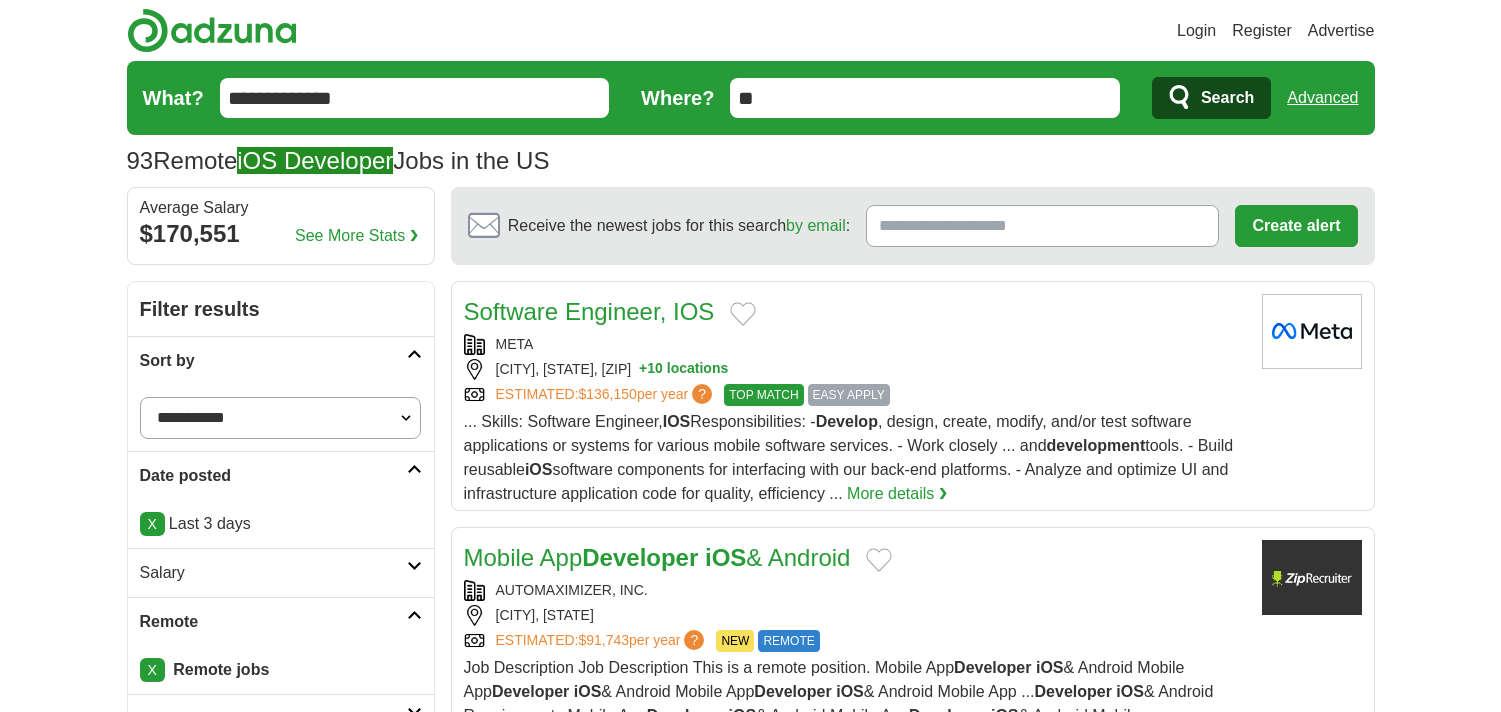 scroll, scrollTop: 0, scrollLeft: 0, axis: both 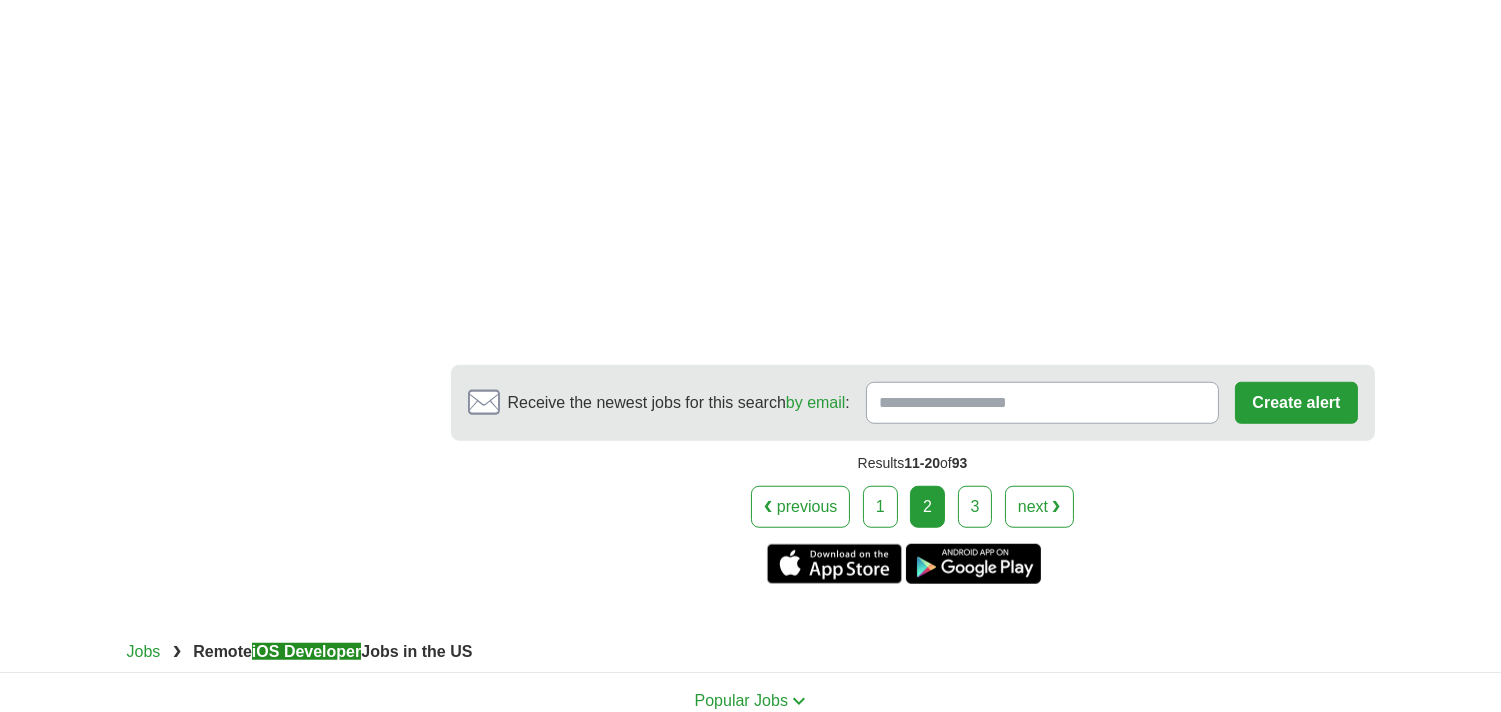 click on "❮ previous
1
2
3
next ❯" at bounding box center [913, 507] 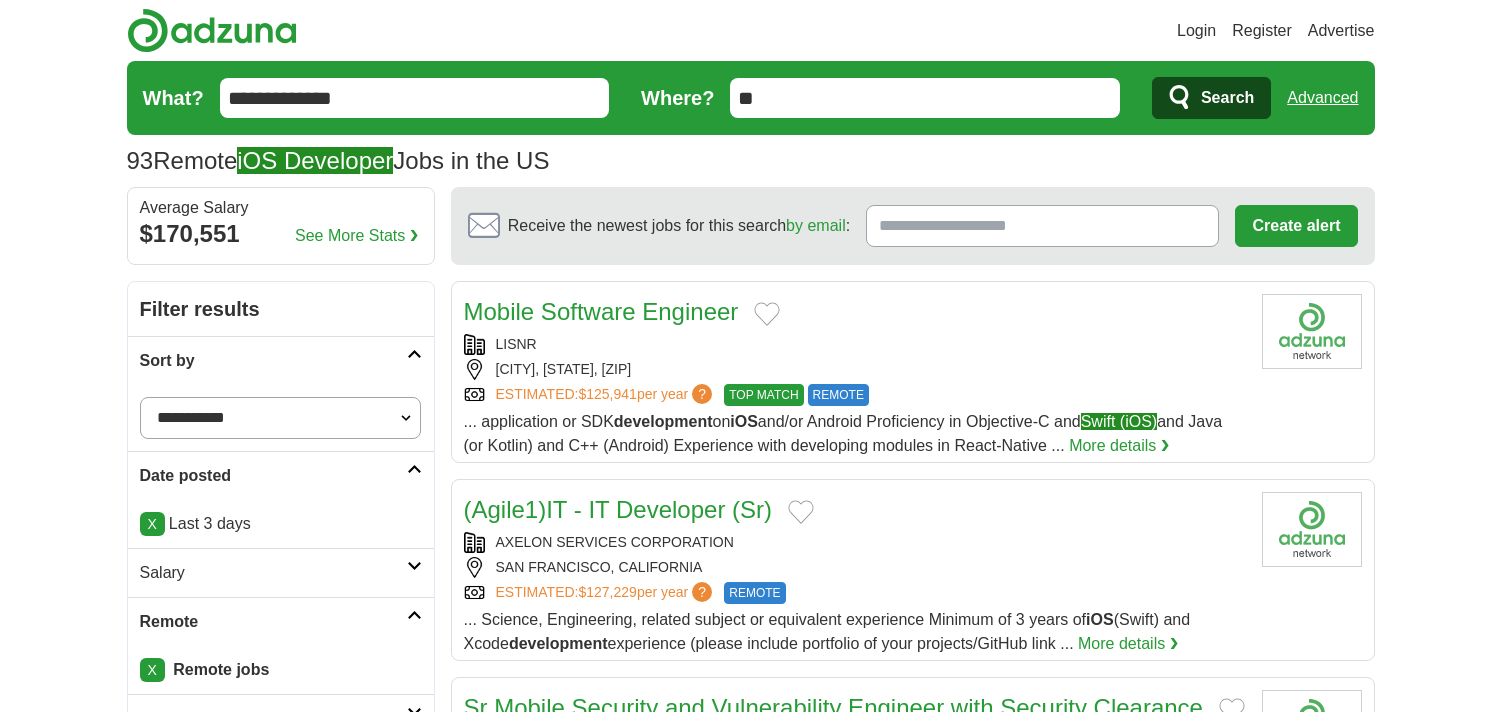 scroll, scrollTop: 0, scrollLeft: 0, axis: both 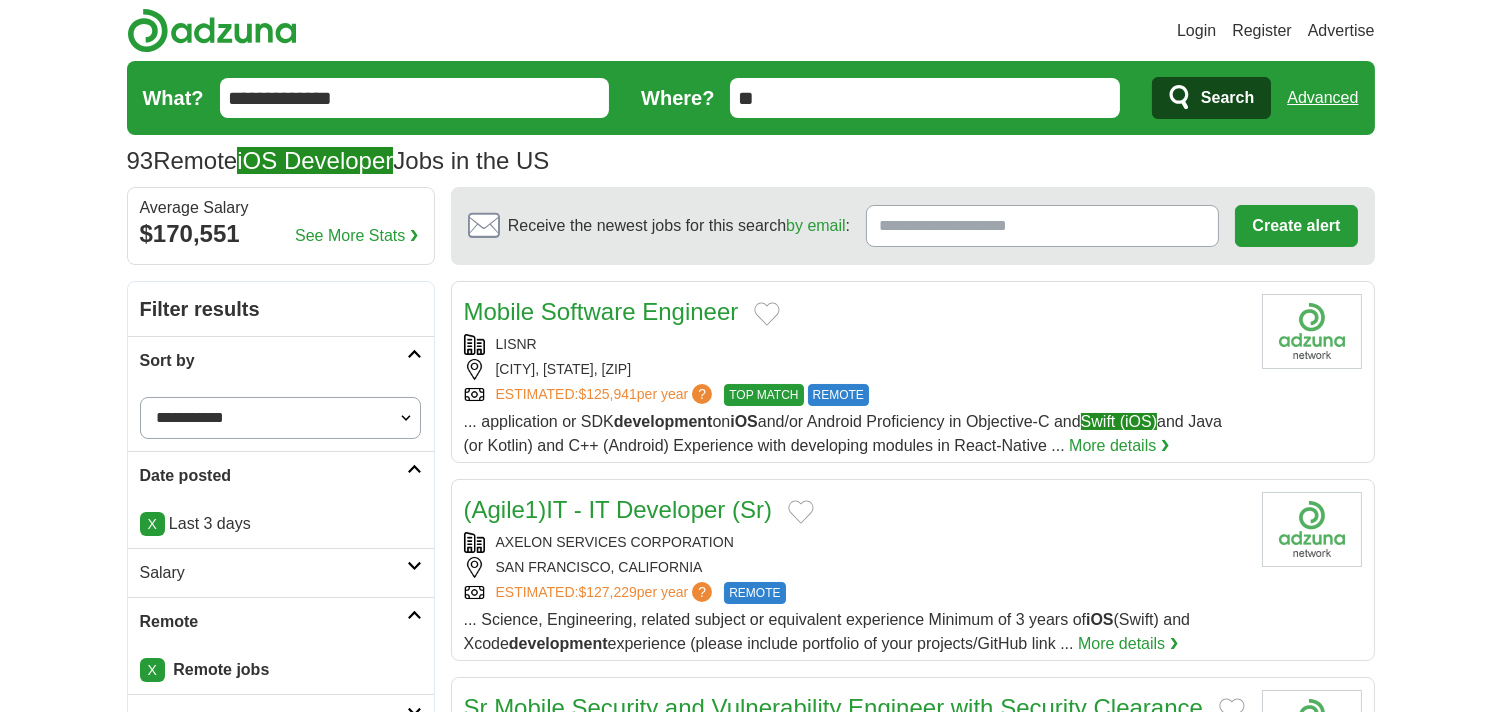 click on "**********" at bounding box center (415, 98) 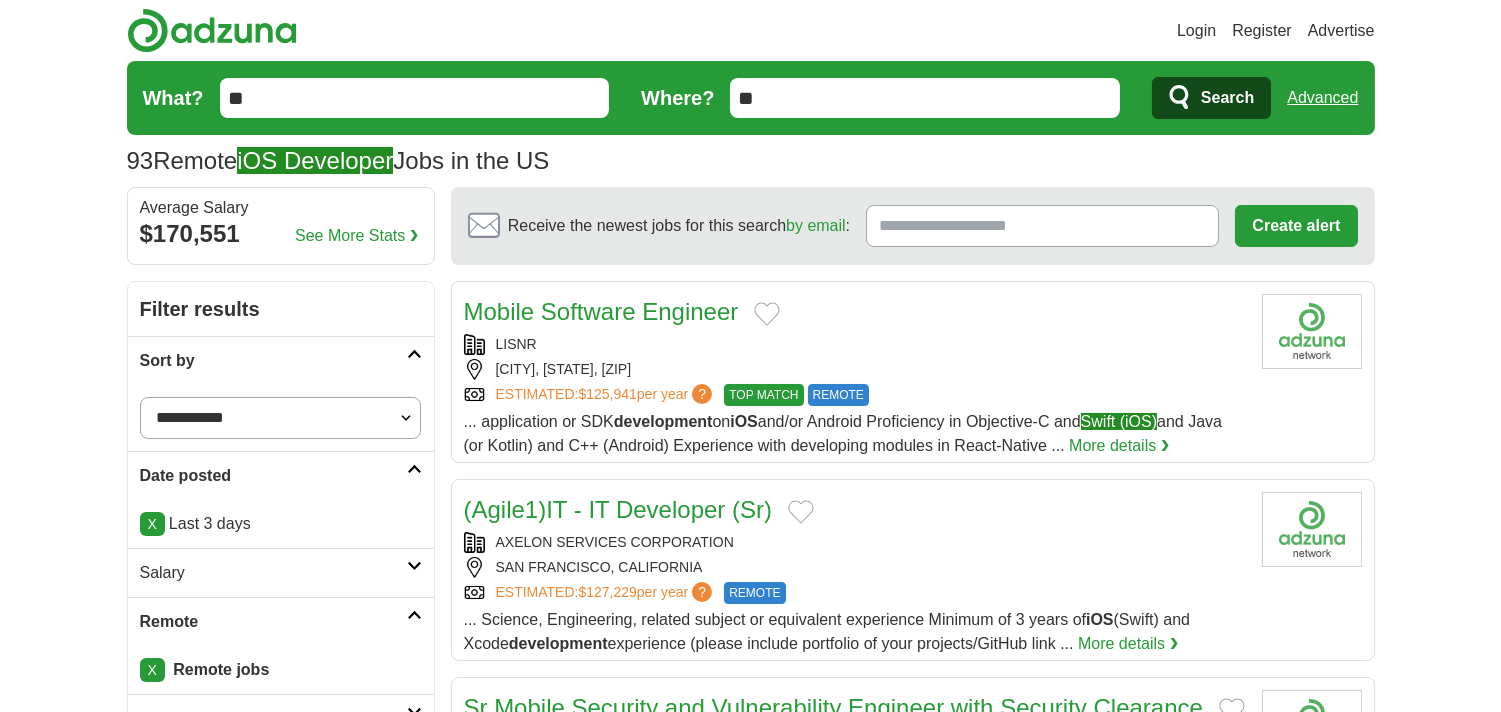 type on "*" 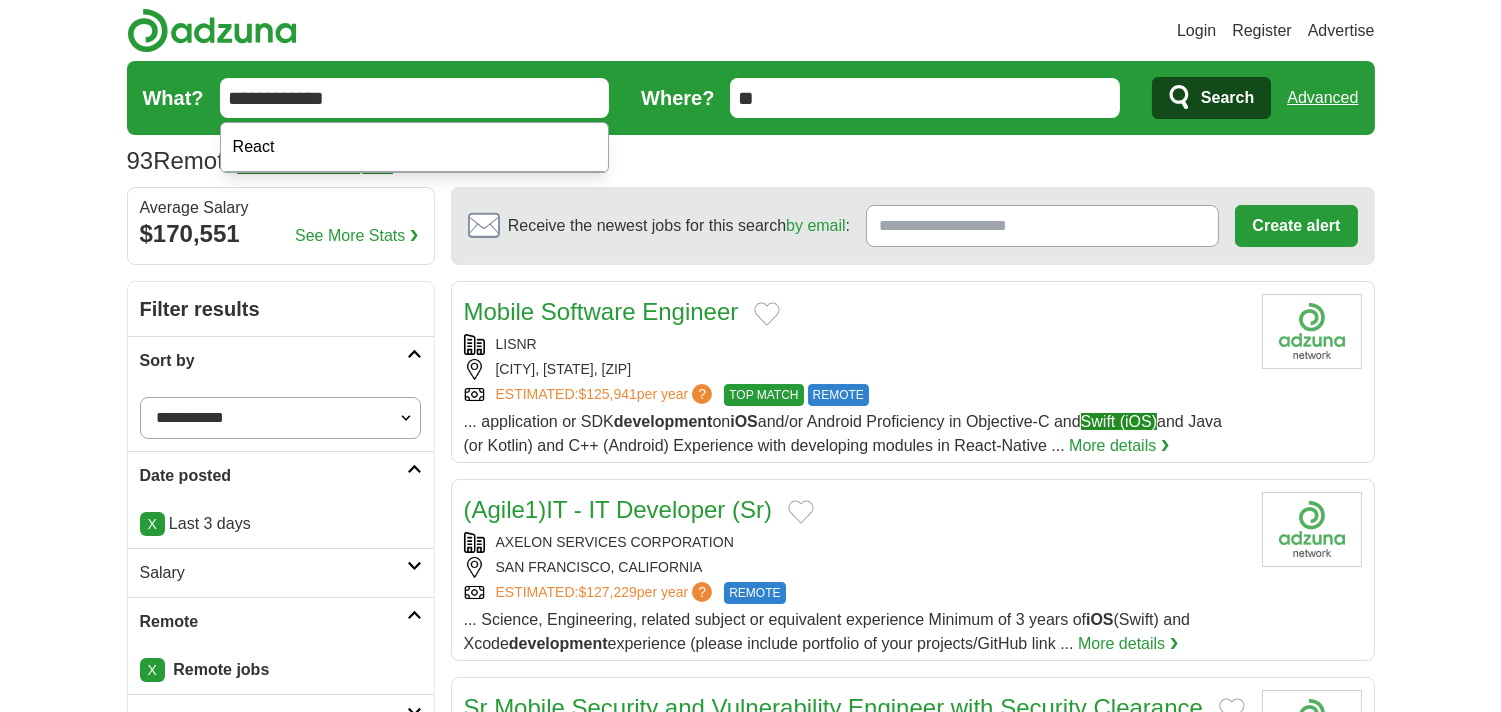 type on "**********" 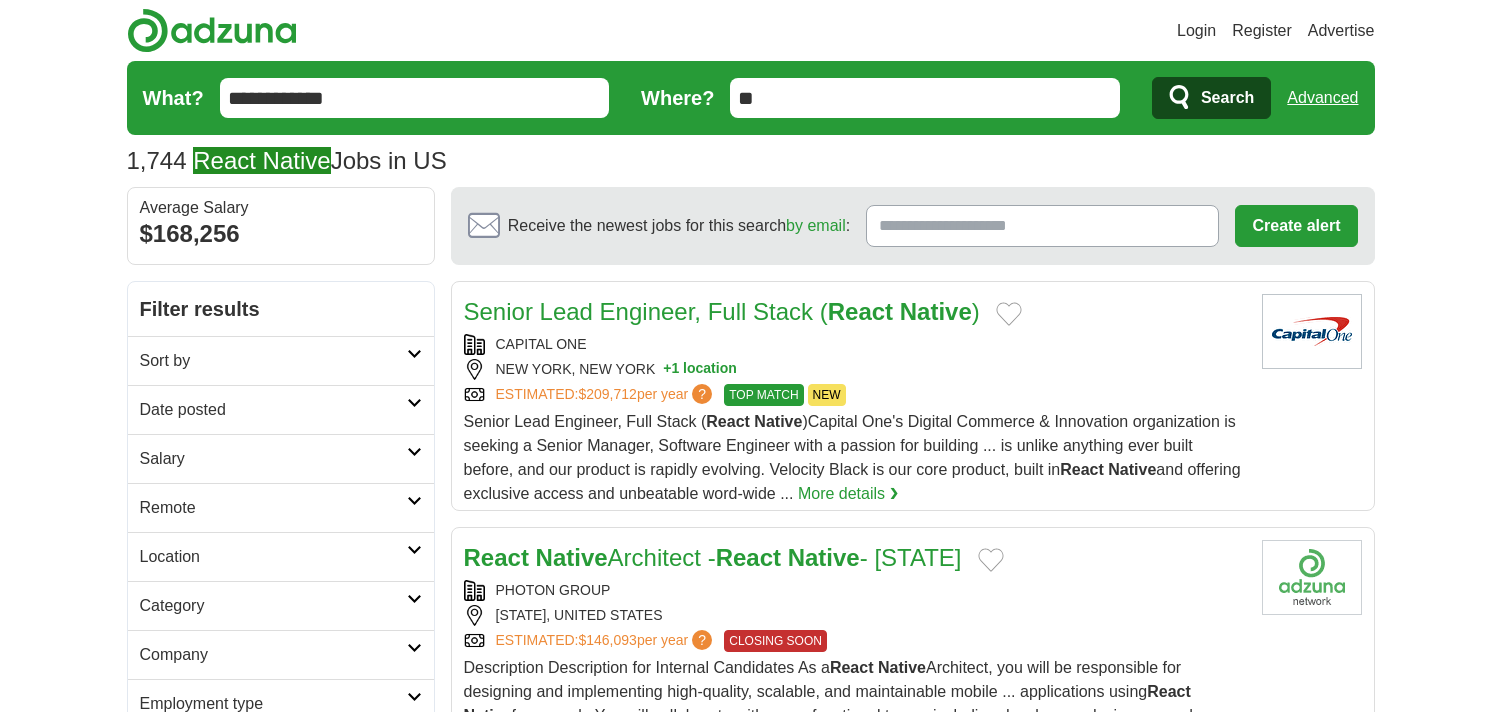 scroll, scrollTop: 0, scrollLeft: 0, axis: both 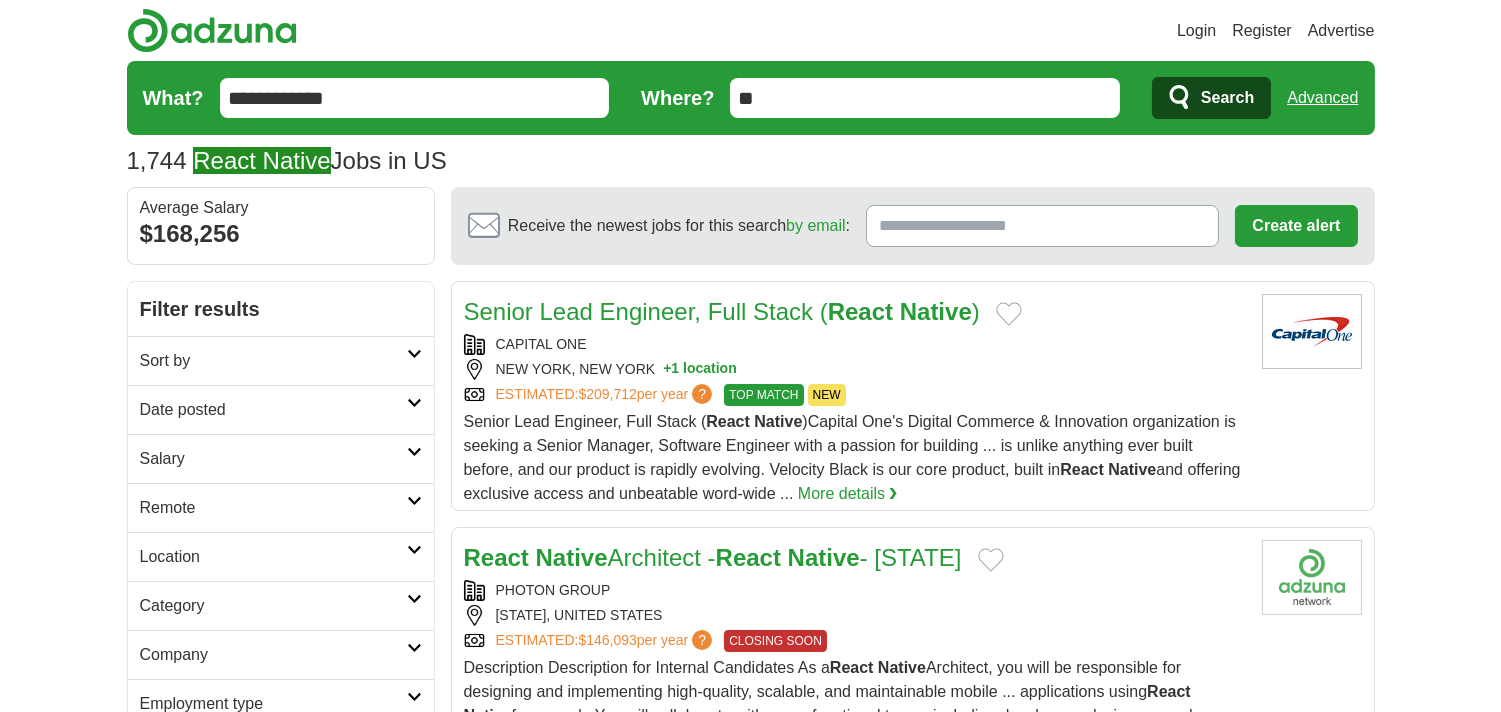 click on "Sort by" at bounding box center (281, 360) 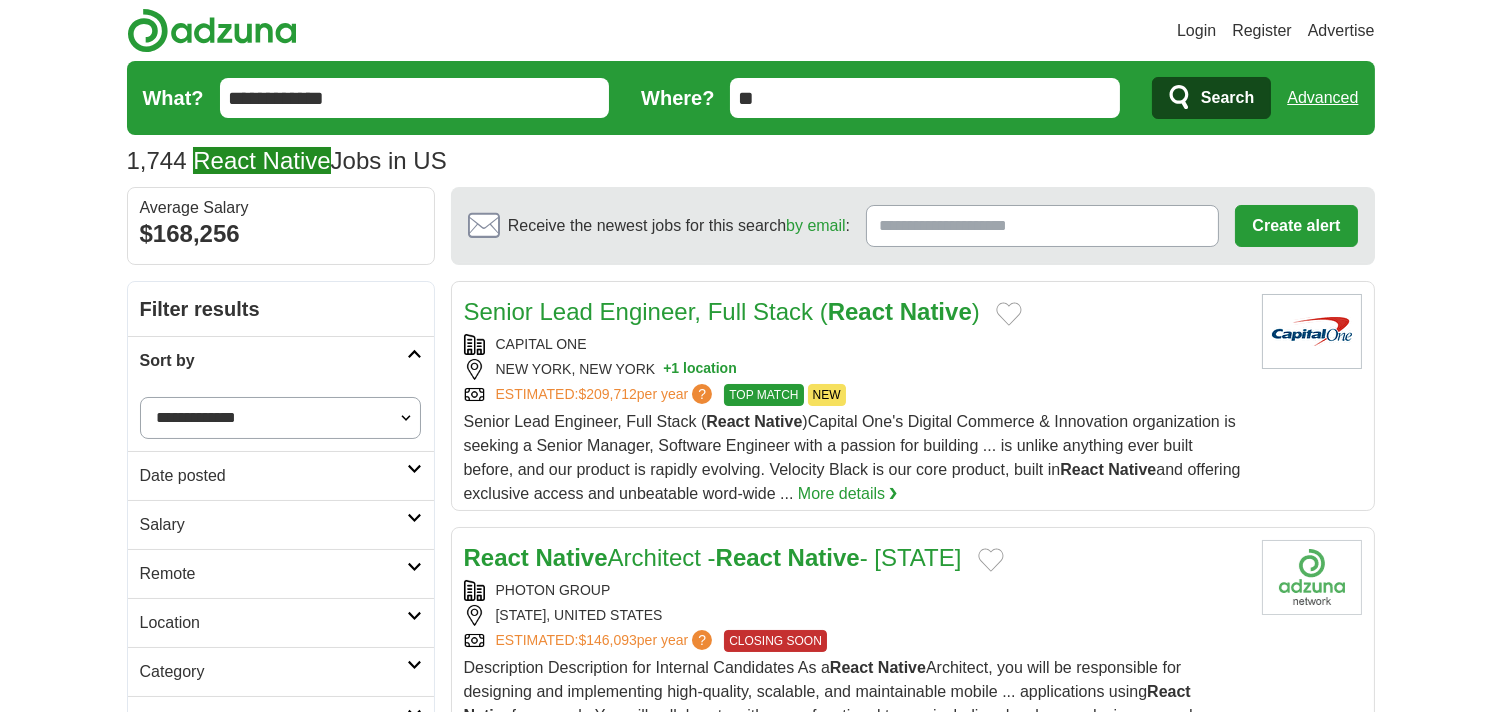 click on "**********" at bounding box center [281, 418] 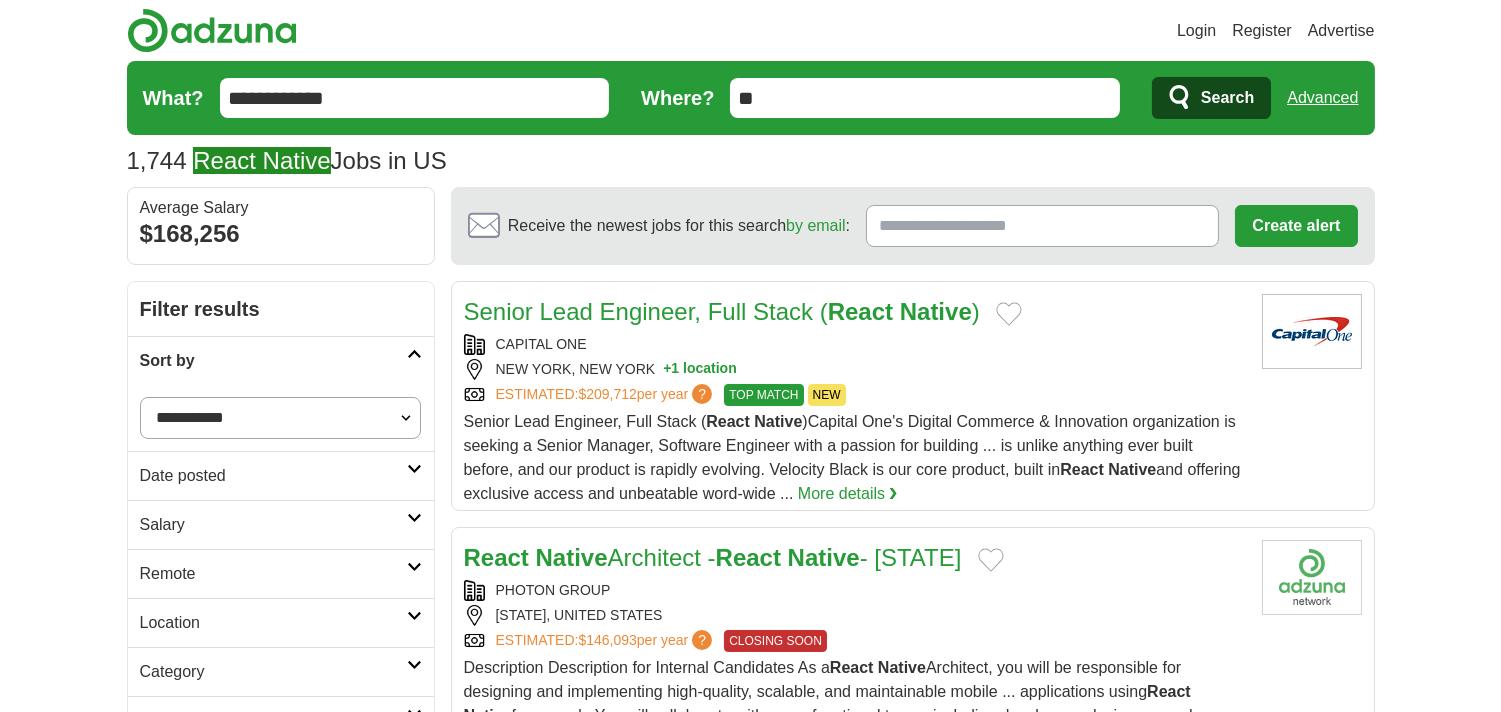 click on "**********" at bounding box center [281, 418] 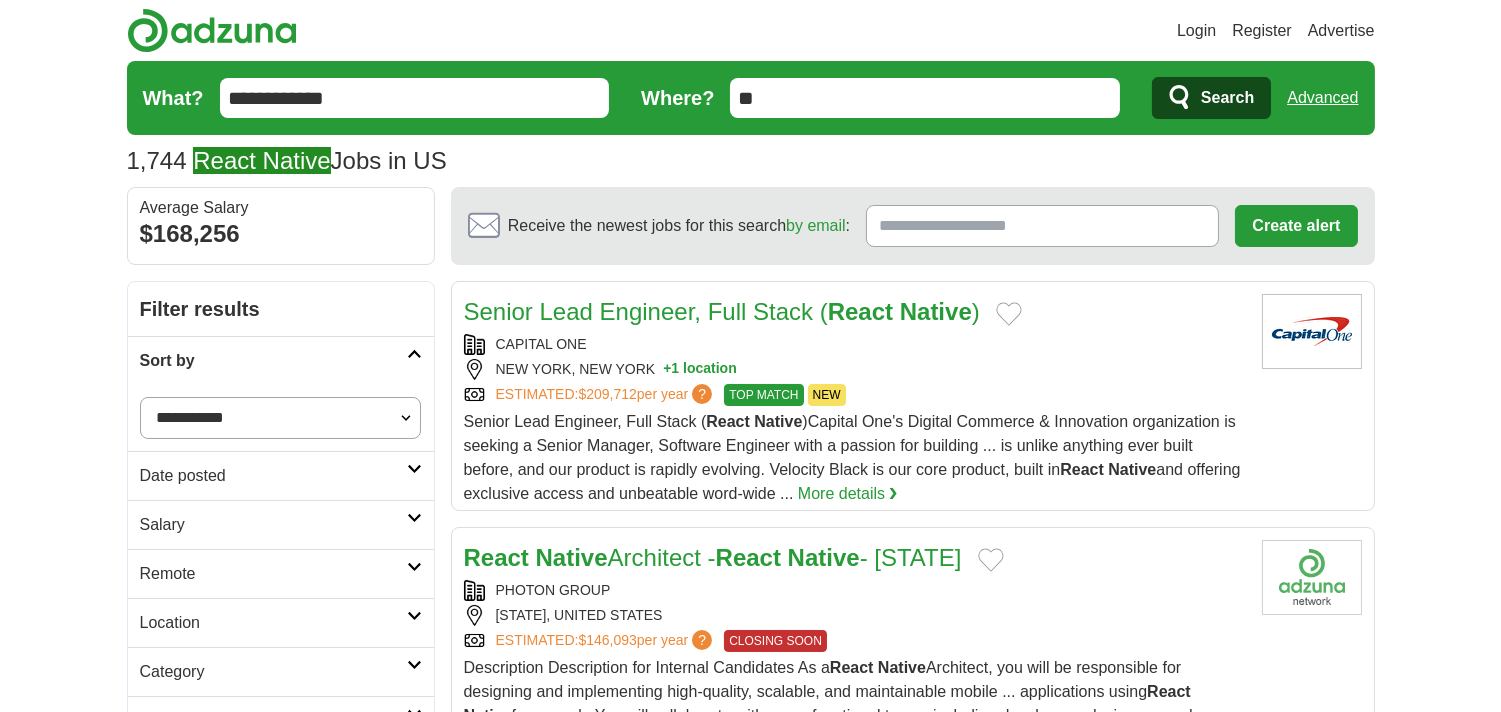 scroll, scrollTop: 222, scrollLeft: 0, axis: vertical 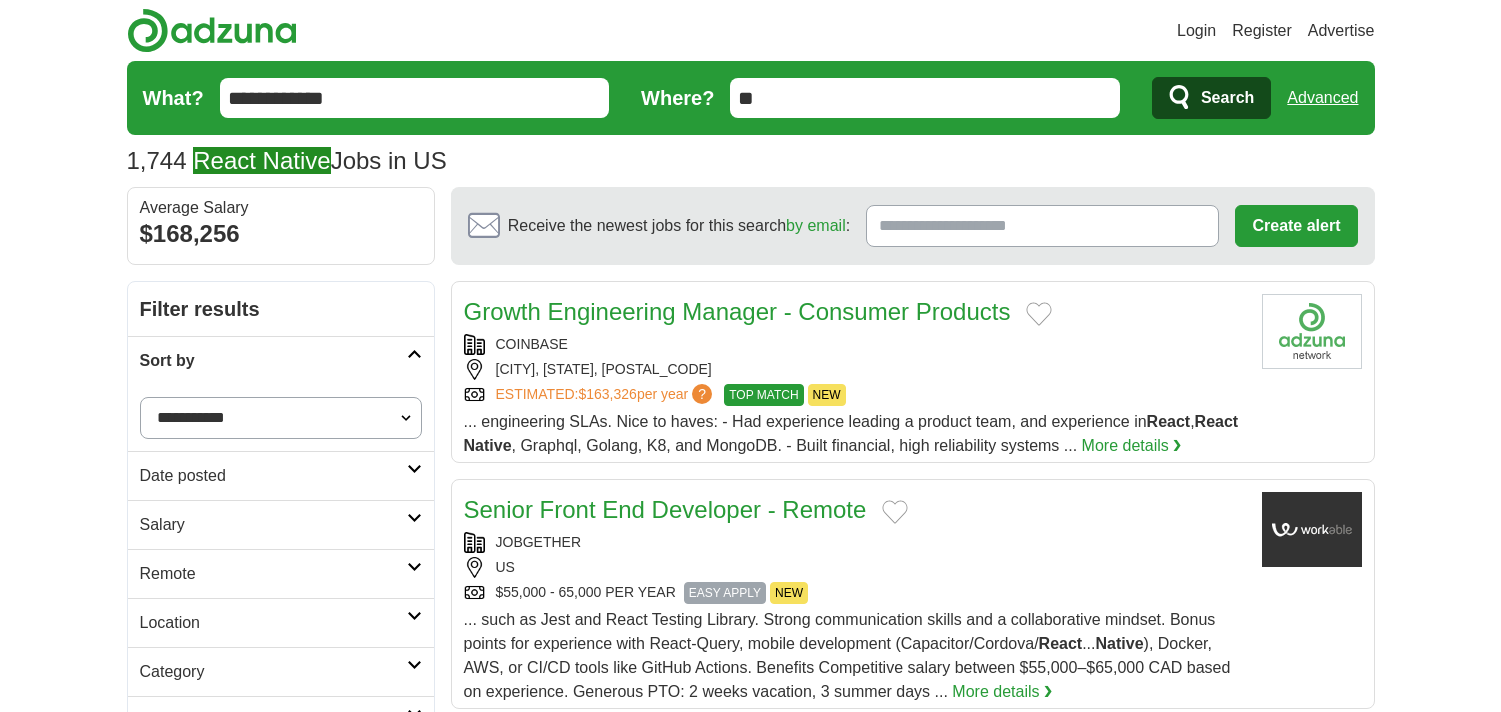 click on "Date posted" at bounding box center (273, 476) 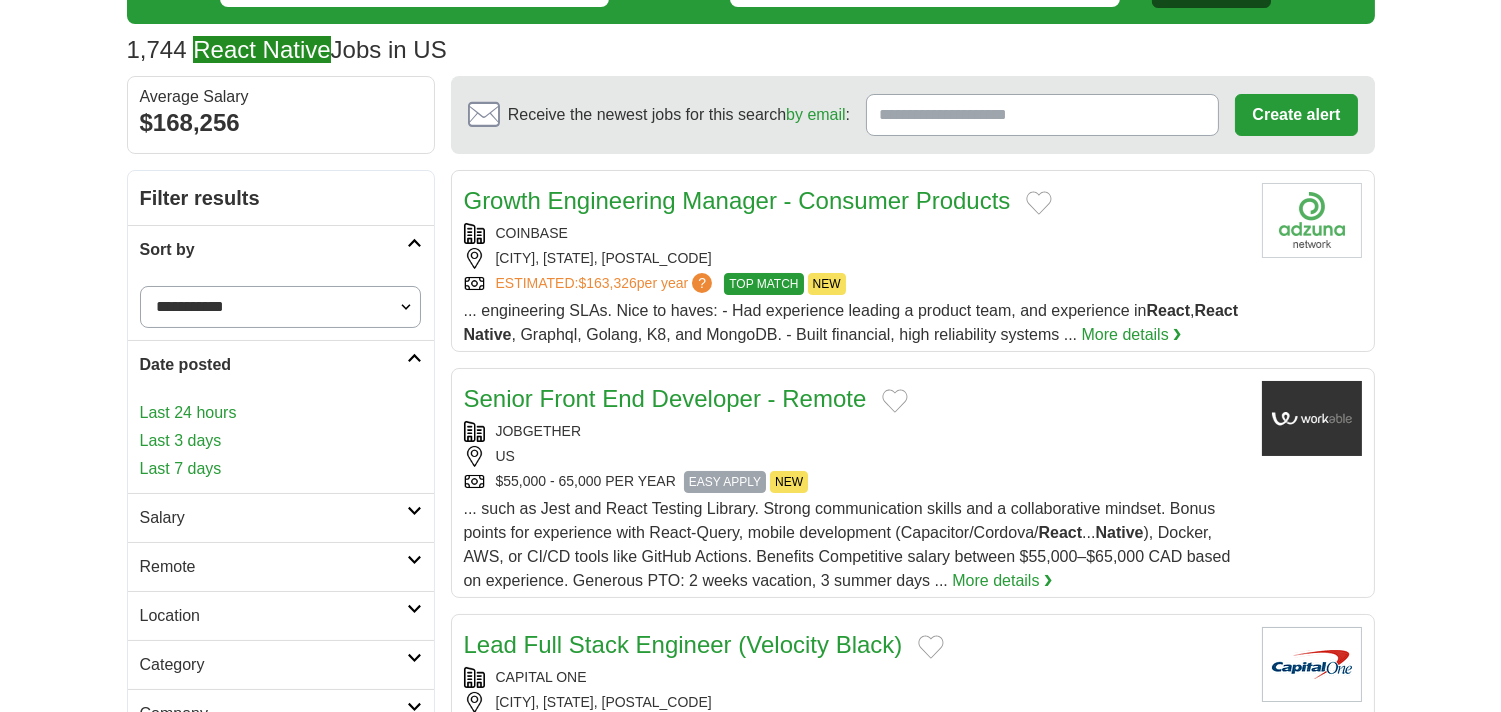scroll, scrollTop: 111, scrollLeft: 0, axis: vertical 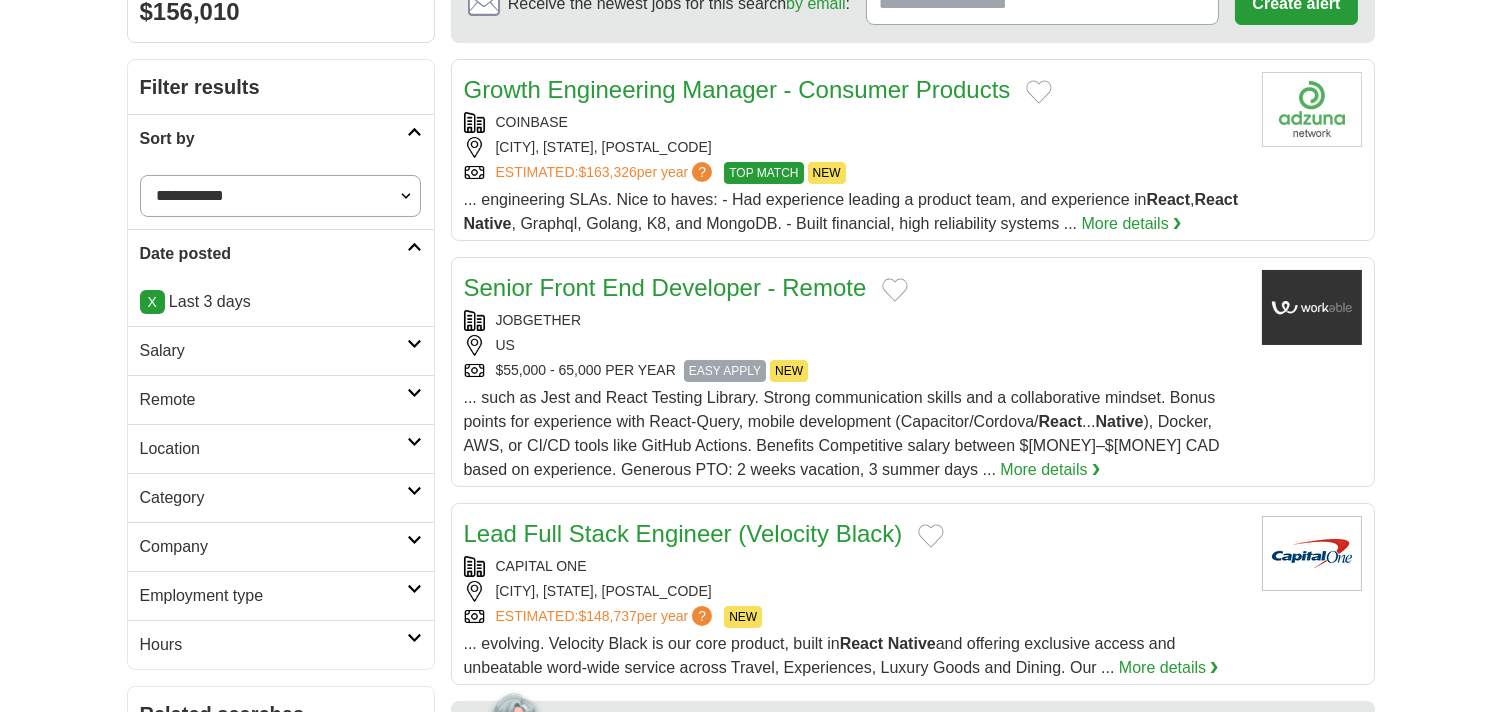 click on "Remote" at bounding box center (273, 400) 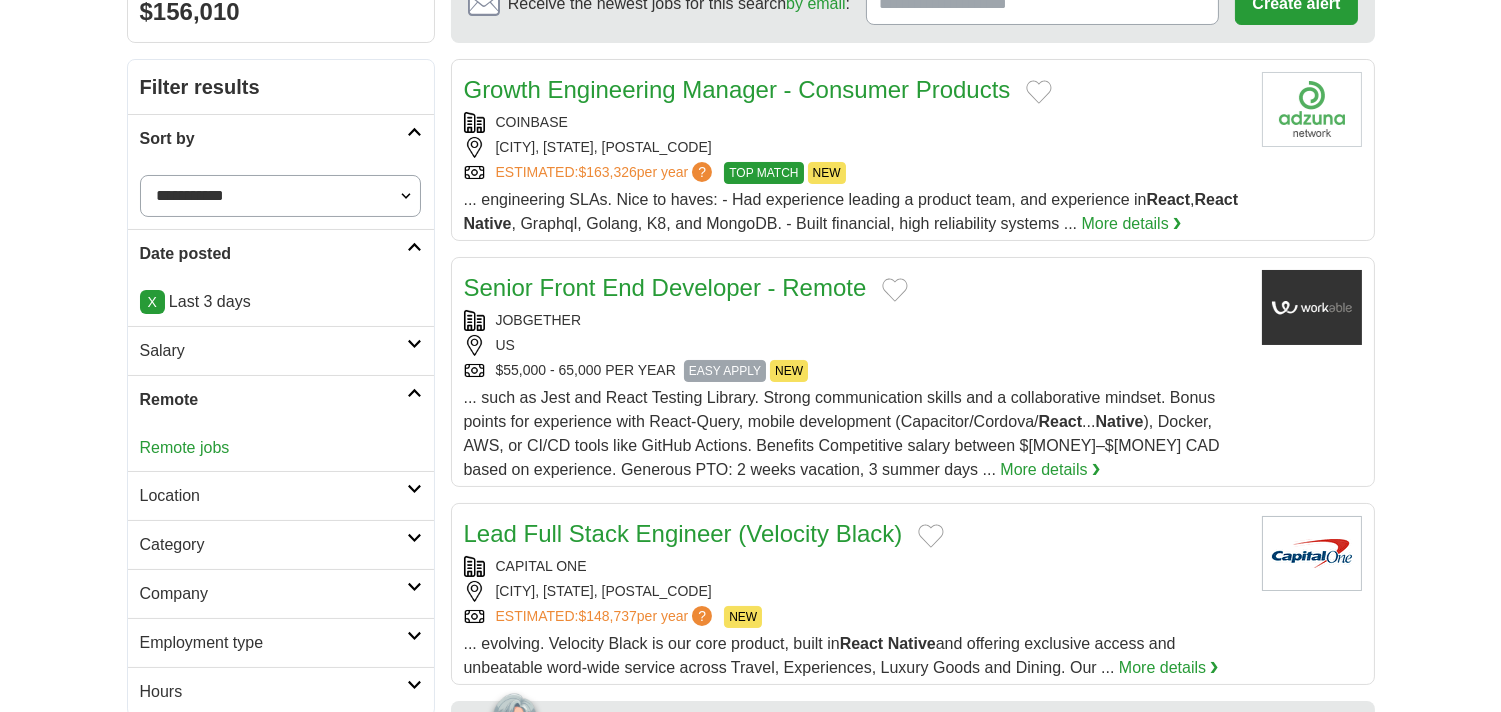 scroll, scrollTop: 0, scrollLeft: 0, axis: both 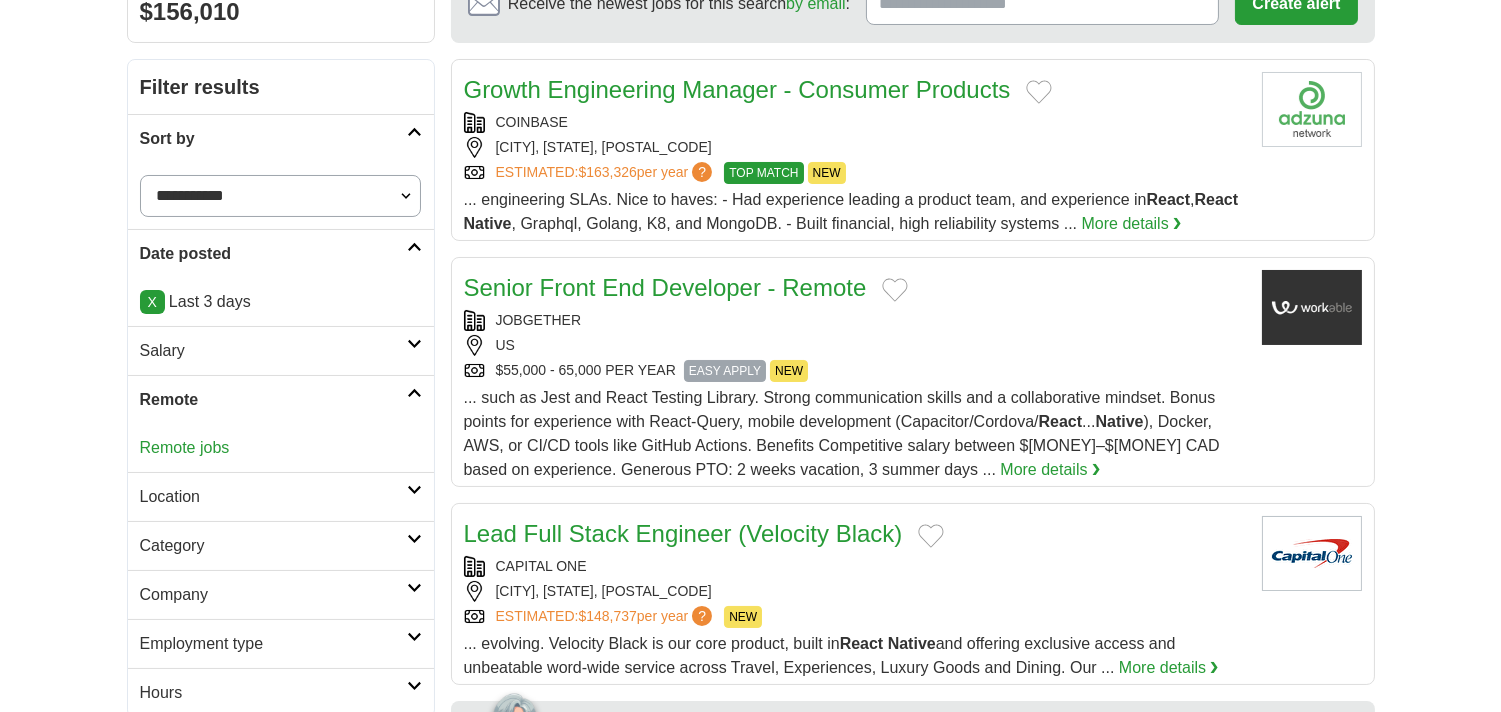 click on "Remote jobs" at bounding box center [185, 447] 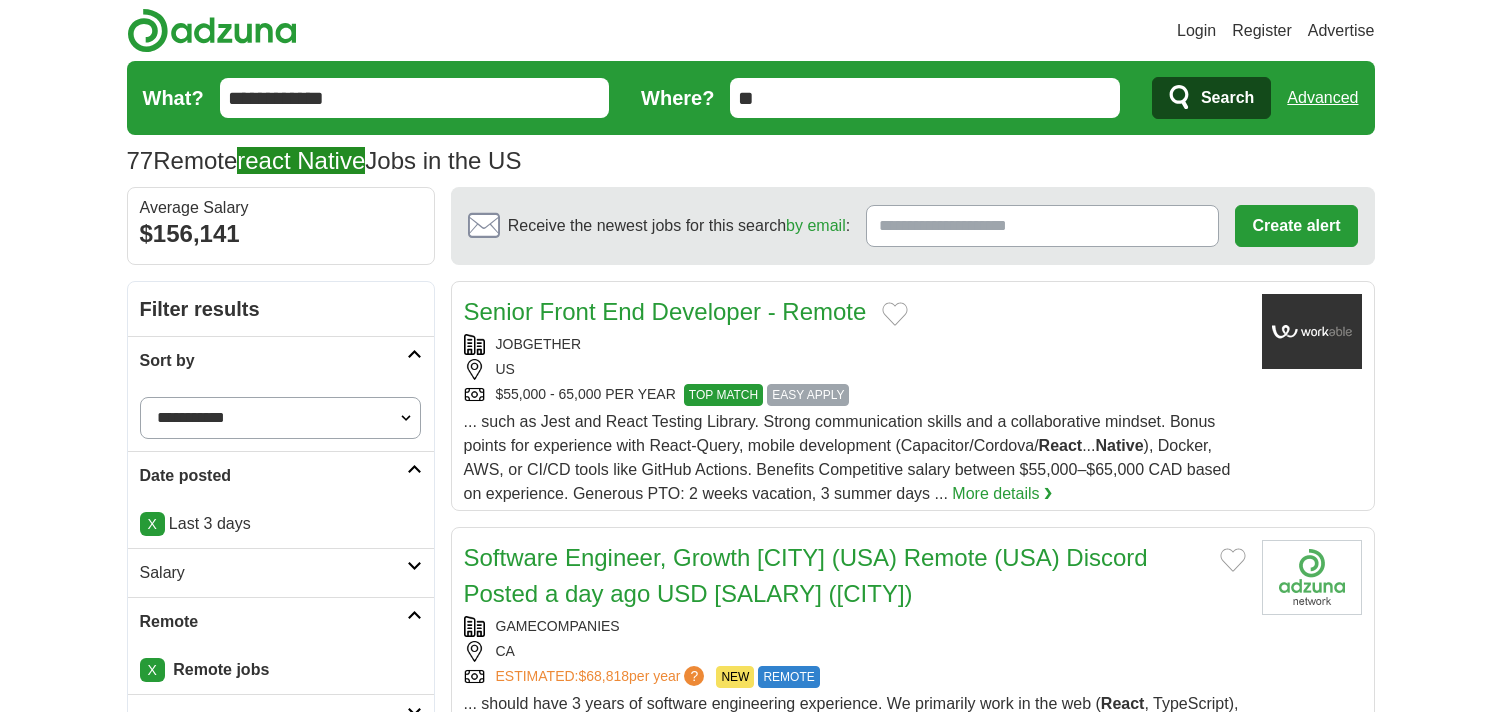 scroll, scrollTop: 0, scrollLeft: 0, axis: both 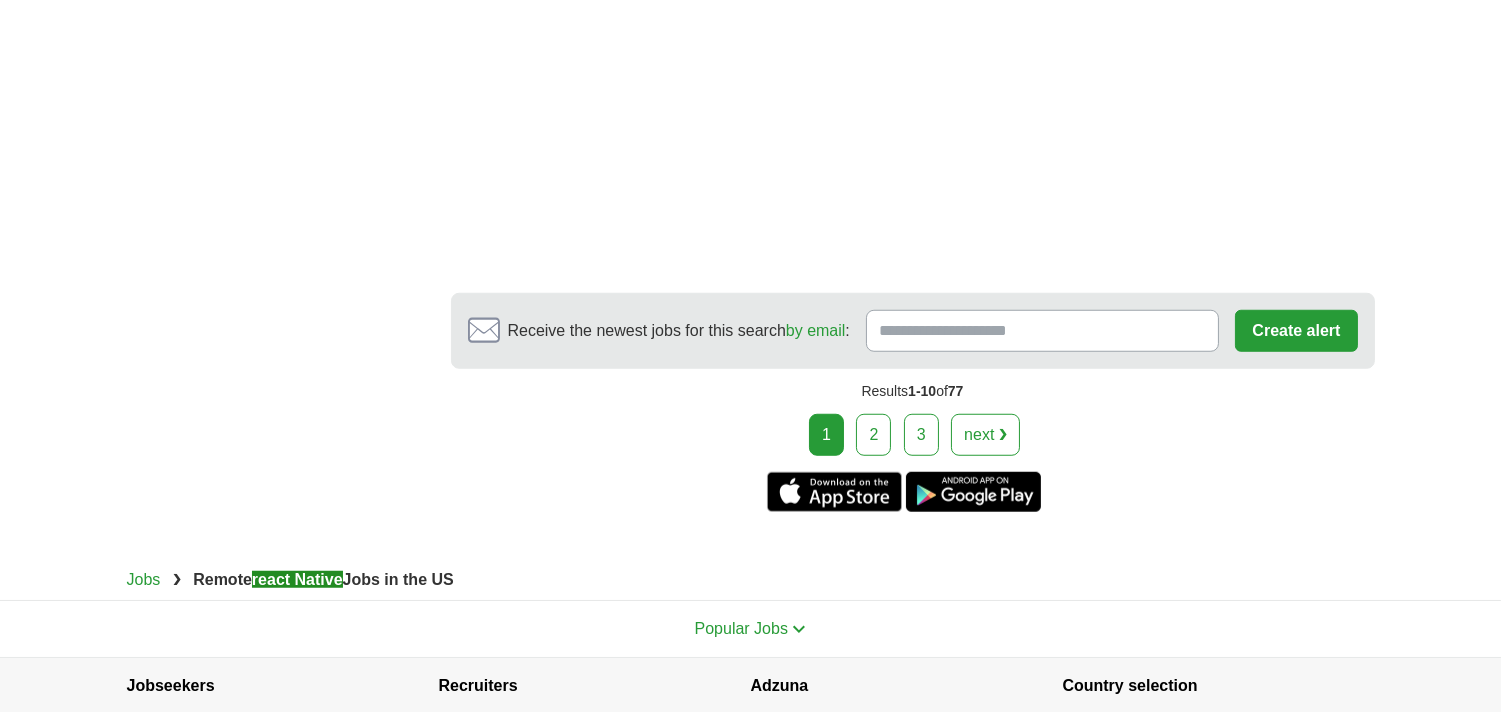 click on "2" at bounding box center (873, 435) 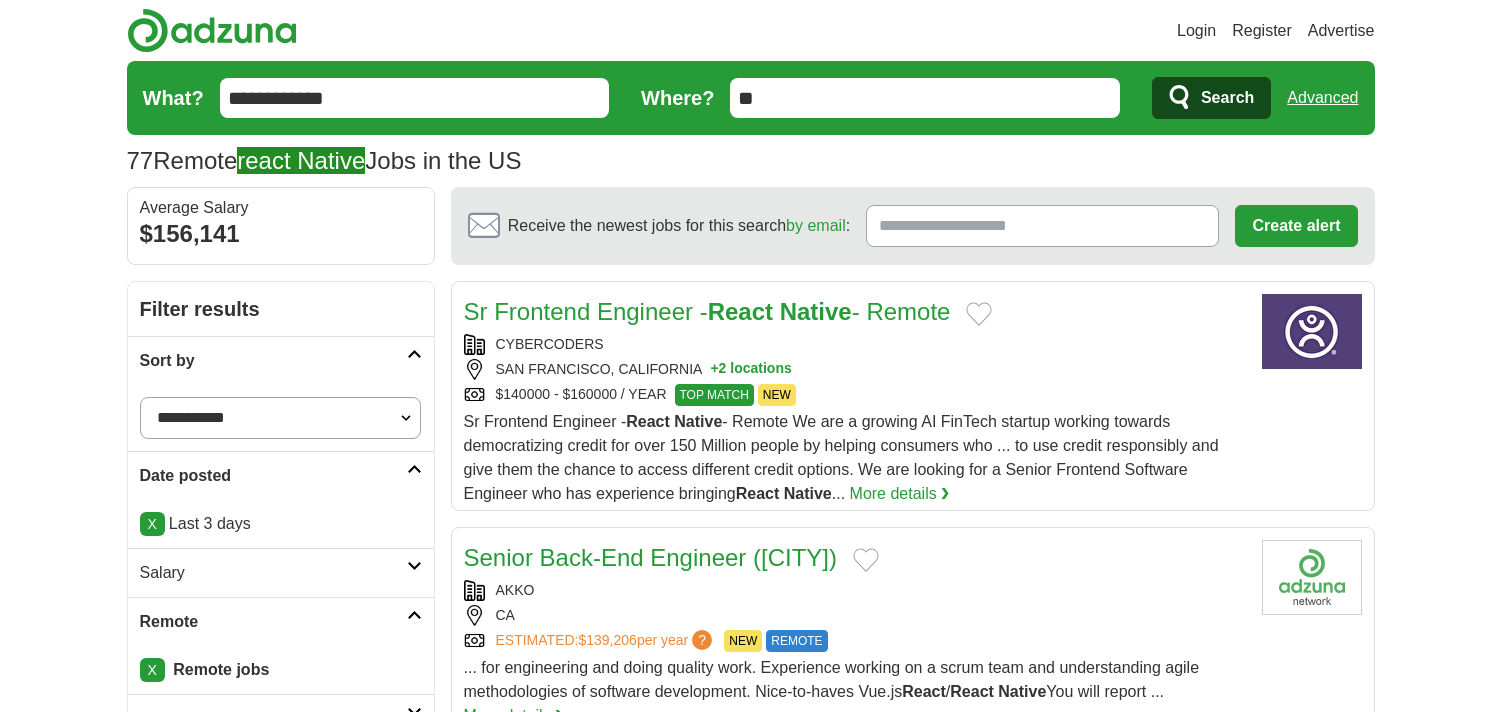 scroll, scrollTop: 333, scrollLeft: 0, axis: vertical 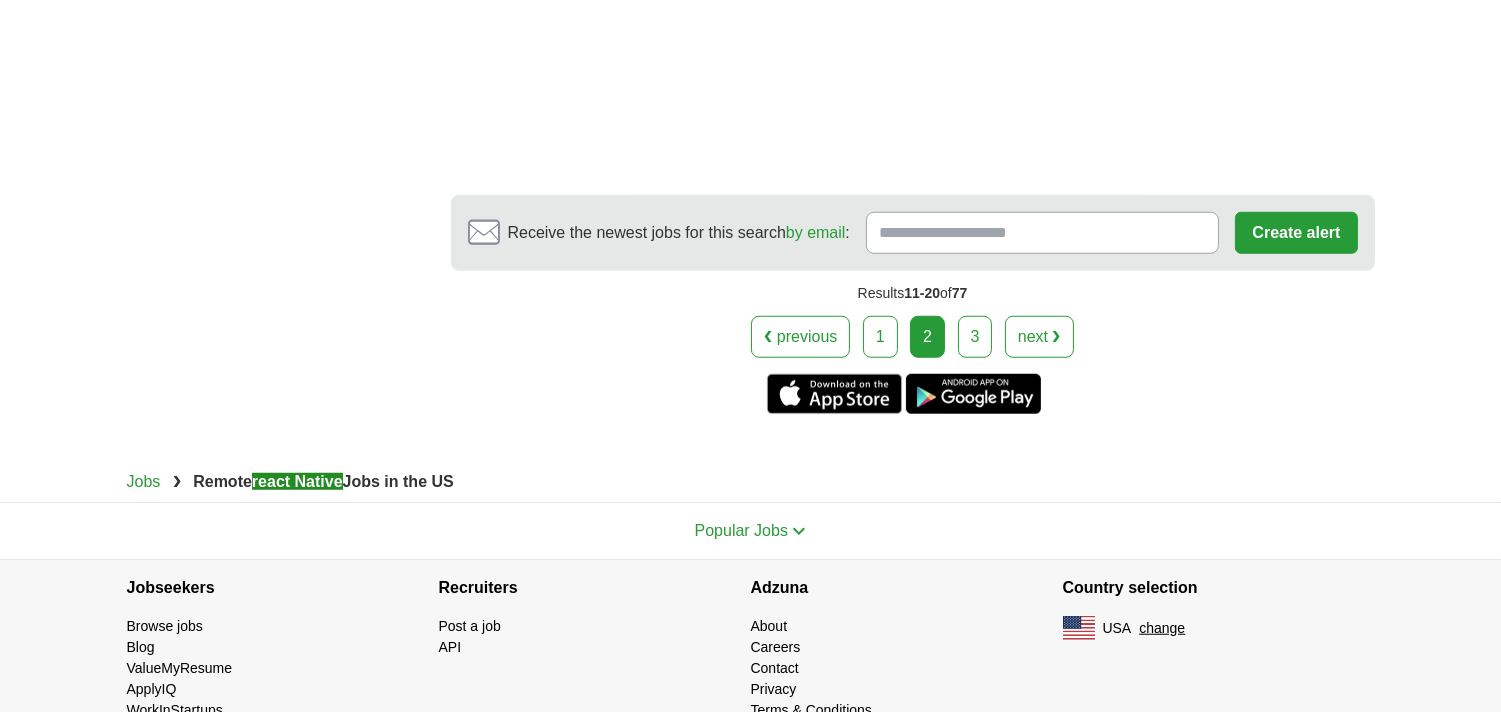 click on "3" at bounding box center [975, 337] 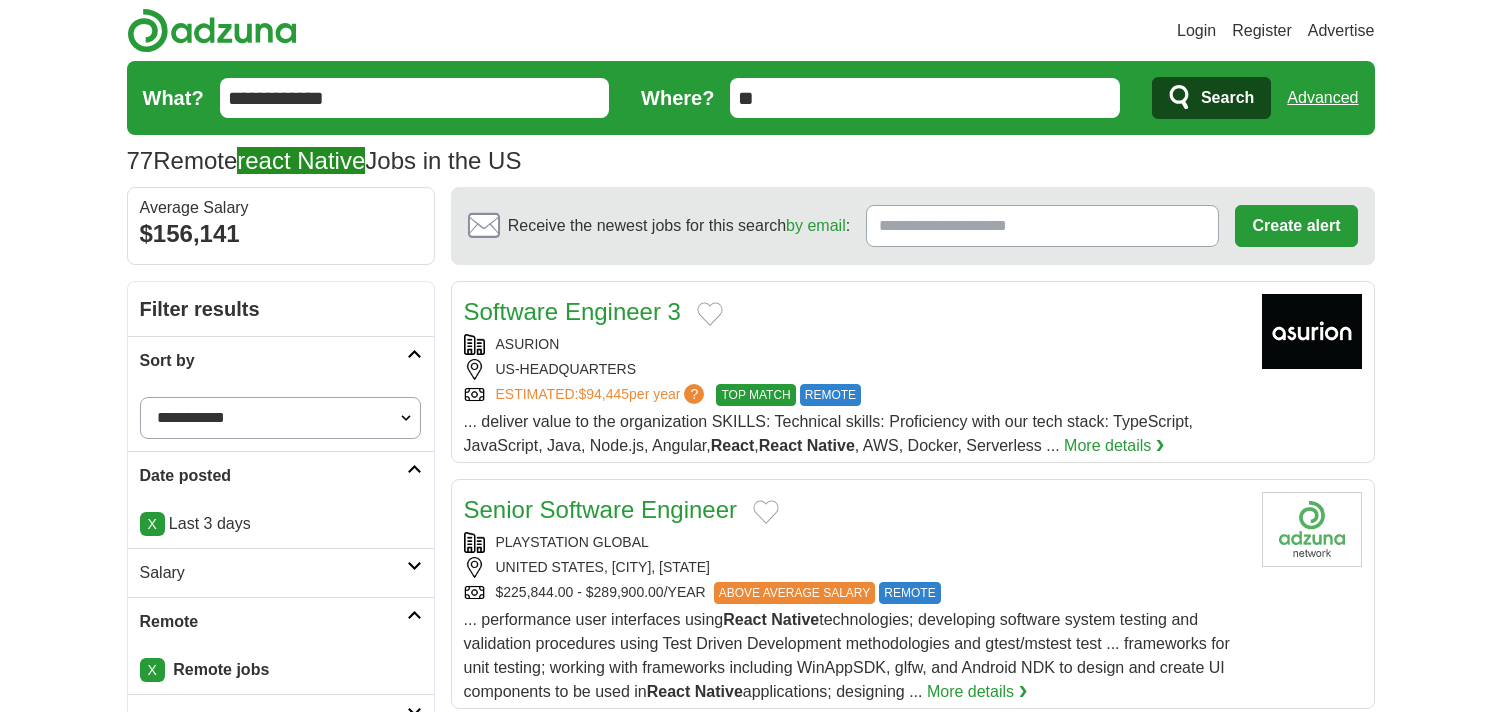 scroll, scrollTop: 0, scrollLeft: 0, axis: both 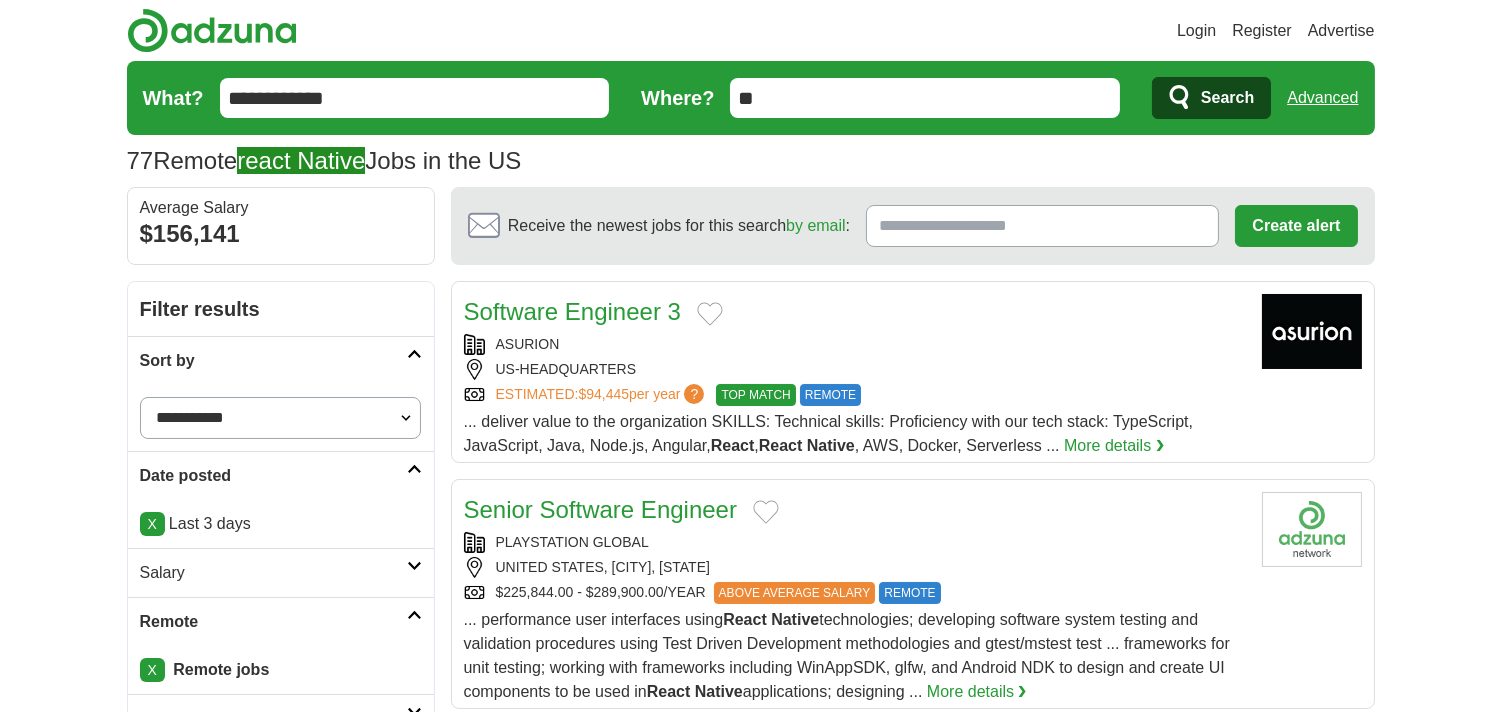 click on "ESTIMATED:
$94,445
per year
?
TOP MATCH REMOTE" at bounding box center [855, 395] 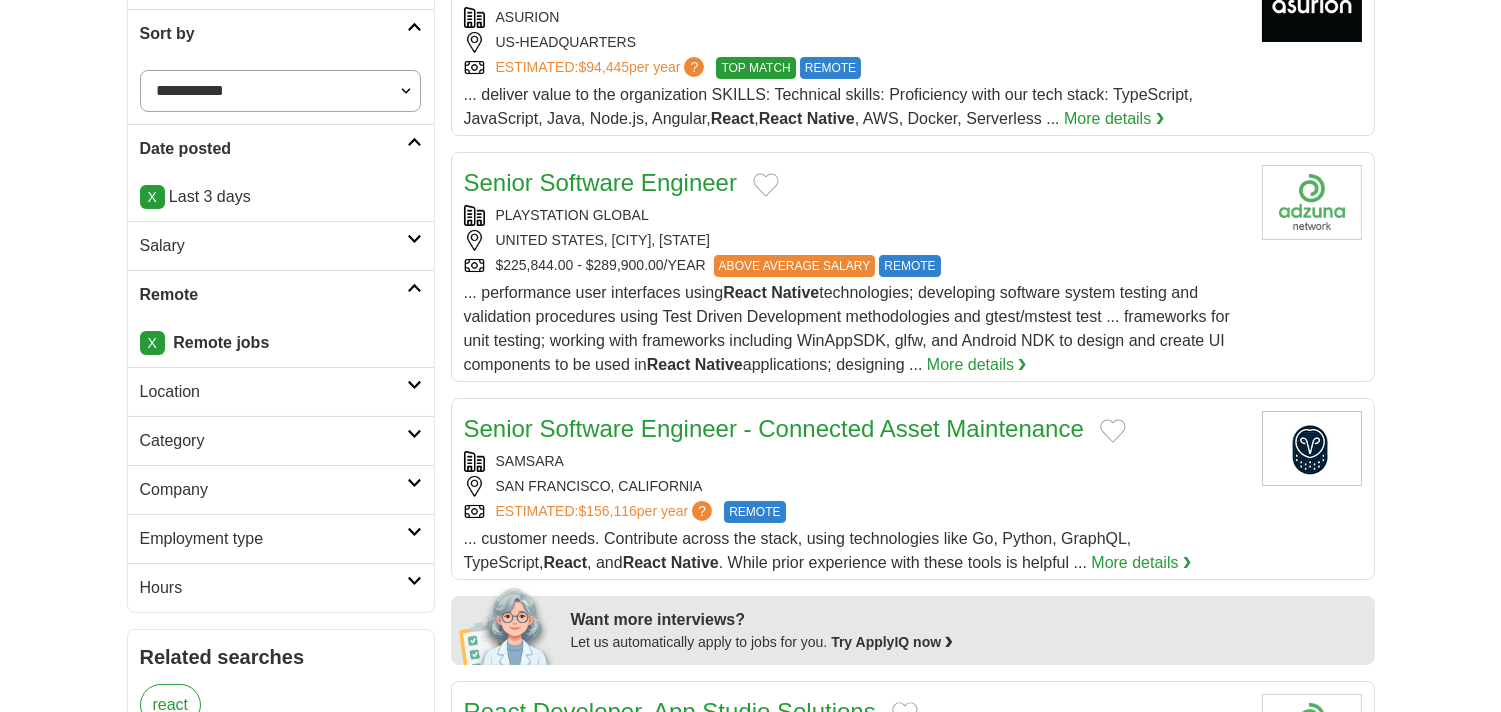 scroll, scrollTop: 333, scrollLeft: 0, axis: vertical 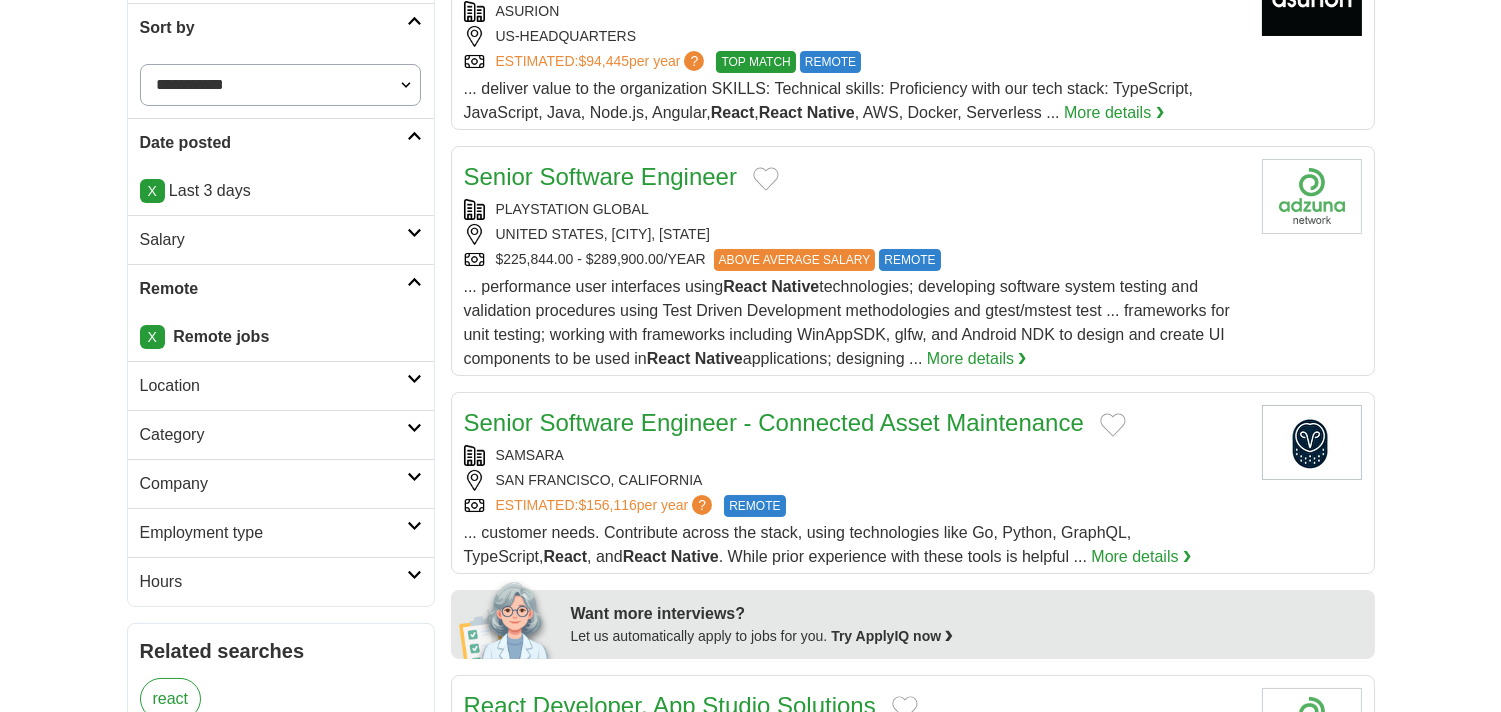 click on "PLAYSTATION GLOBAL" at bounding box center (855, 209) 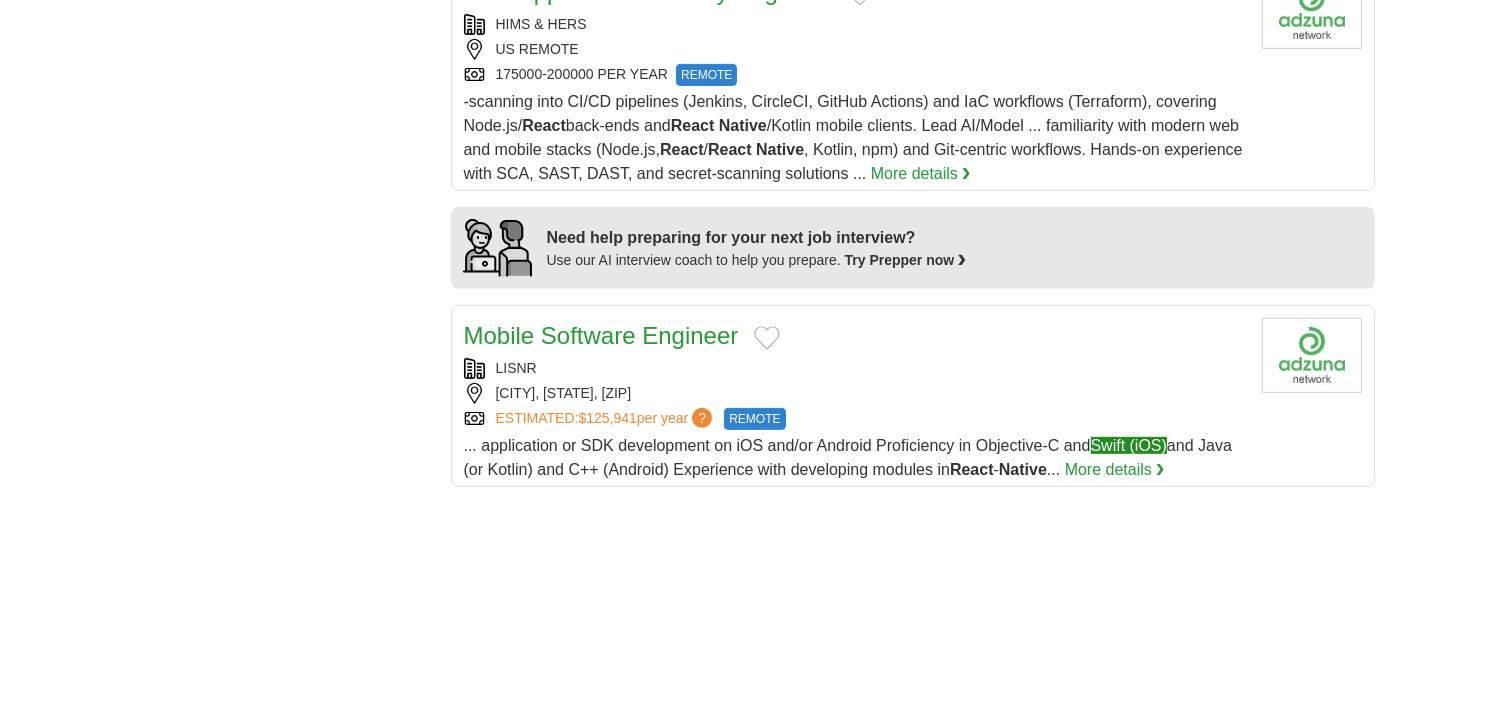 scroll, scrollTop: 1222, scrollLeft: 0, axis: vertical 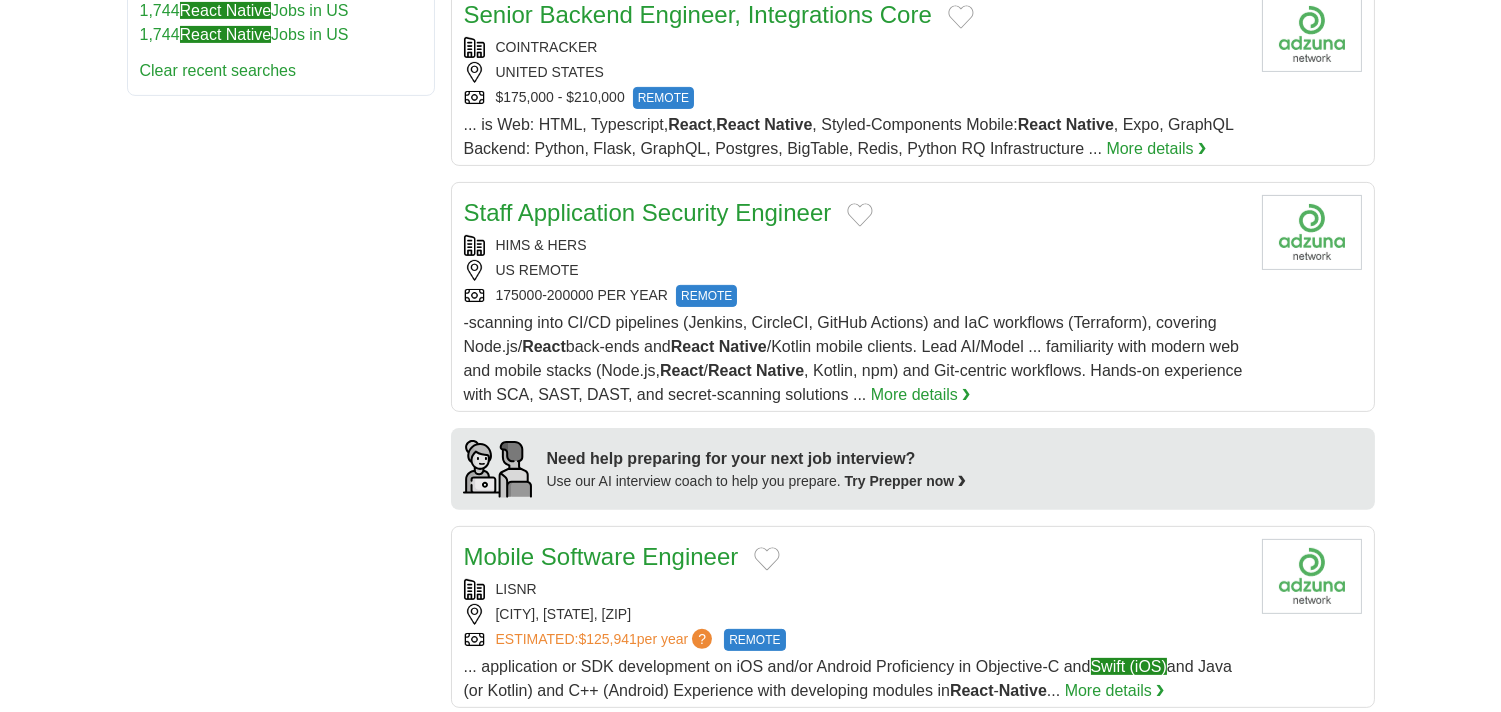 click on "US REMOTE" at bounding box center [855, 270] 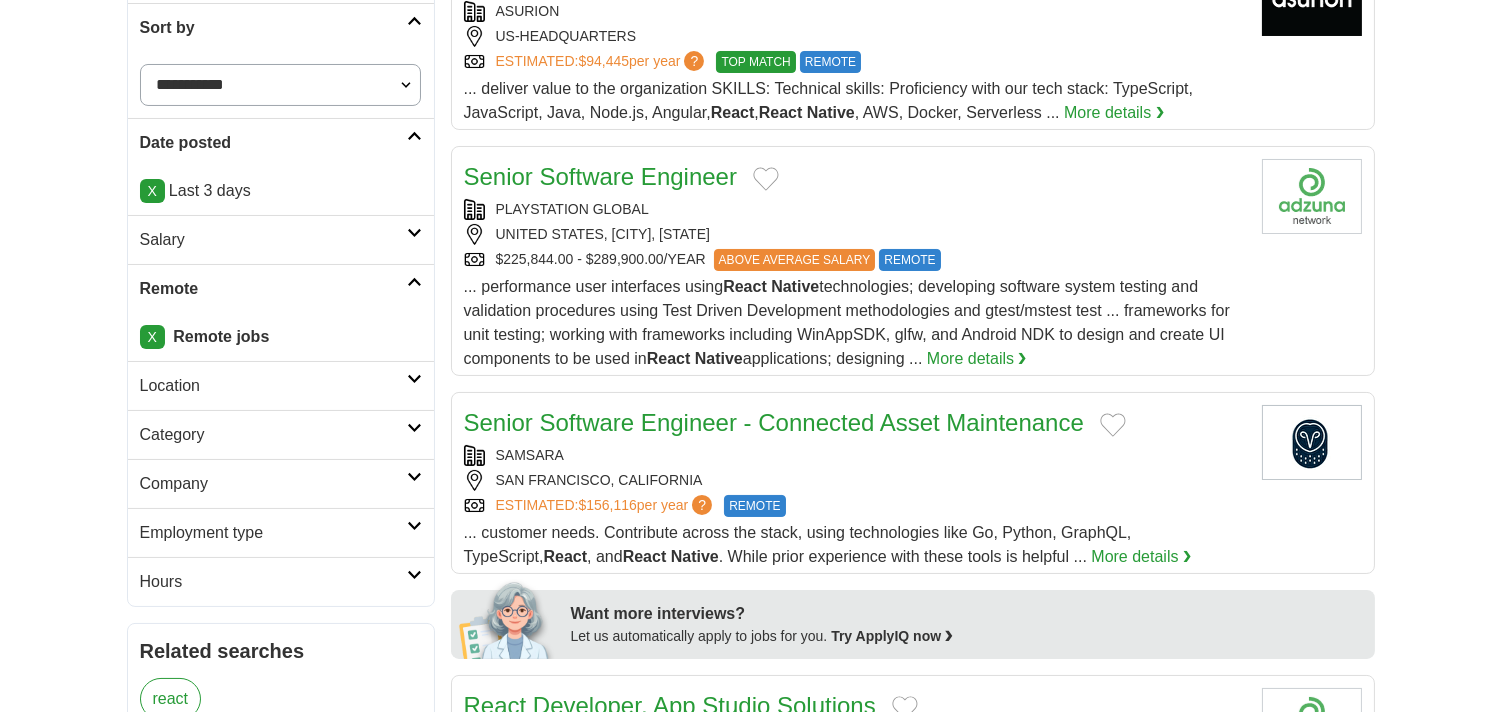 scroll, scrollTop: 0, scrollLeft: 0, axis: both 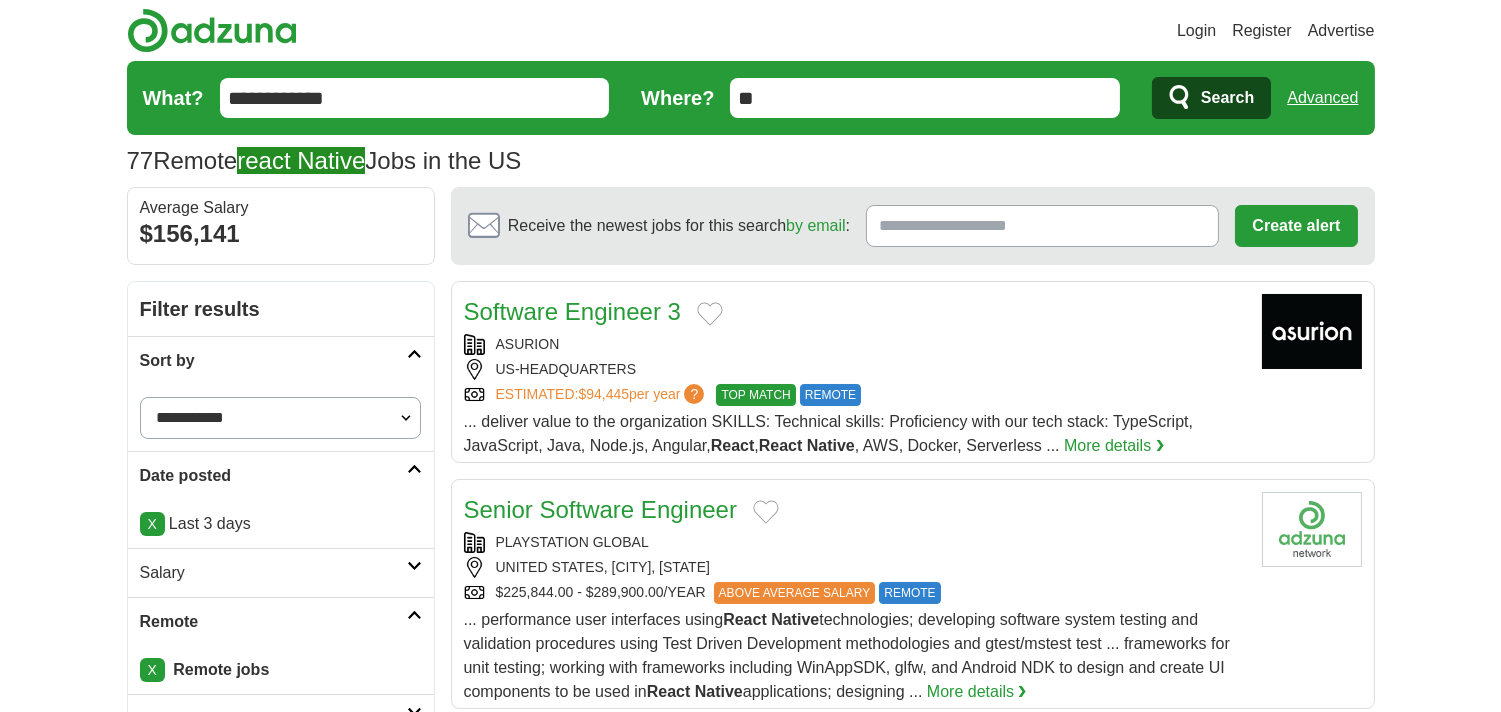 click on "**********" at bounding box center [415, 98] 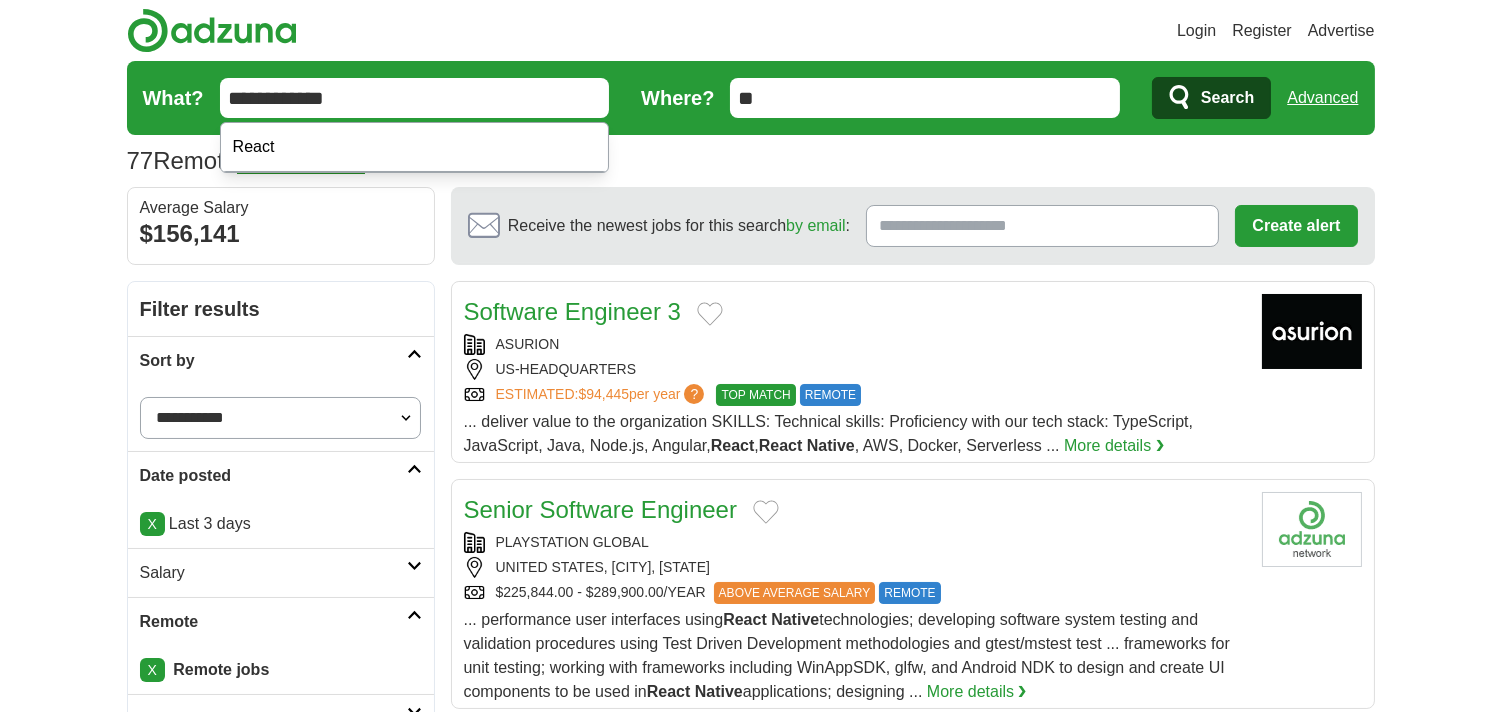 click on "**********" at bounding box center (415, 98) 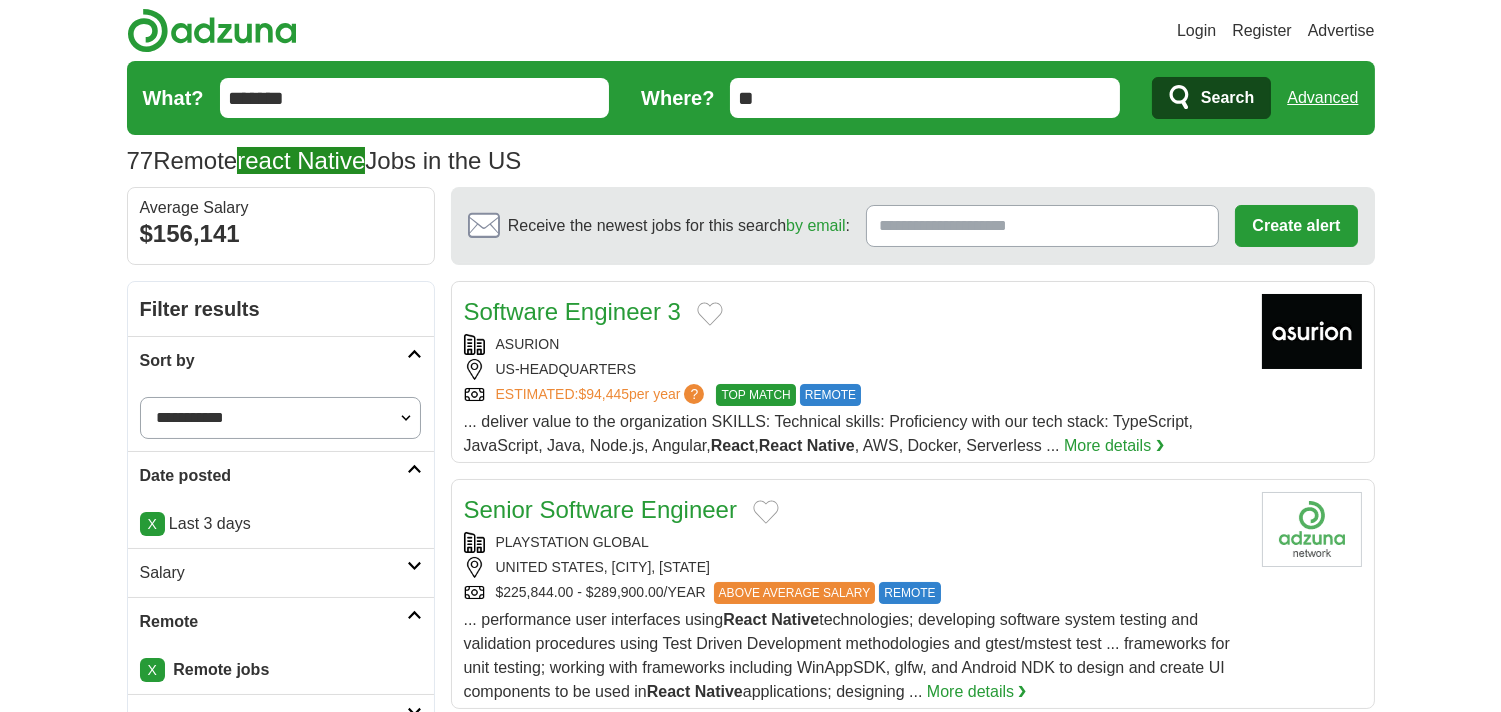 type on "*******" 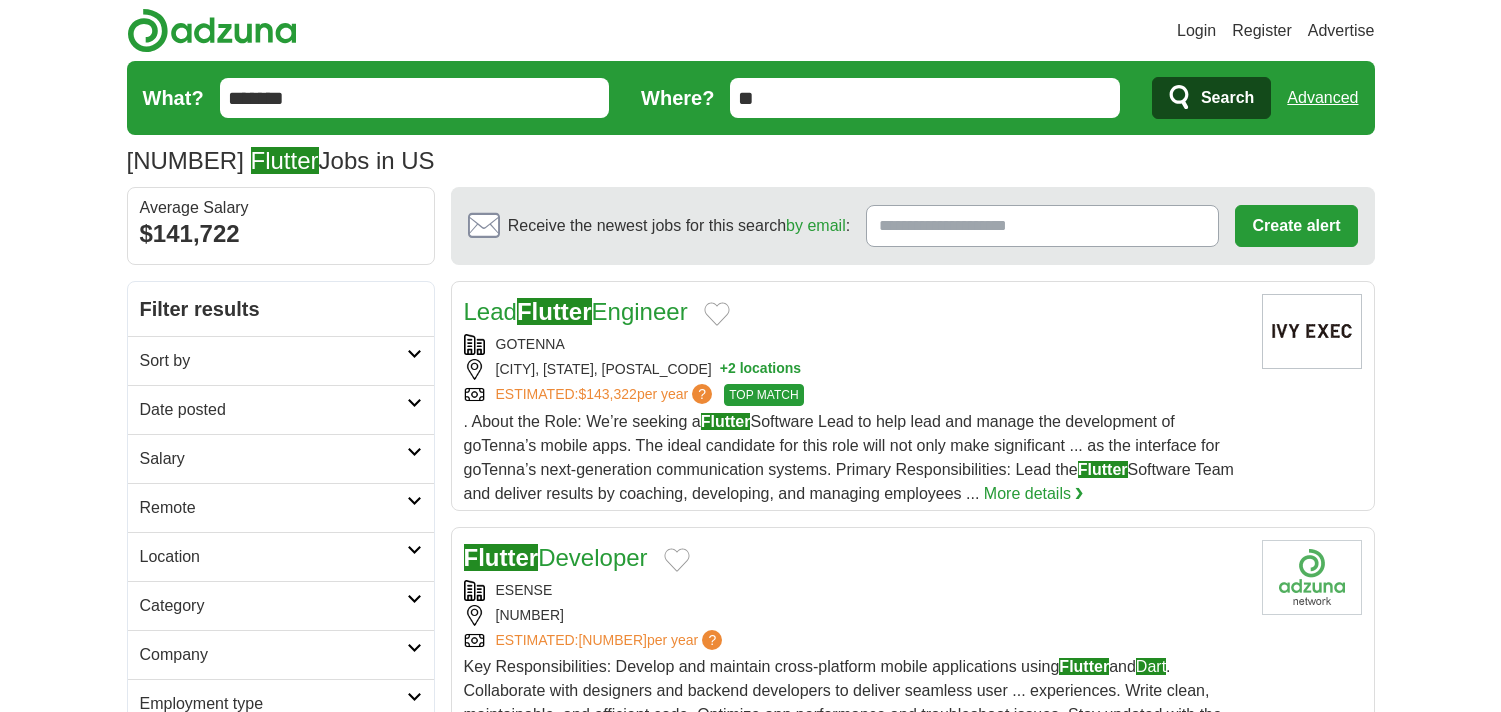 scroll, scrollTop: 0, scrollLeft: 0, axis: both 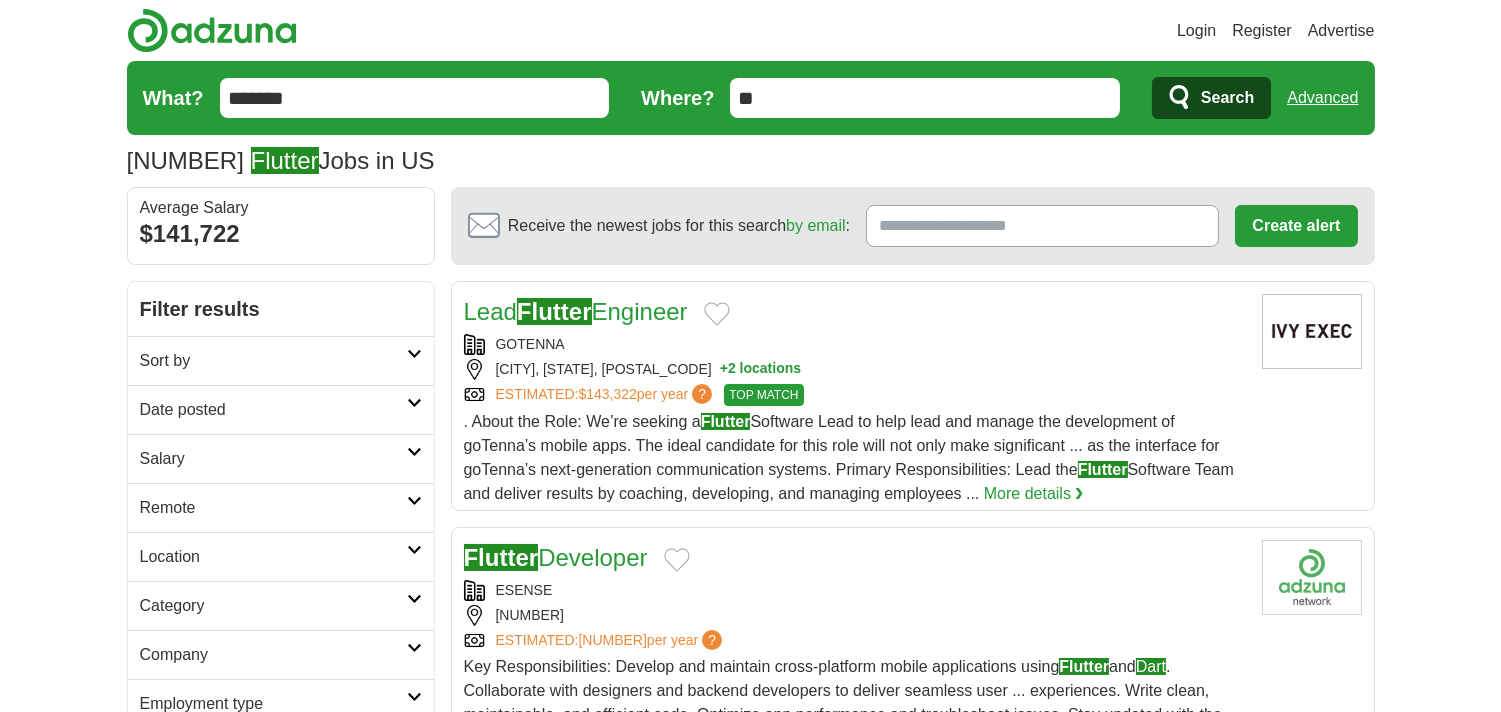 click on "Sort by" at bounding box center [273, 361] 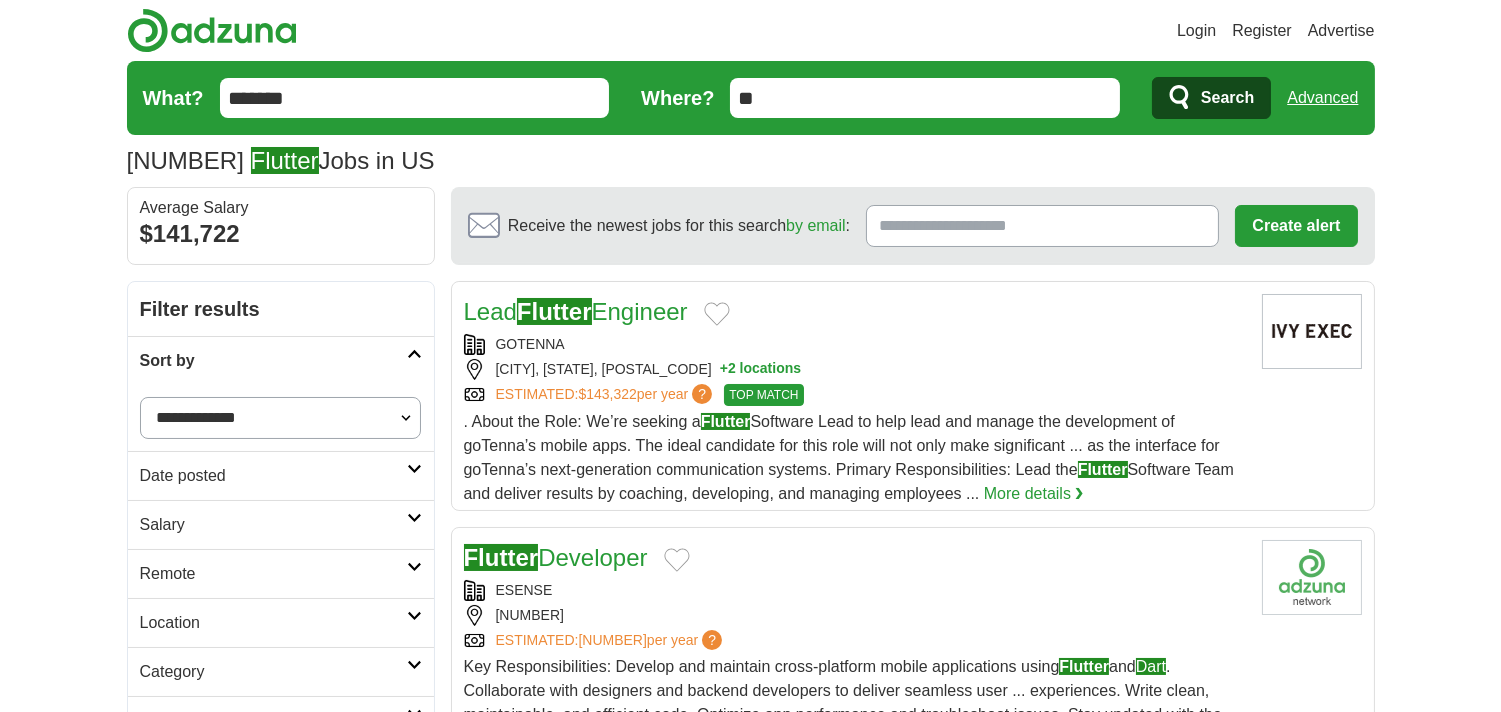 click on "**********" at bounding box center [281, 418] 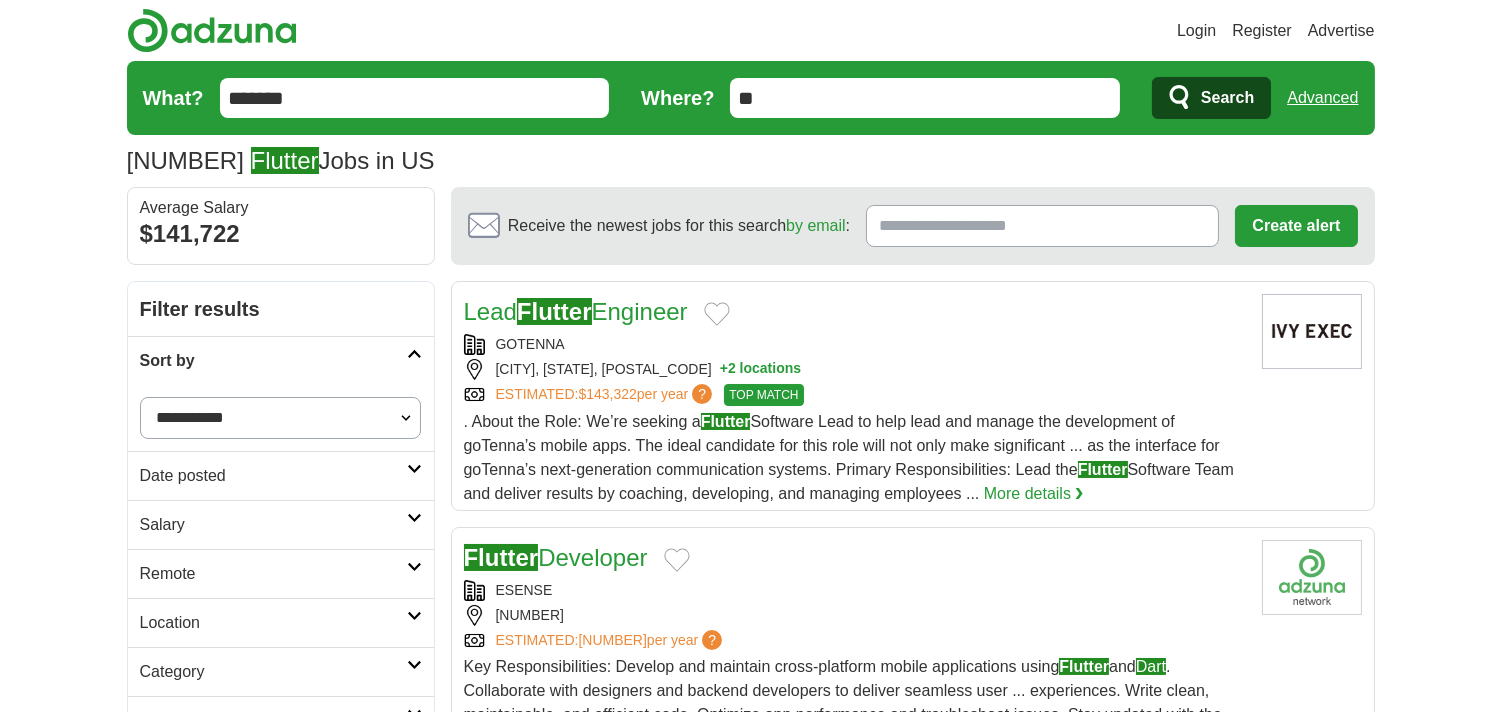 click on "**********" at bounding box center (281, 418) 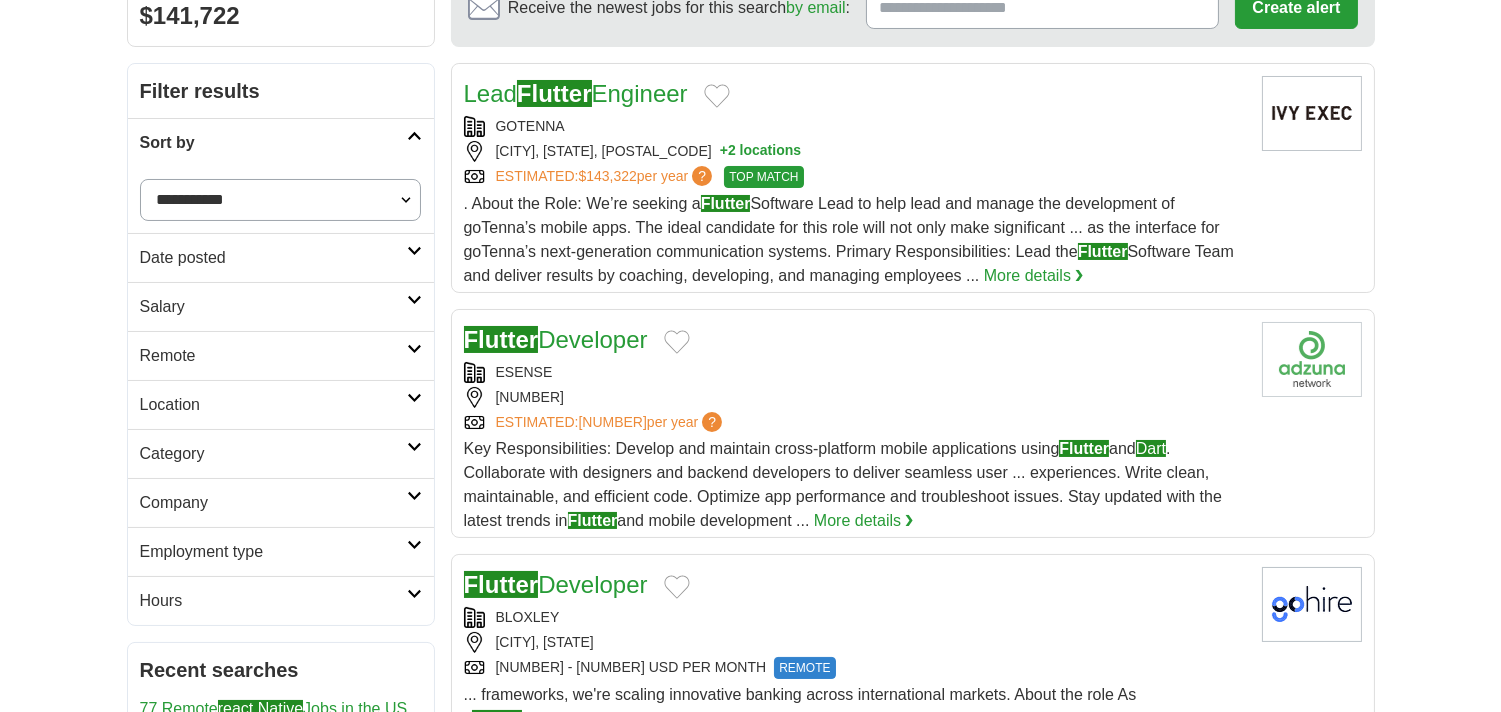 scroll, scrollTop: 222, scrollLeft: 0, axis: vertical 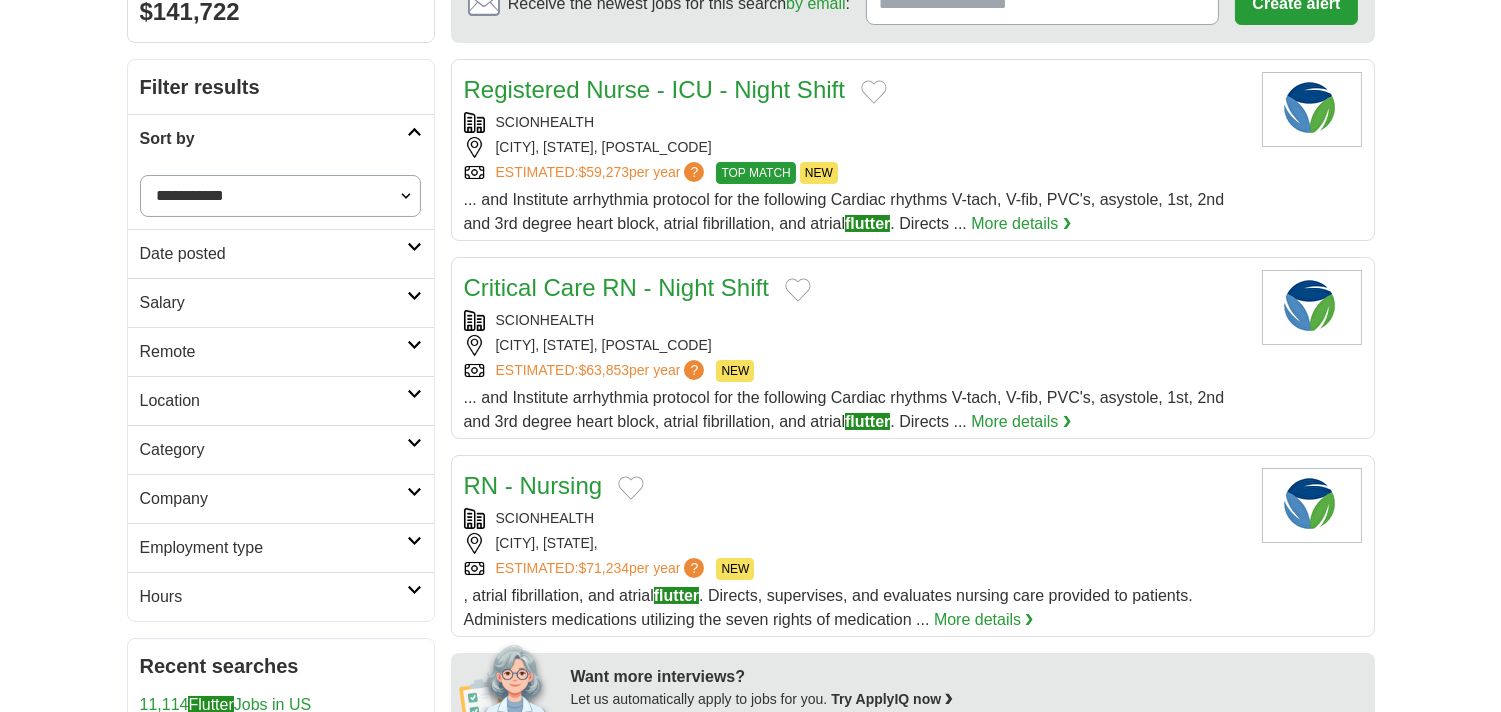 click on "Date posted" at bounding box center (273, 254) 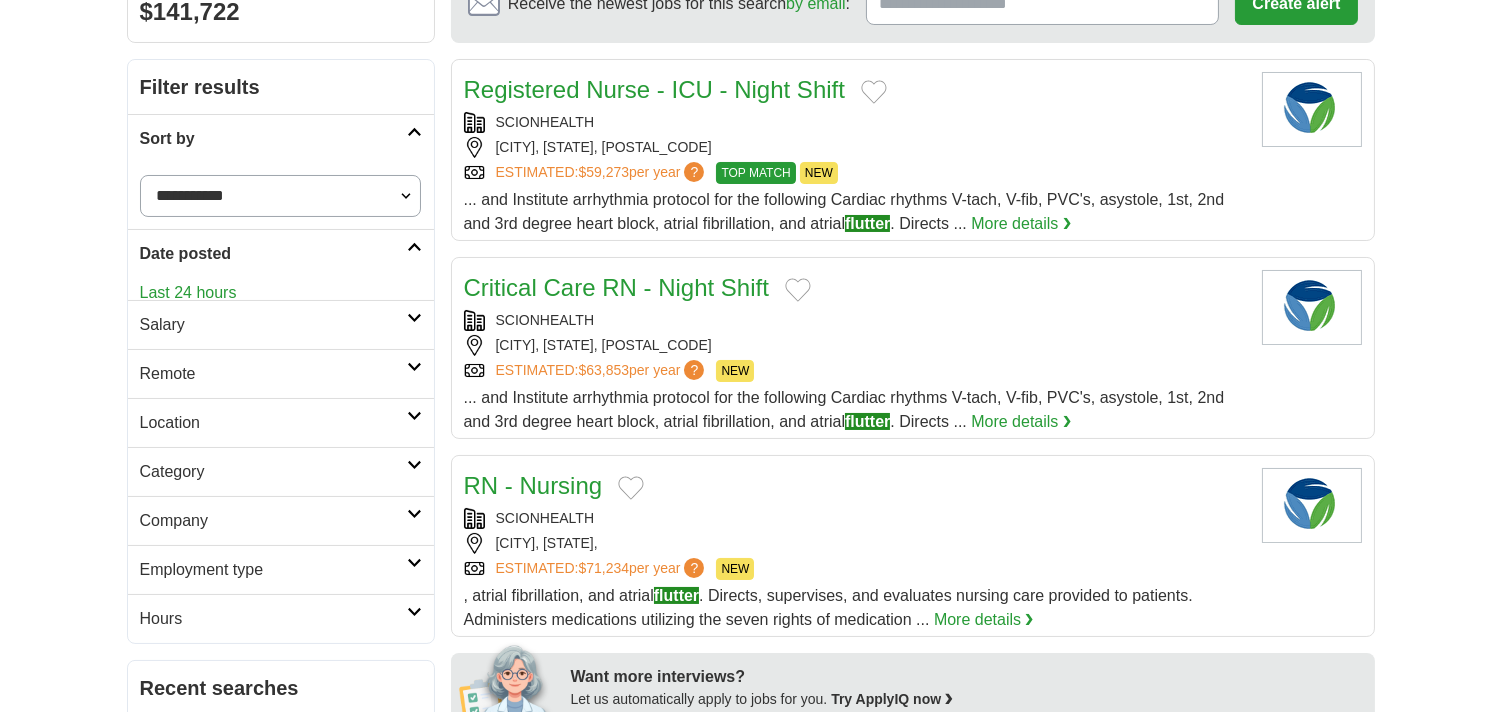 scroll, scrollTop: 222, scrollLeft: 0, axis: vertical 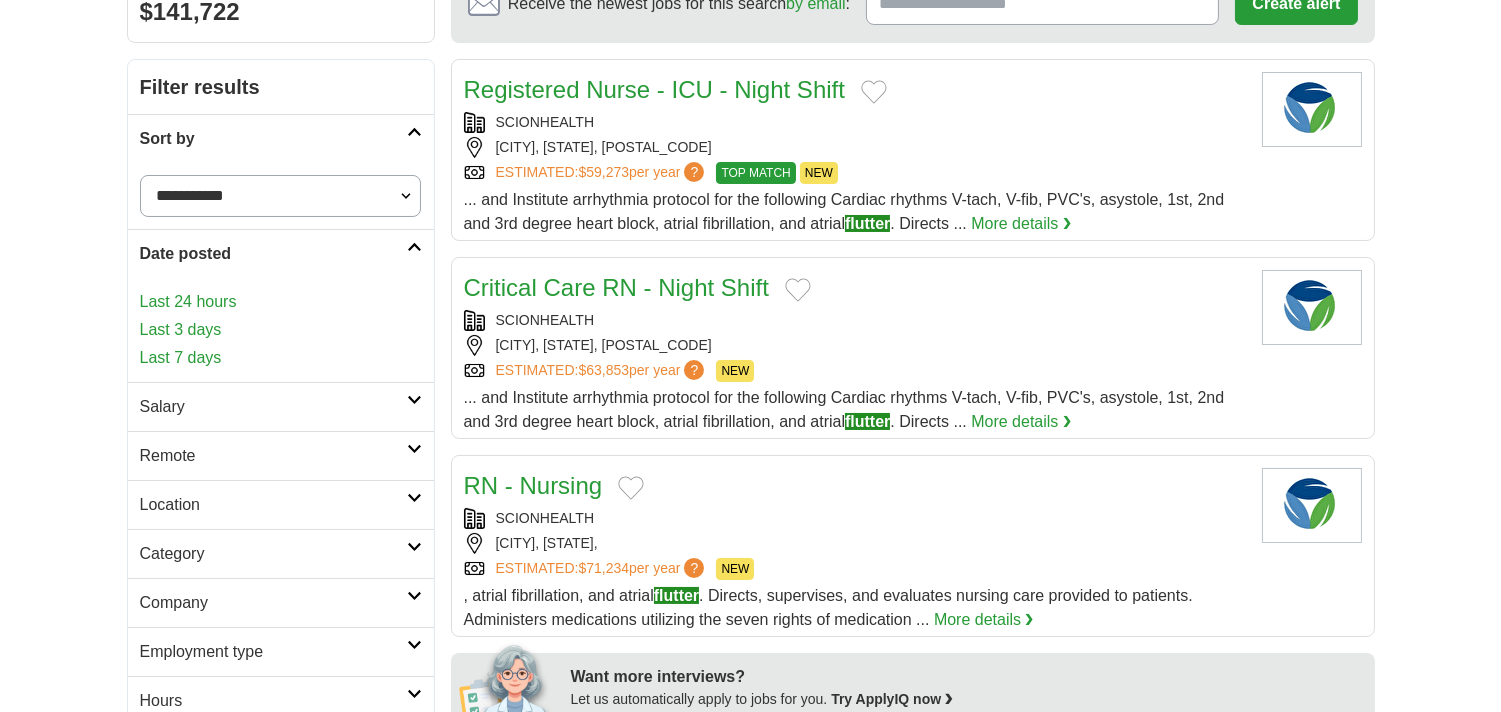click on "Last 3 days" at bounding box center (281, 330) 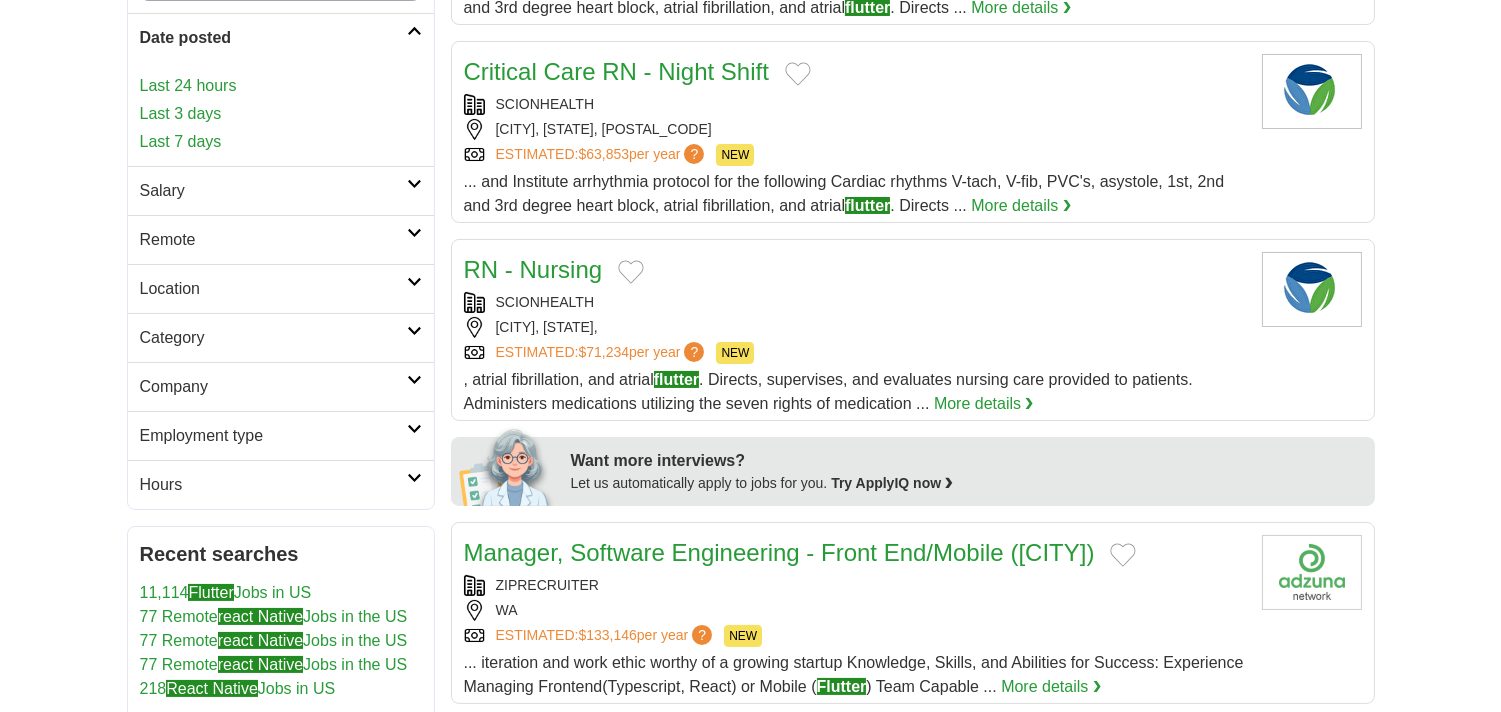 scroll, scrollTop: 444, scrollLeft: 0, axis: vertical 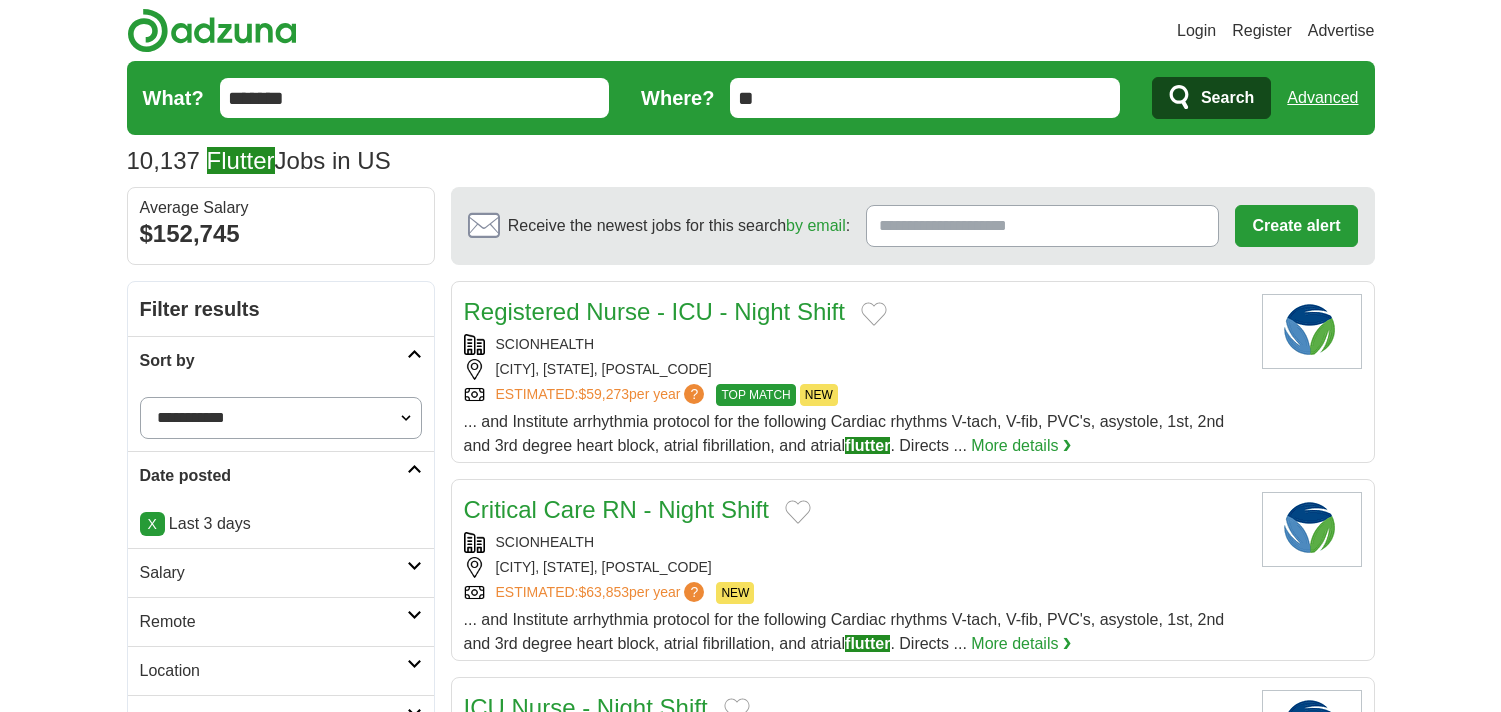 click on "Remote" at bounding box center (273, 622) 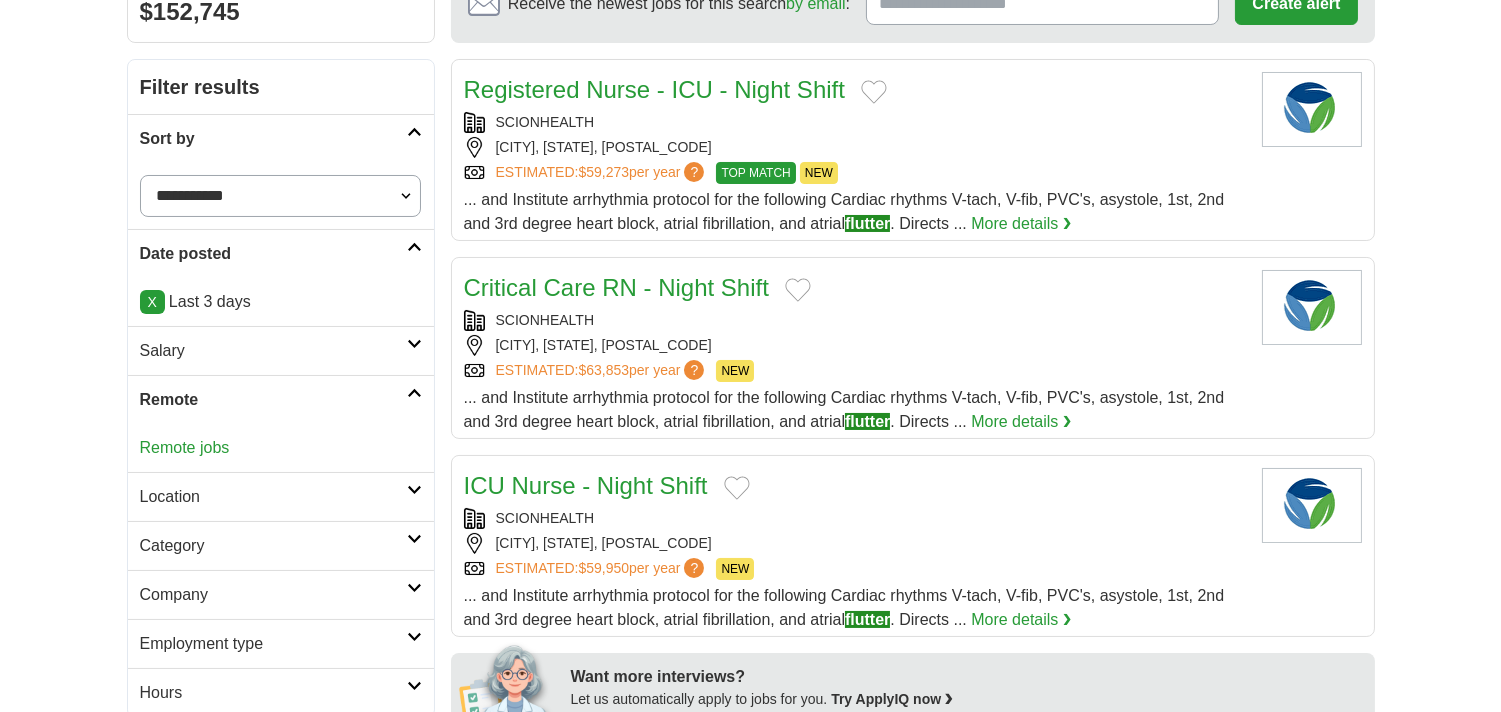 scroll, scrollTop: 222, scrollLeft: 0, axis: vertical 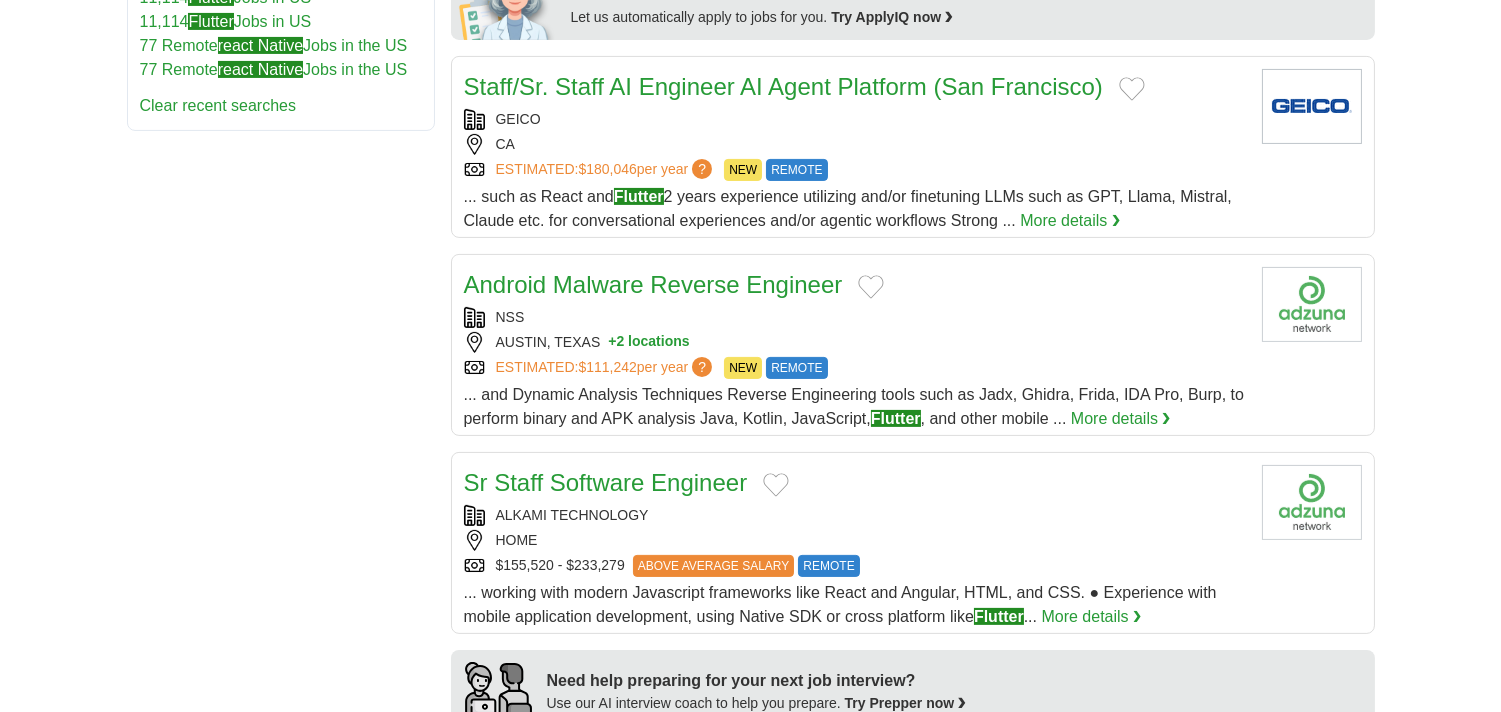 click on "[CITY], [STATE]
+ 2
locations" at bounding box center [855, 342] 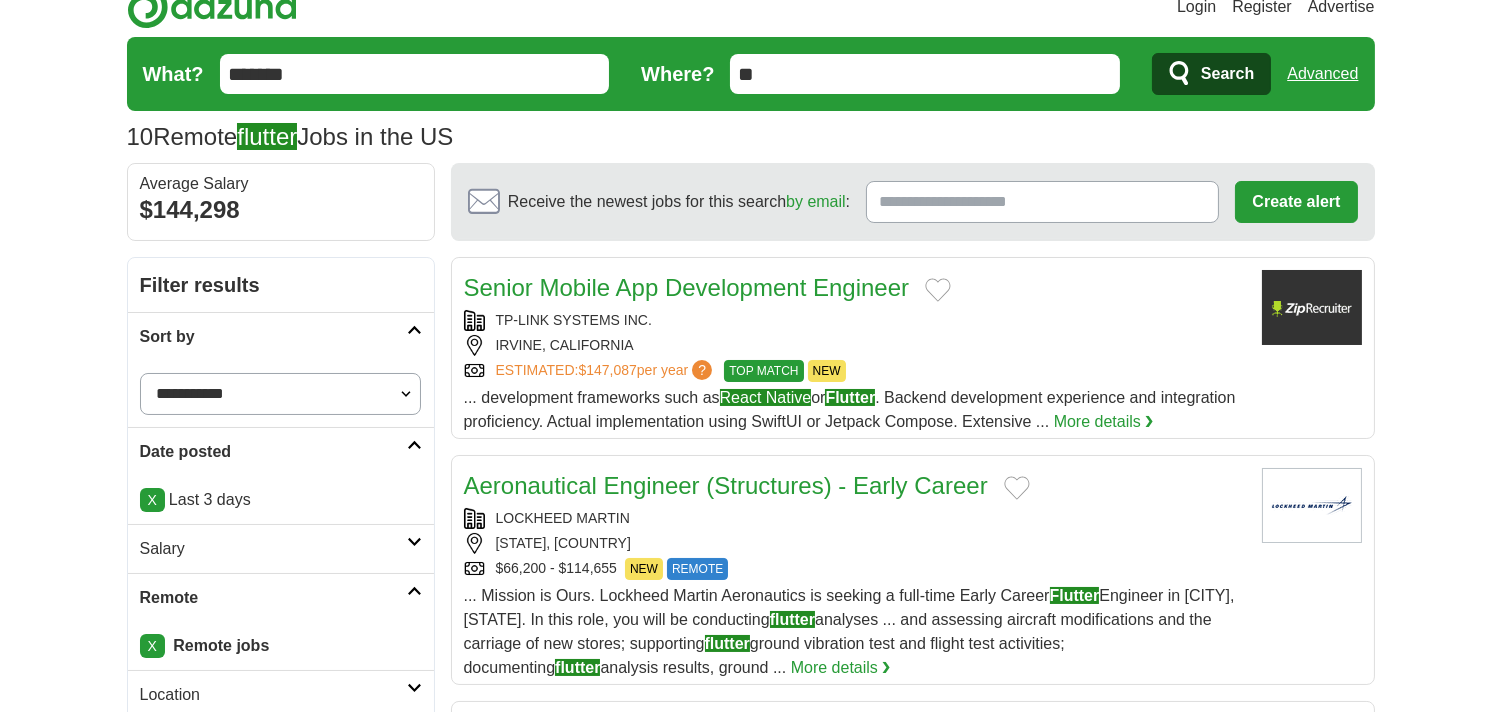 scroll, scrollTop: 0, scrollLeft: 0, axis: both 